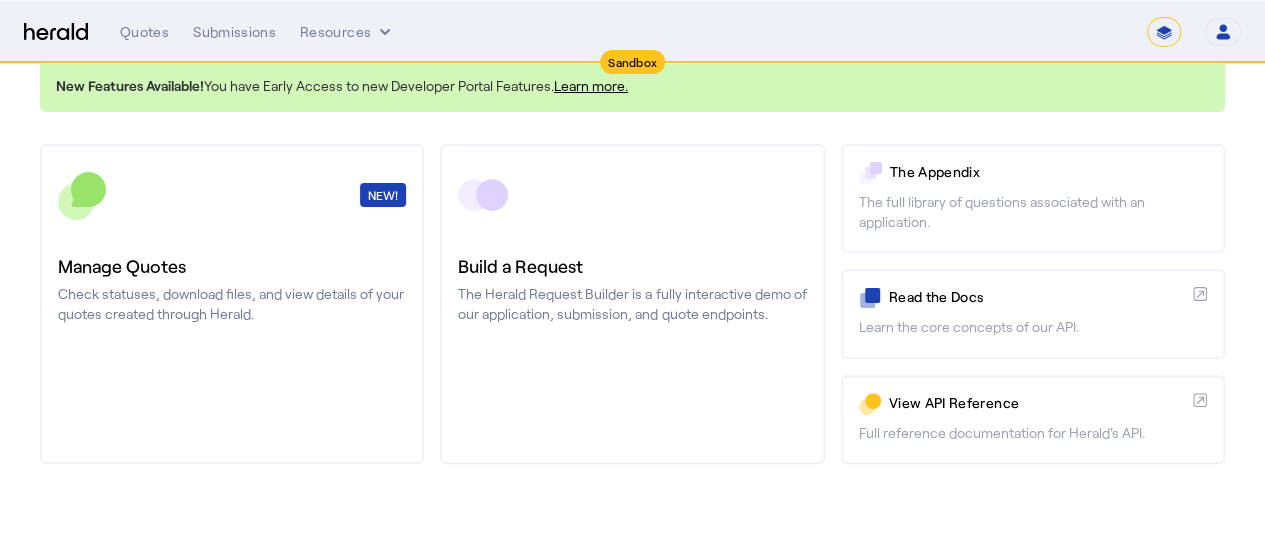 scroll, scrollTop: 0, scrollLeft: 0, axis: both 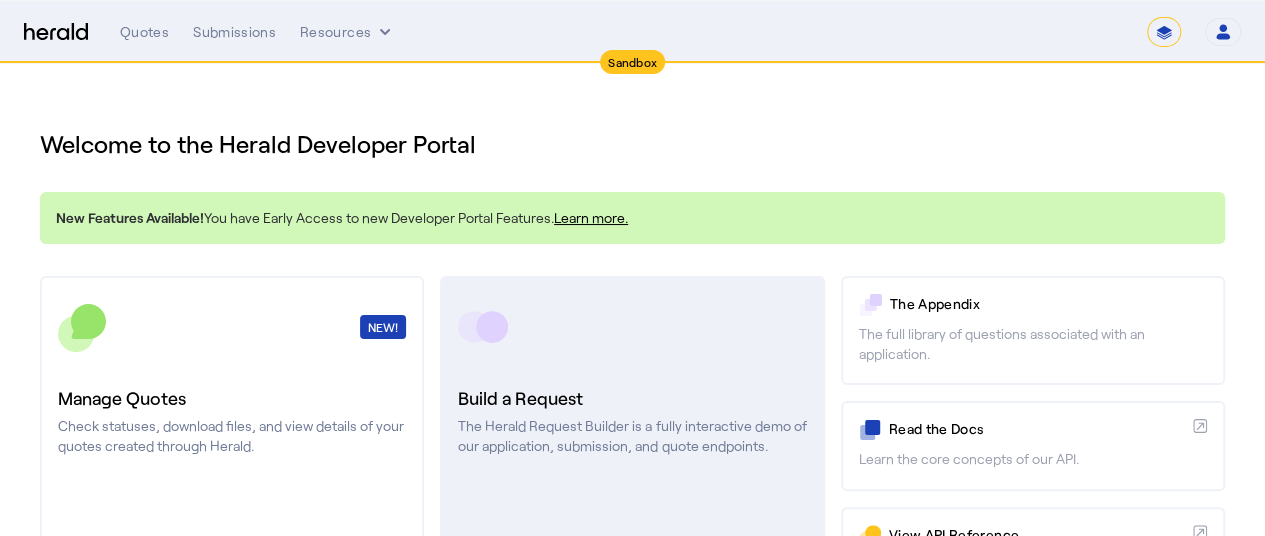 click at bounding box center [632, 327] 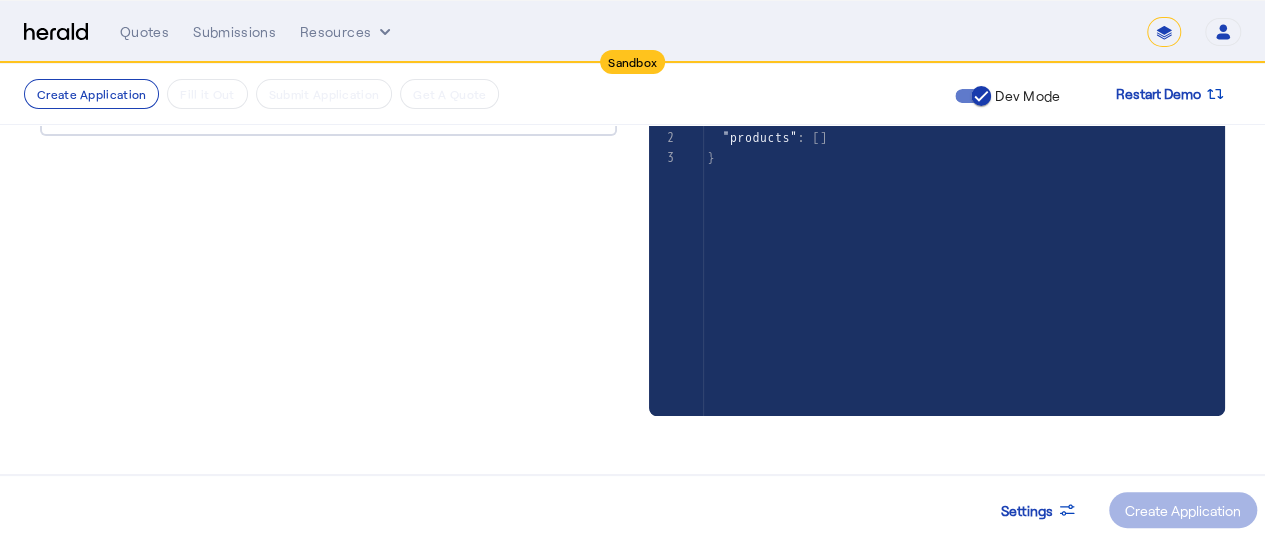 scroll, scrollTop: 0, scrollLeft: 0, axis: both 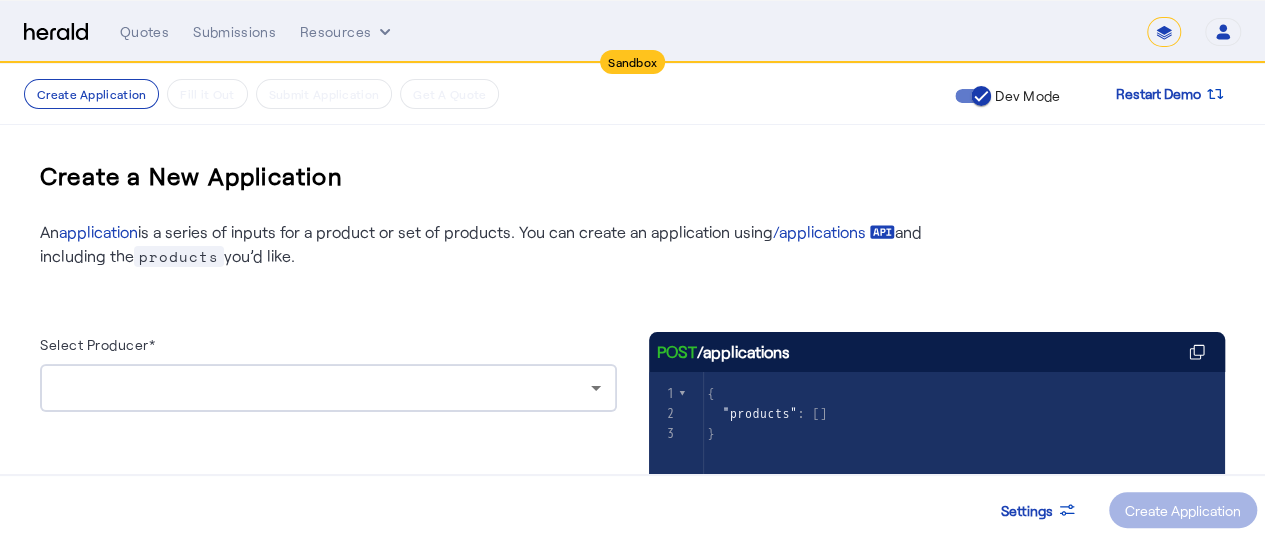 click on "Select Producer*" 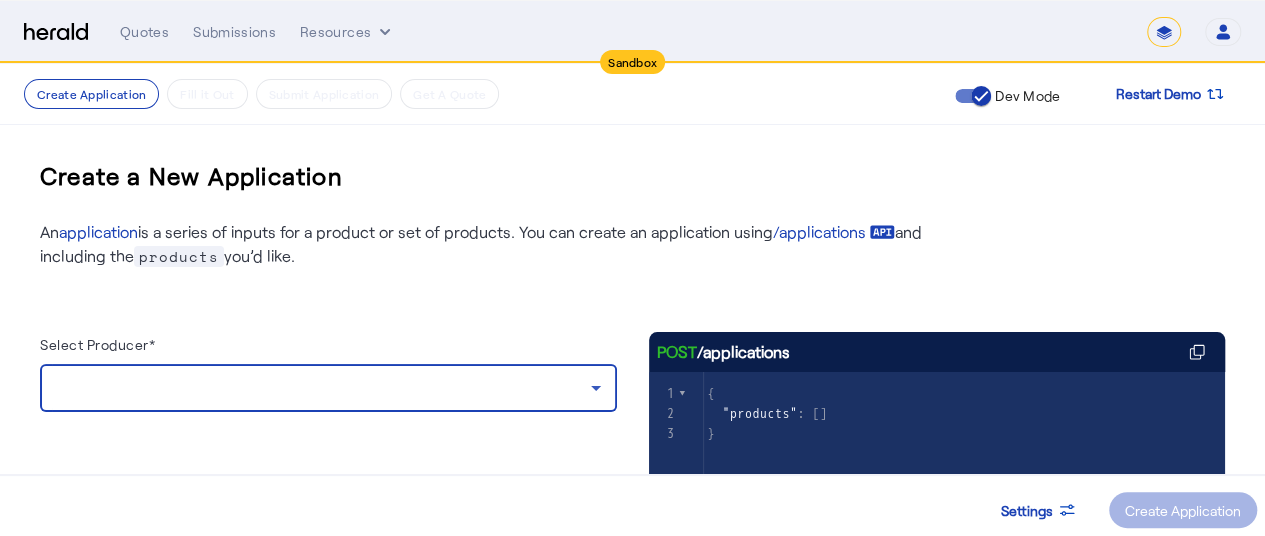 click at bounding box center (323, 388) 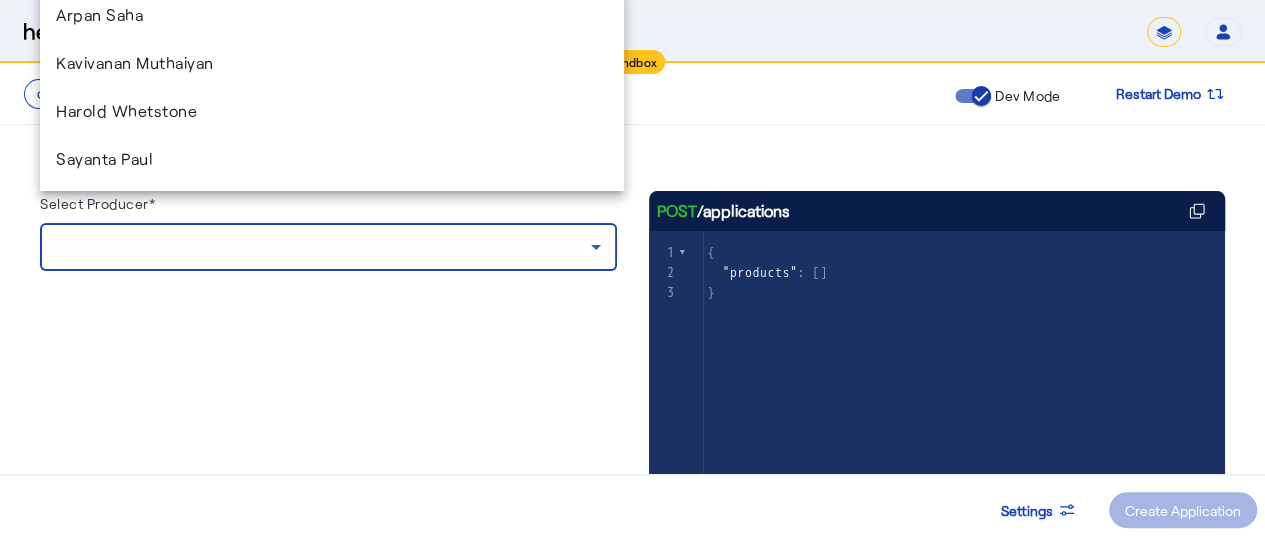scroll, scrollTop: 173, scrollLeft: 0, axis: vertical 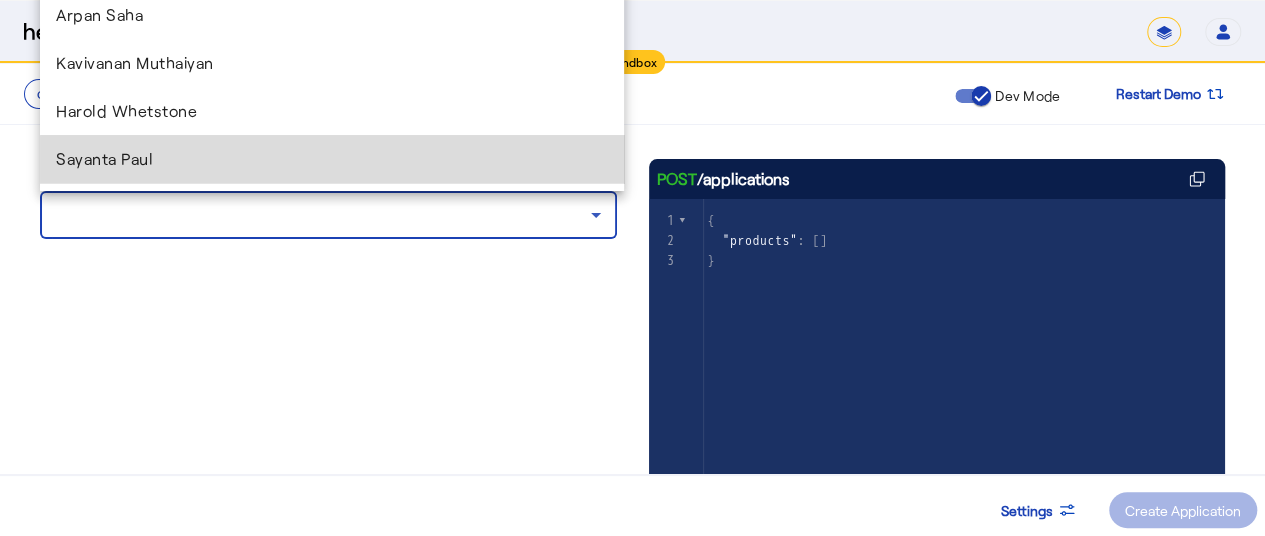 click on "Sayanta Paul" at bounding box center (332, 159) 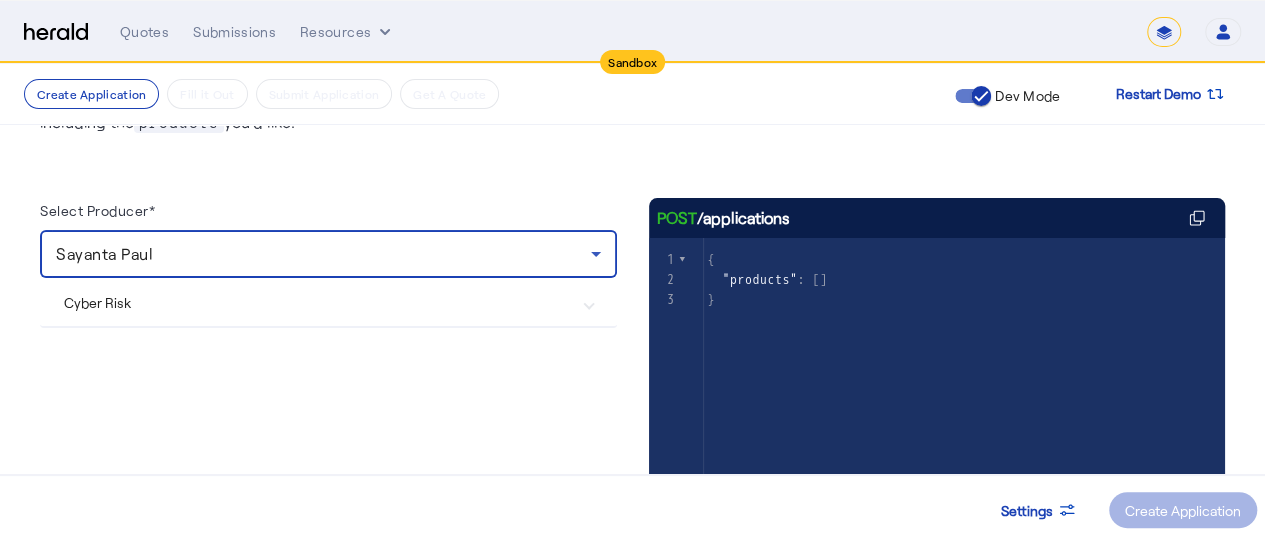 scroll, scrollTop: 130, scrollLeft: 0, axis: vertical 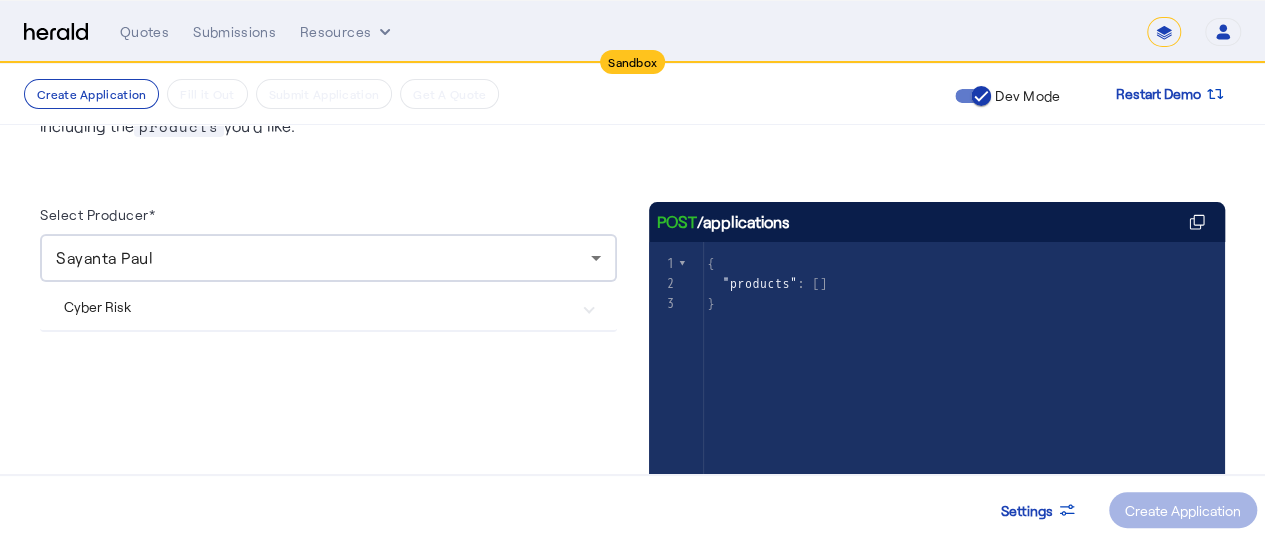 click on "Cyber Risk" at bounding box center (328, 306) 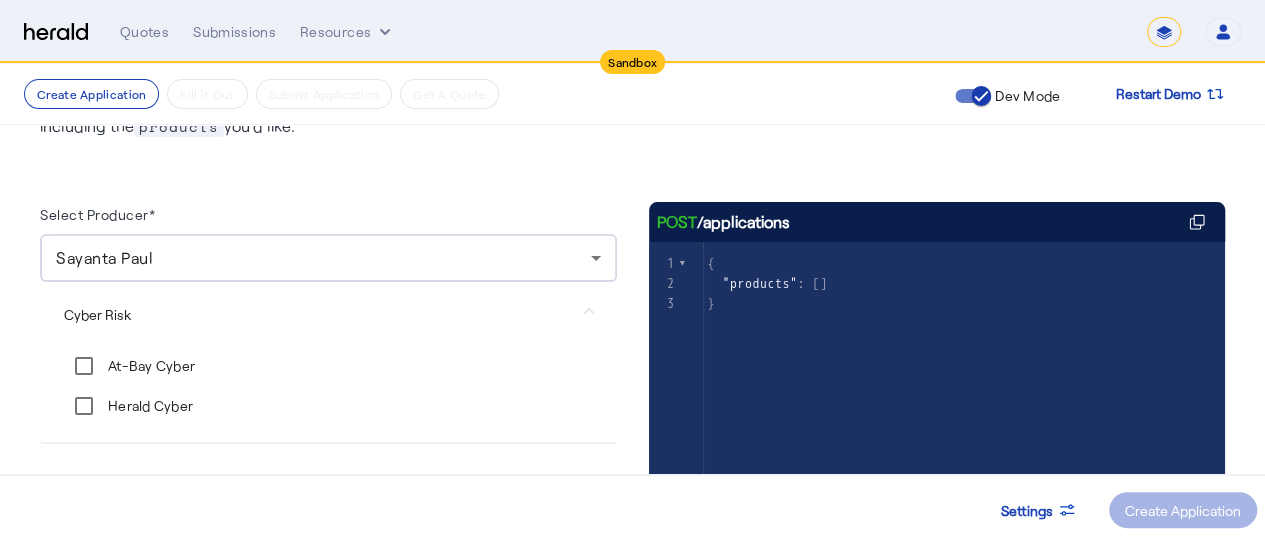 click on "At-Bay Cyber" at bounding box center [328, 366] 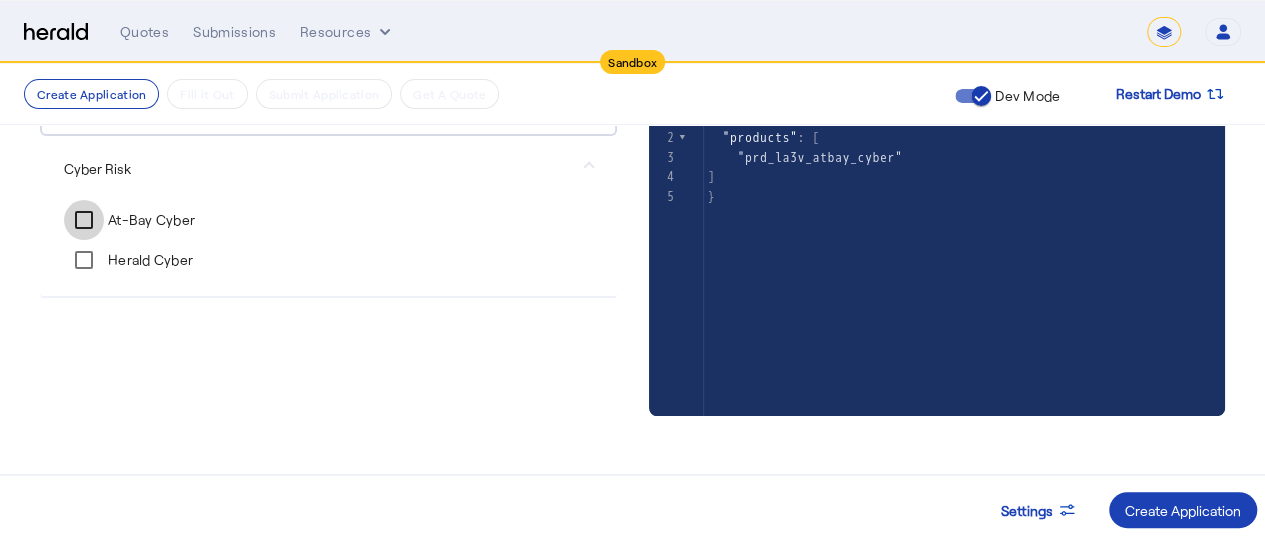 scroll, scrollTop: 0, scrollLeft: 0, axis: both 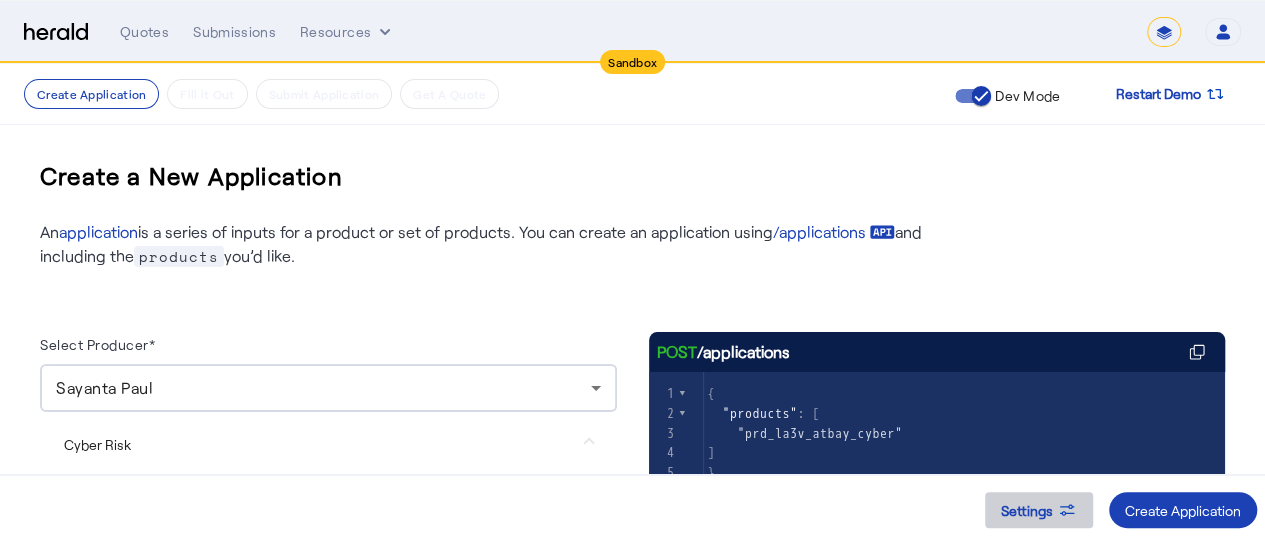 click on "Settings" at bounding box center [1027, 510] 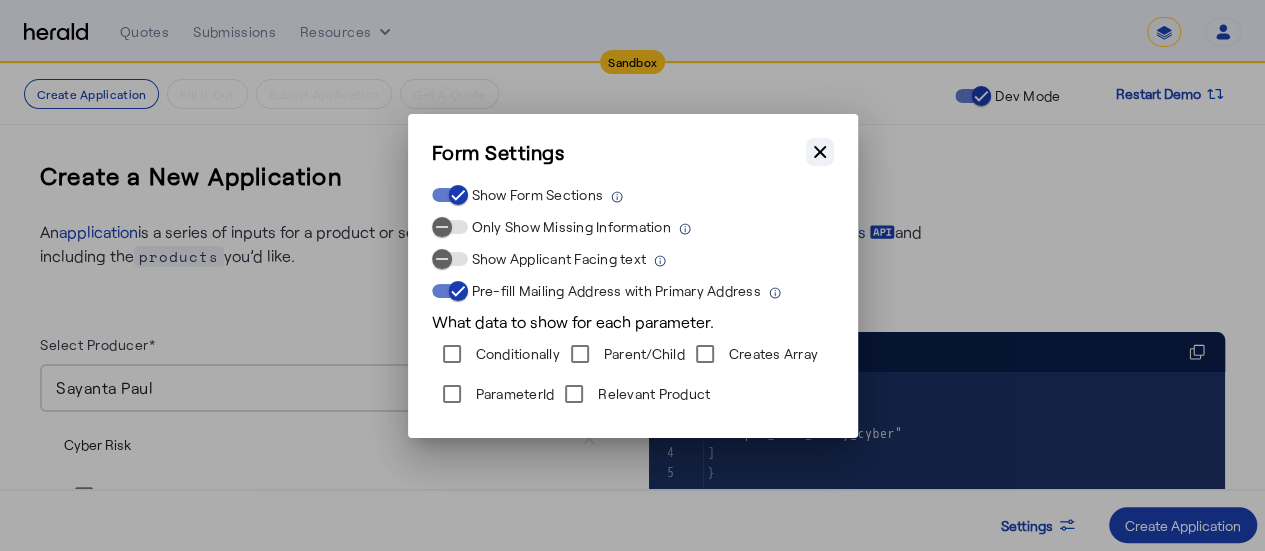 click on "Close modal" at bounding box center [820, 152] 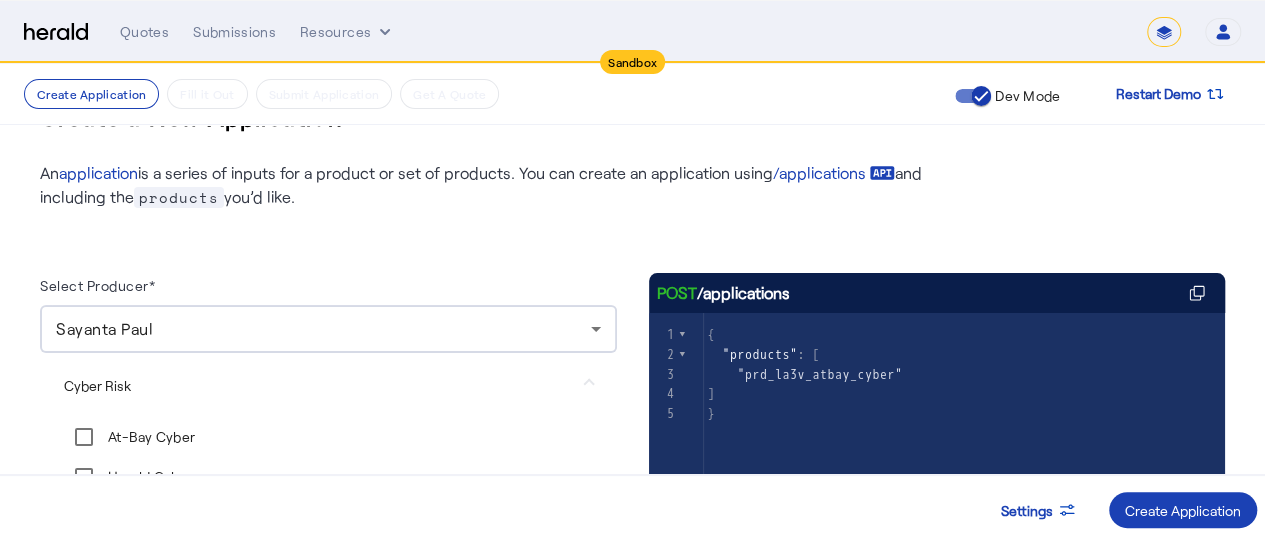 scroll, scrollTop: 56, scrollLeft: 0, axis: vertical 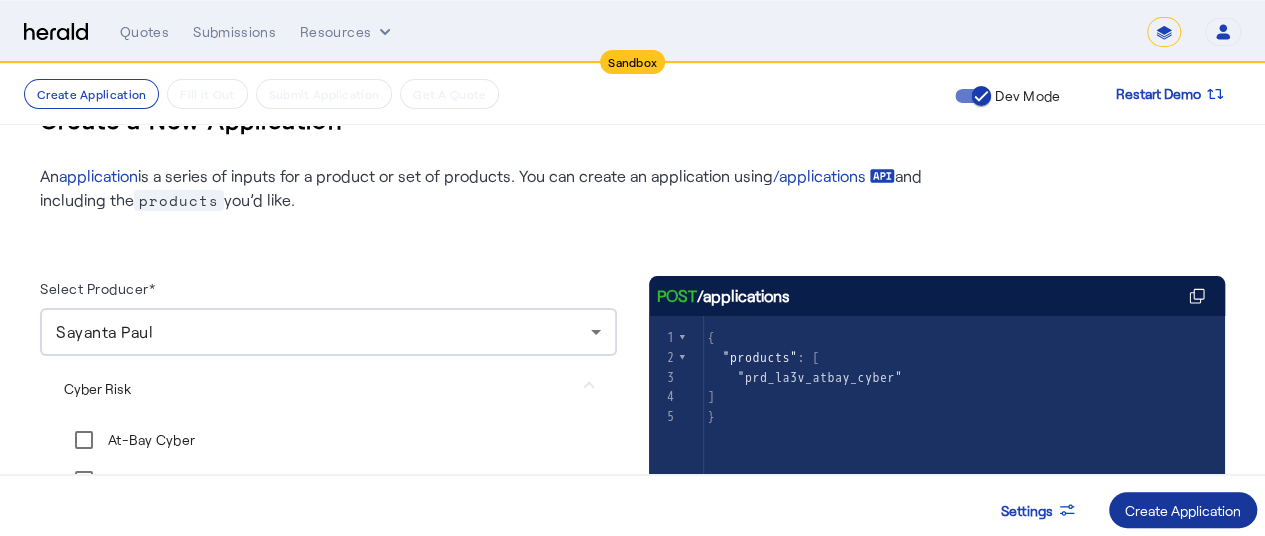 click on "Create Application" at bounding box center [1183, 510] 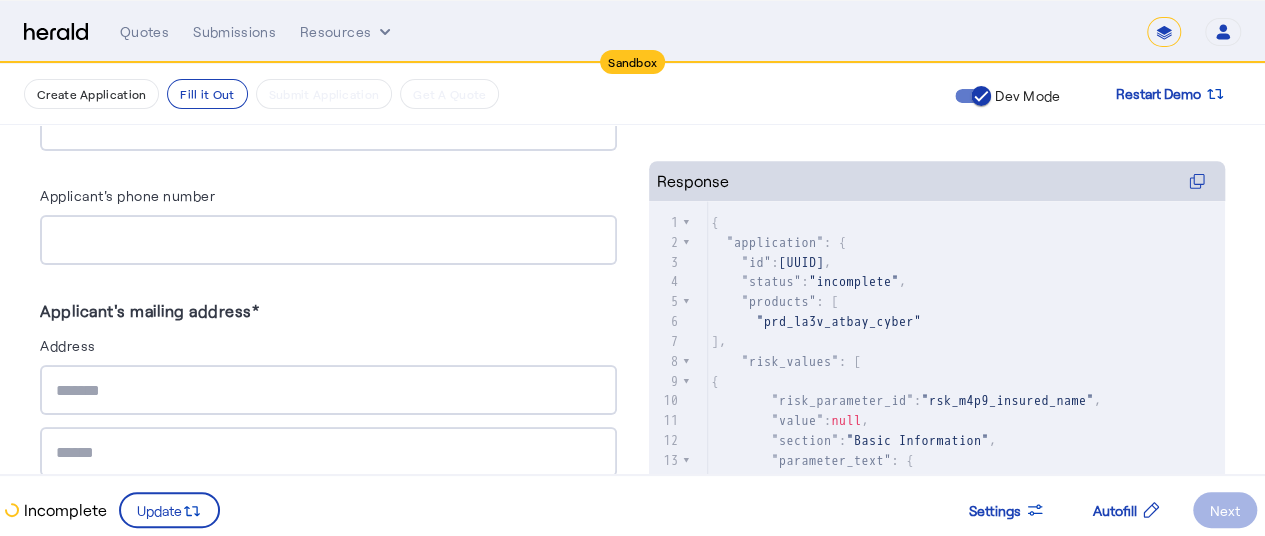 scroll, scrollTop: 723, scrollLeft: 0, axis: vertical 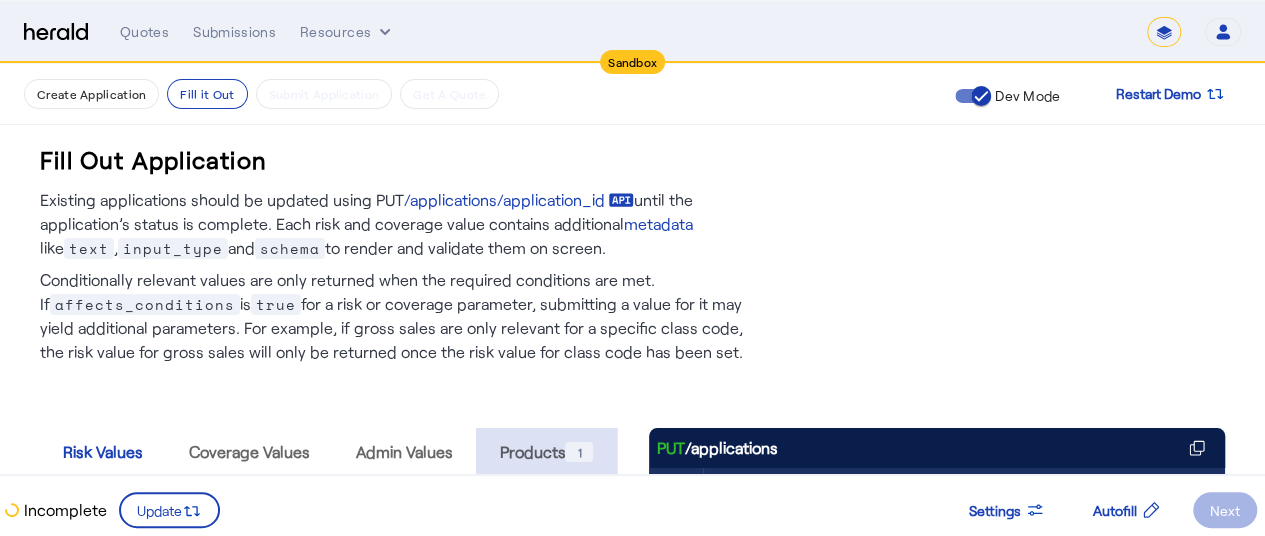 click on "Products       1" at bounding box center [546, 452] 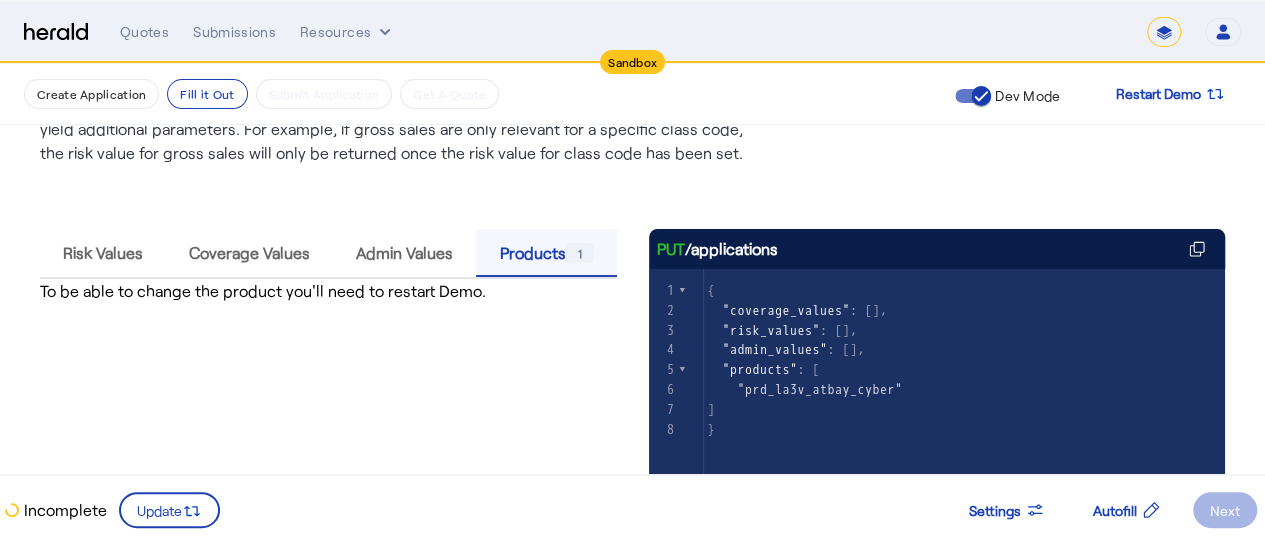 scroll, scrollTop: 200, scrollLeft: 0, axis: vertical 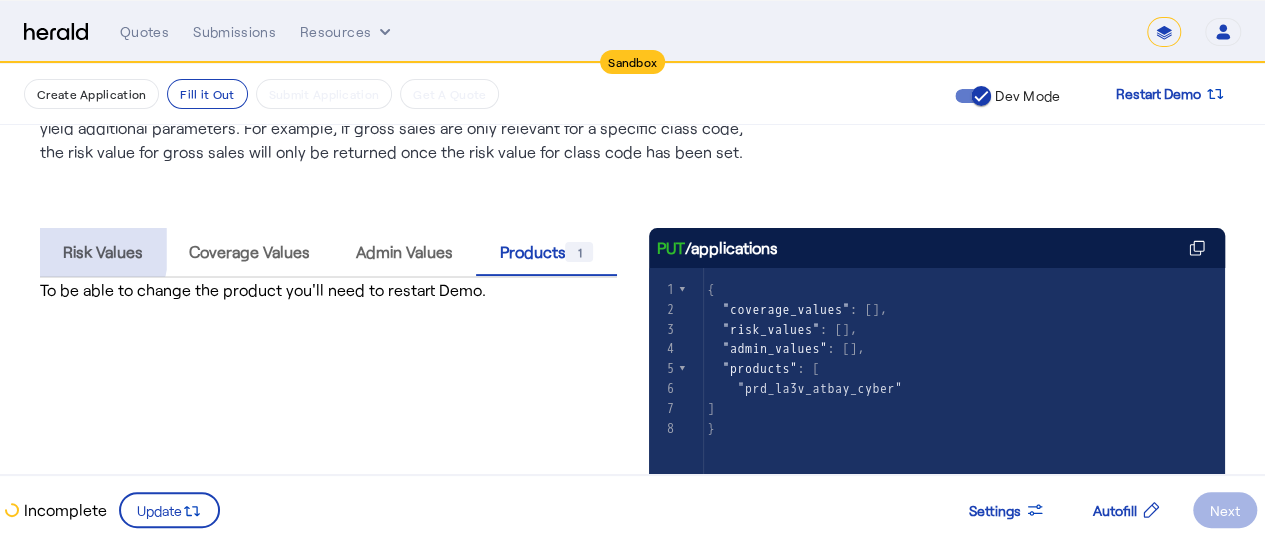 click on "Risk Values" at bounding box center (103, 252) 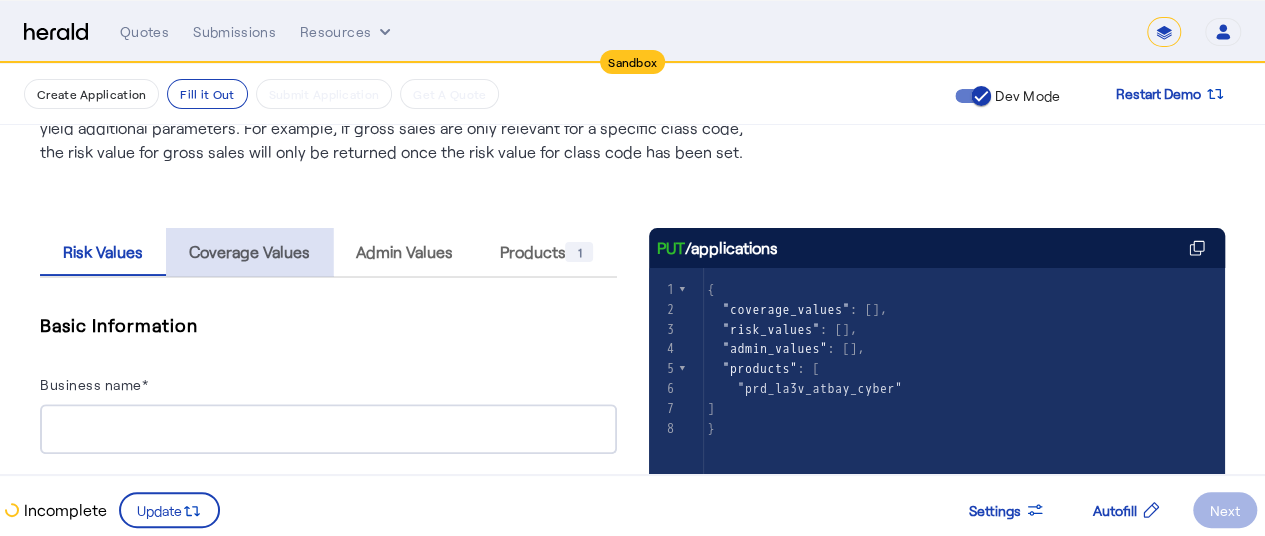 click on "Coverage Values" at bounding box center (249, 252) 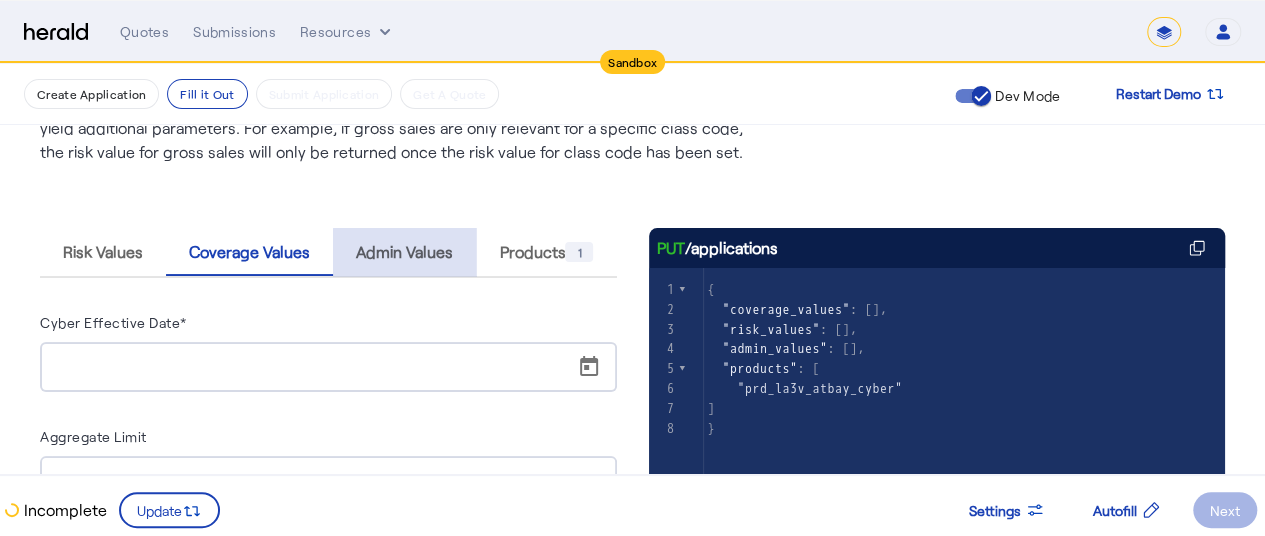 click on "Admin Values" at bounding box center (404, 252) 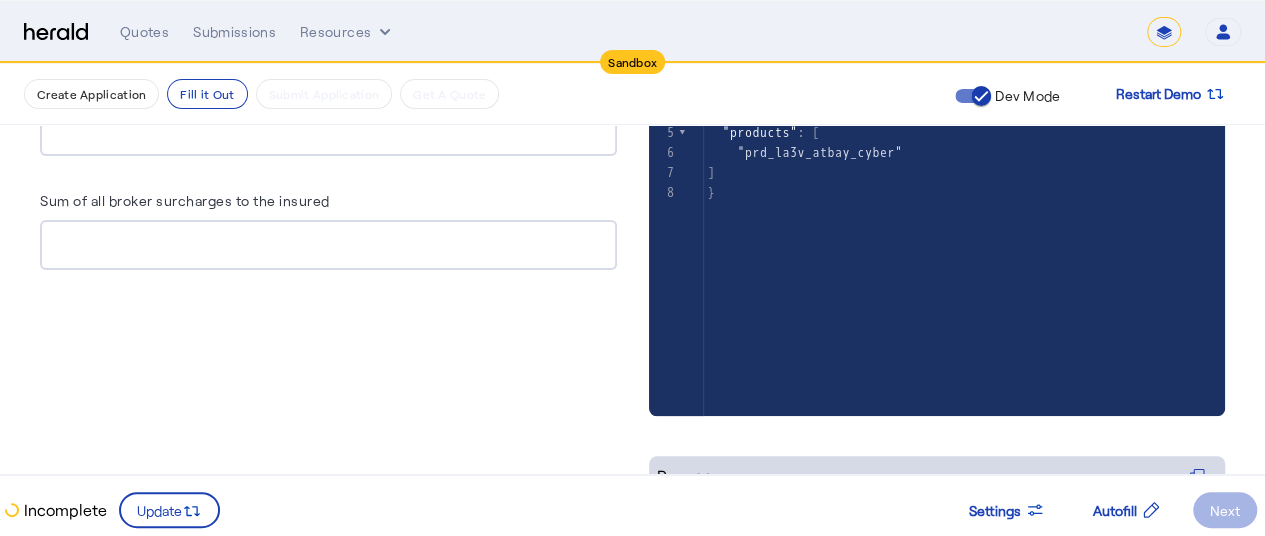scroll, scrollTop: 890, scrollLeft: 0, axis: vertical 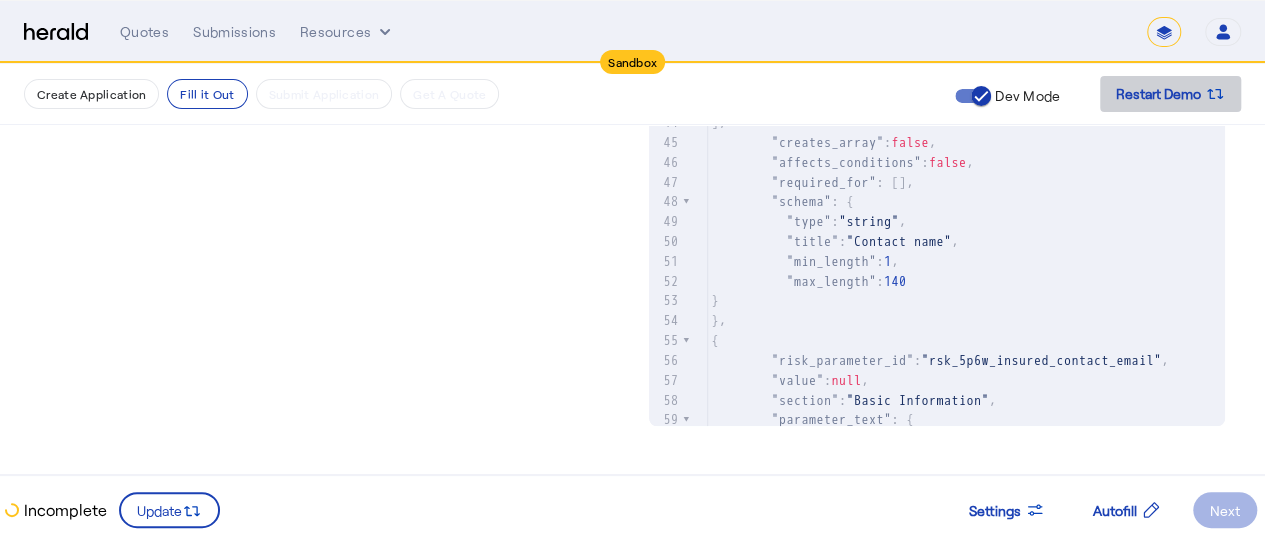 click at bounding box center [1170, 94] 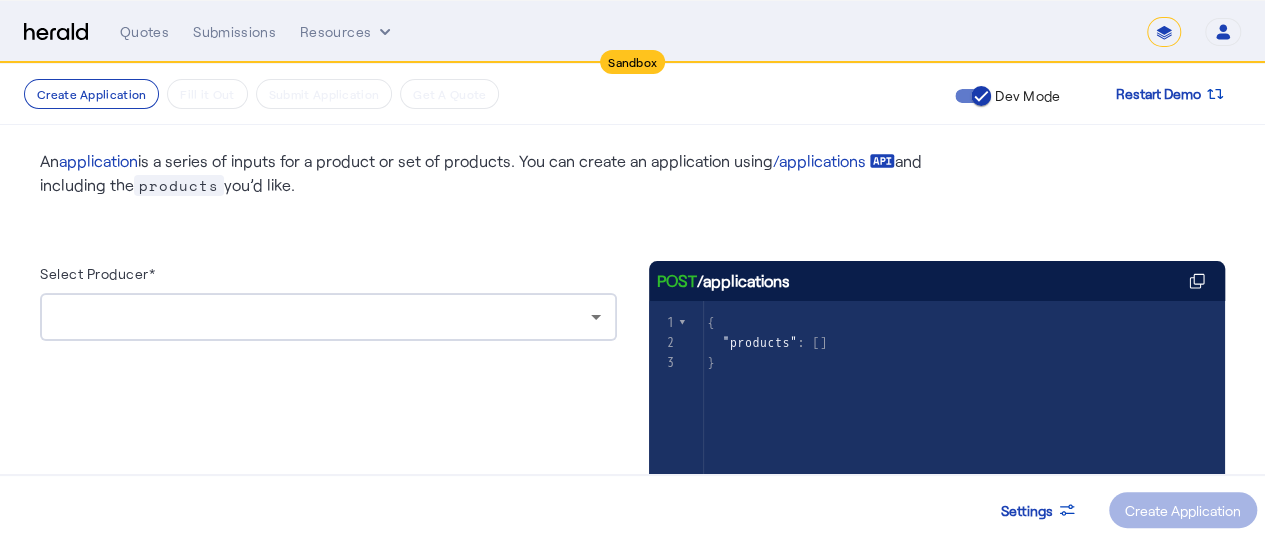scroll, scrollTop: 0, scrollLeft: 0, axis: both 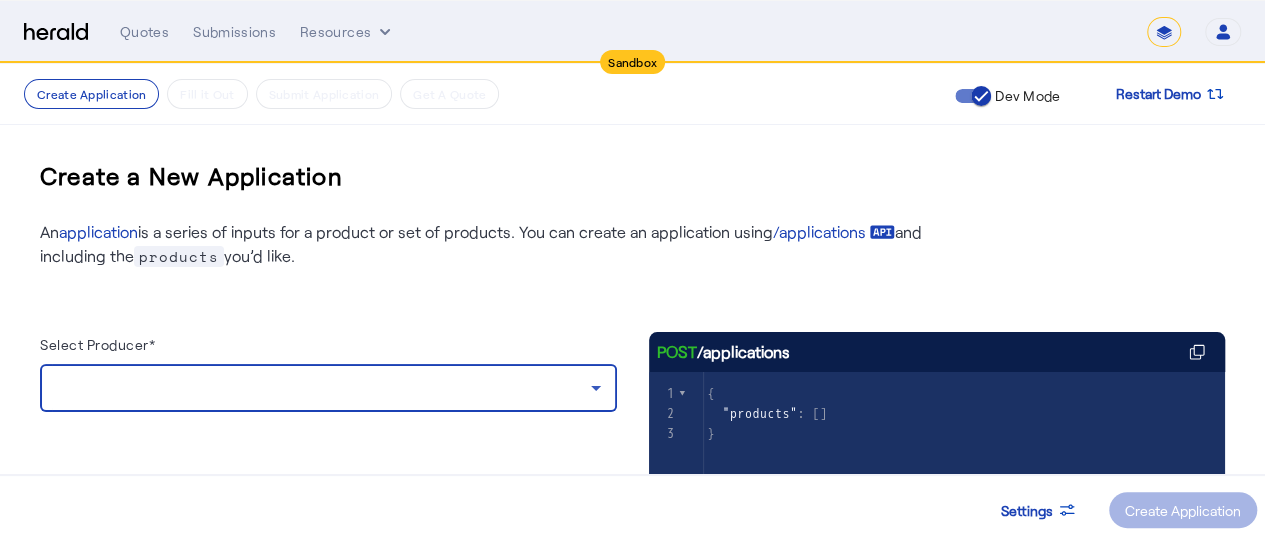 click at bounding box center [323, 388] 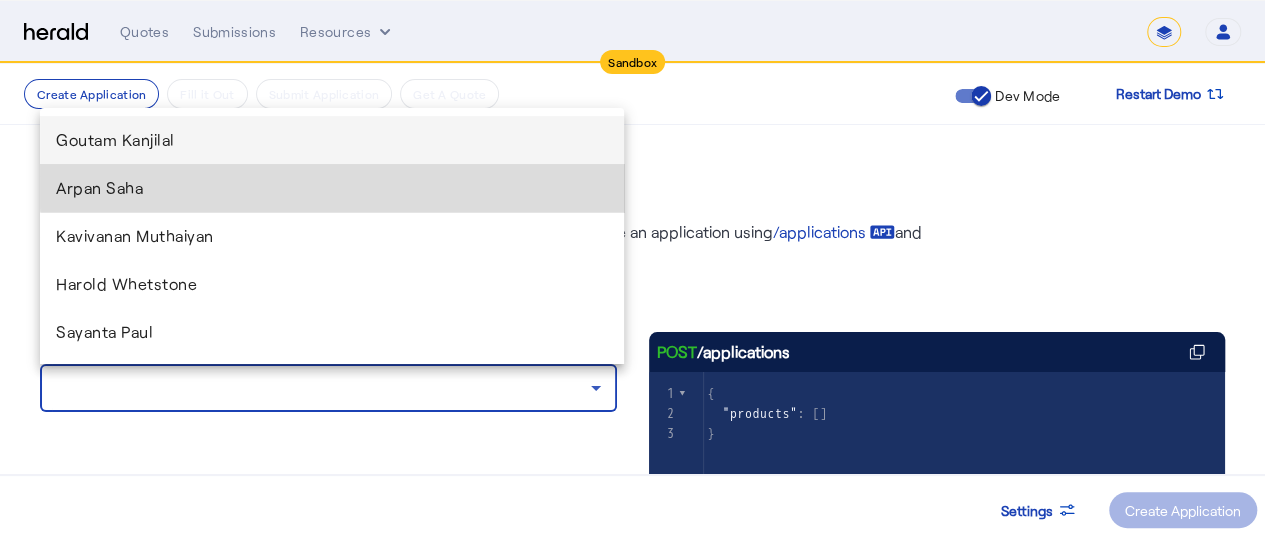 click on "Arpan Saha" at bounding box center [332, 188] 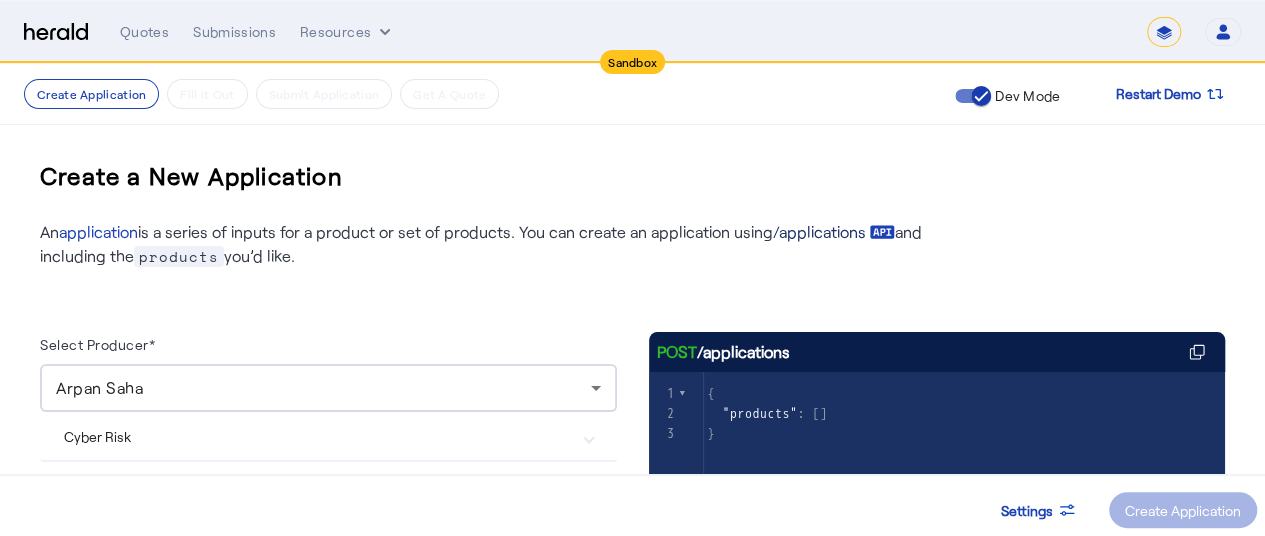 click on "/applications" 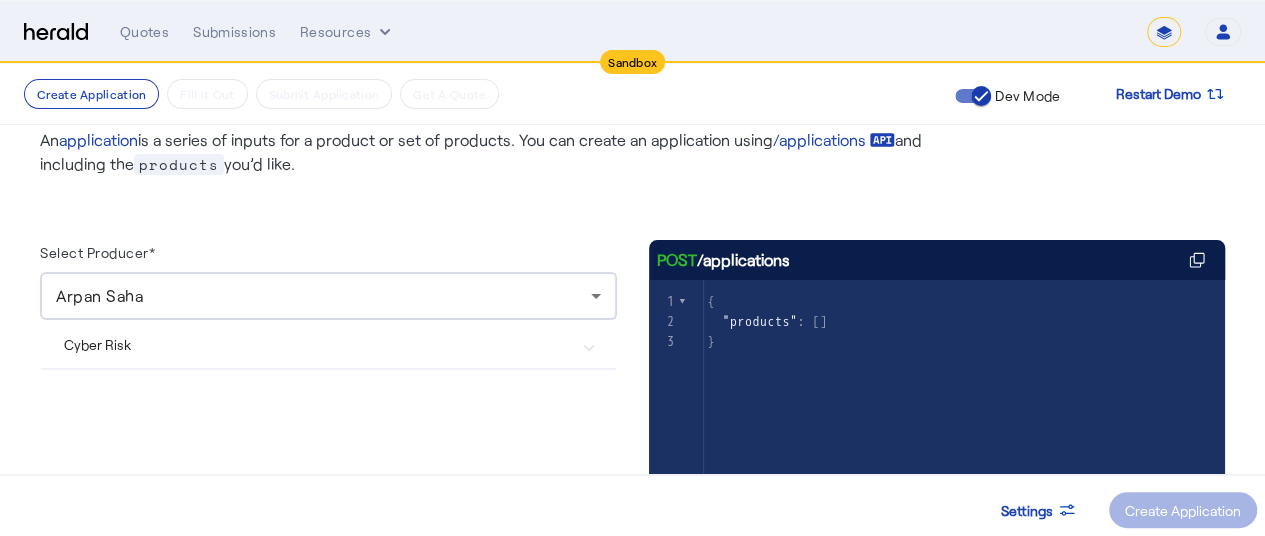 scroll, scrollTop: 0, scrollLeft: 0, axis: both 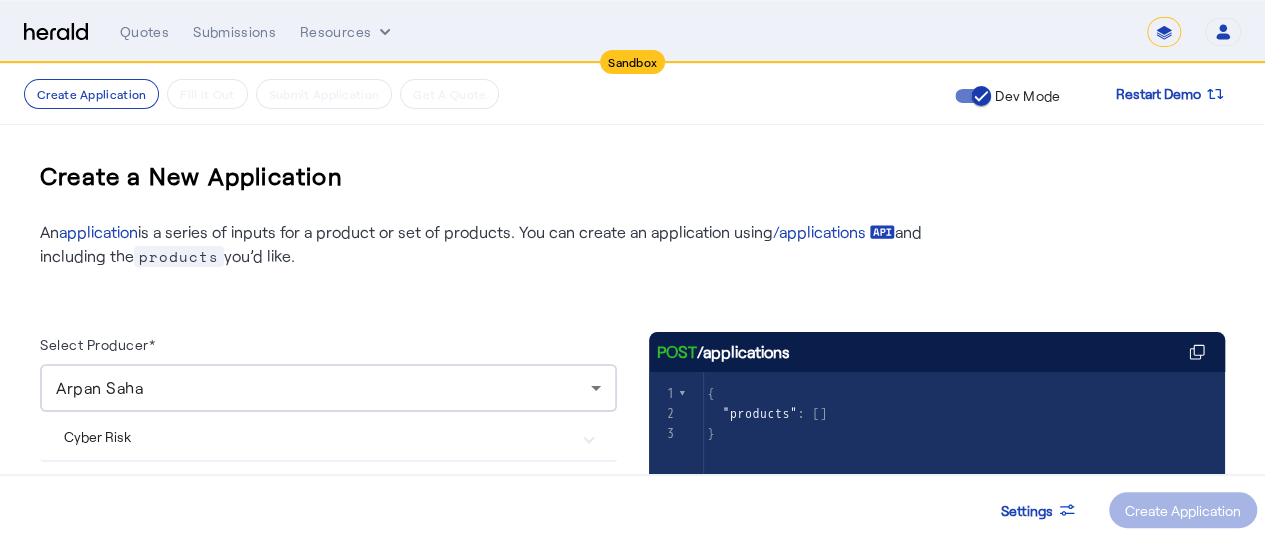 click on "Arpan Saha" at bounding box center (323, 388) 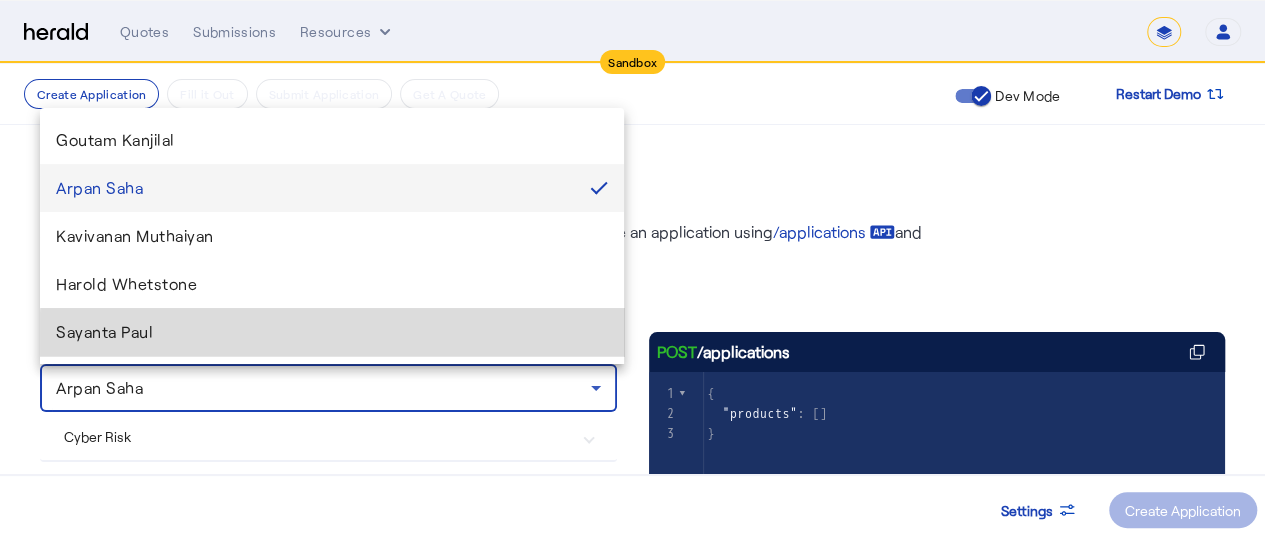 click on "Sayanta Paul" at bounding box center (332, 332) 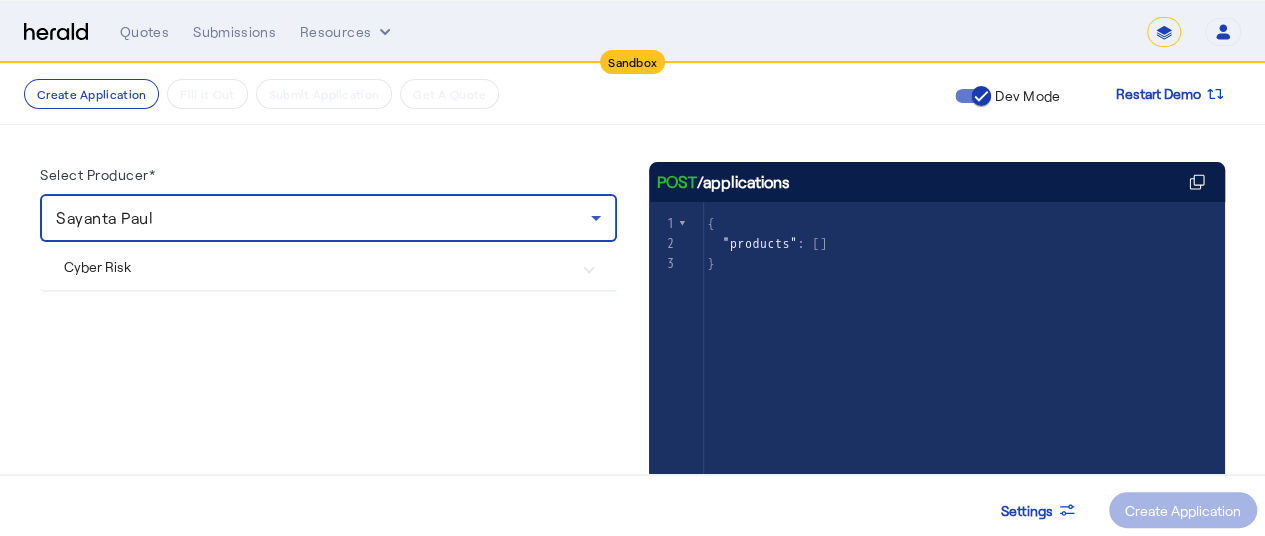 scroll, scrollTop: 162, scrollLeft: 0, axis: vertical 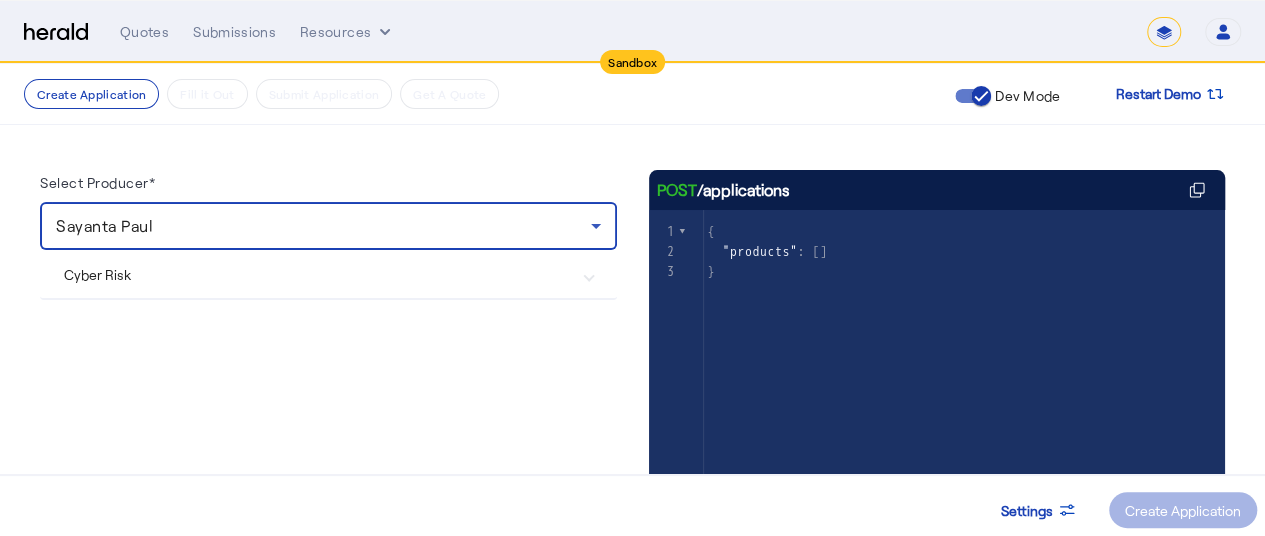 click on "Sayanta Paul" at bounding box center (323, 226) 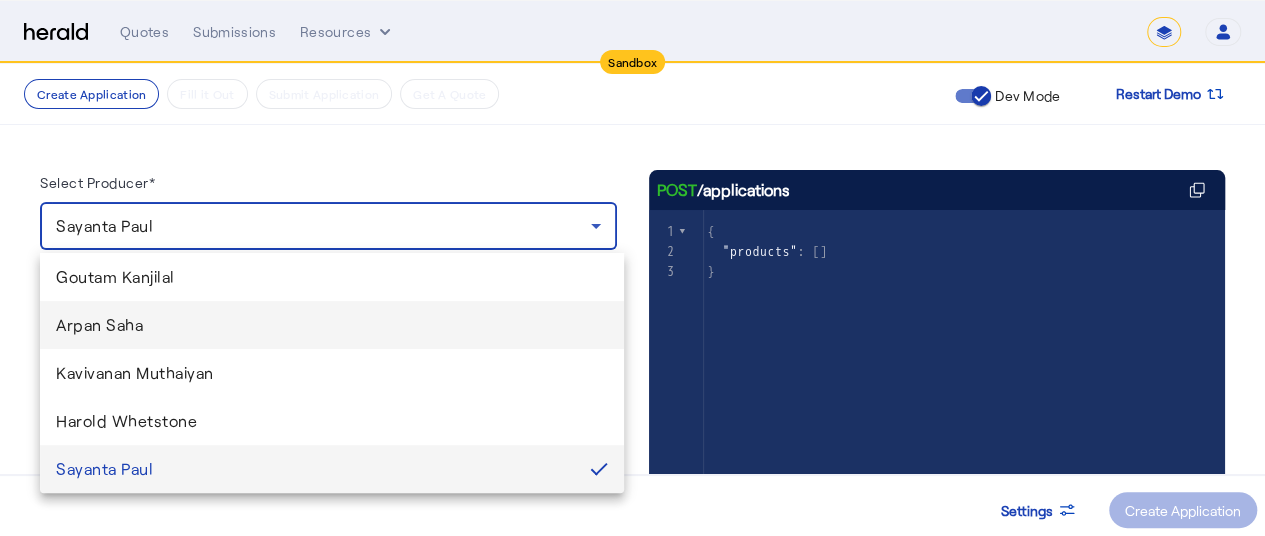 click on "Arpan Saha" at bounding box center (332, 325) 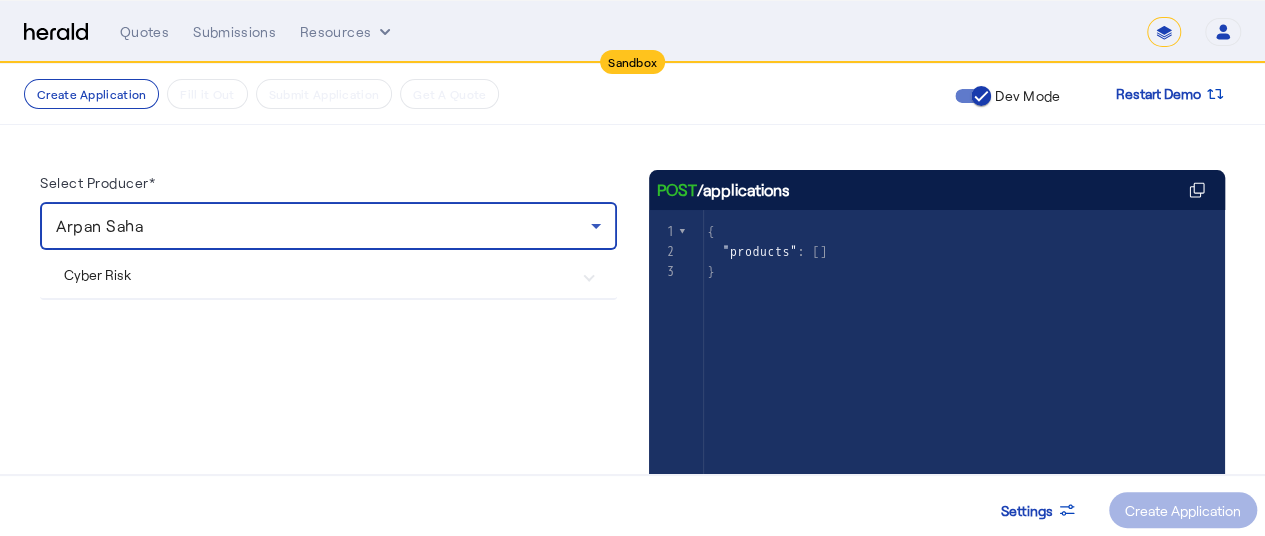 click on "Cyber Risk" at bounding box center (316, 274) 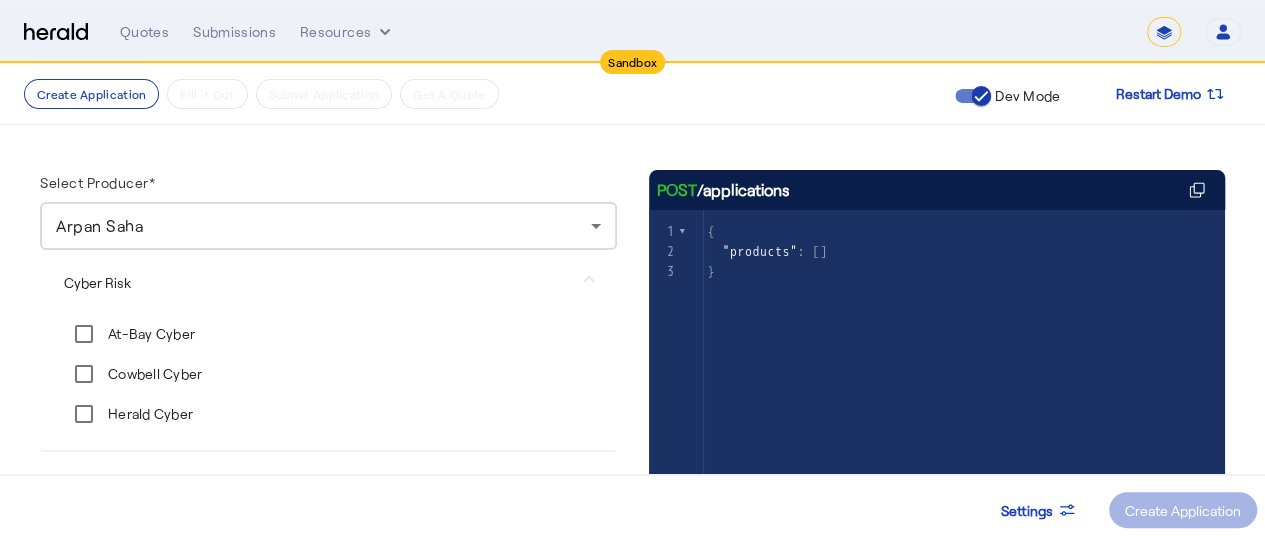 click on "At-Bay Cyber" at bounding box center [328, 334] 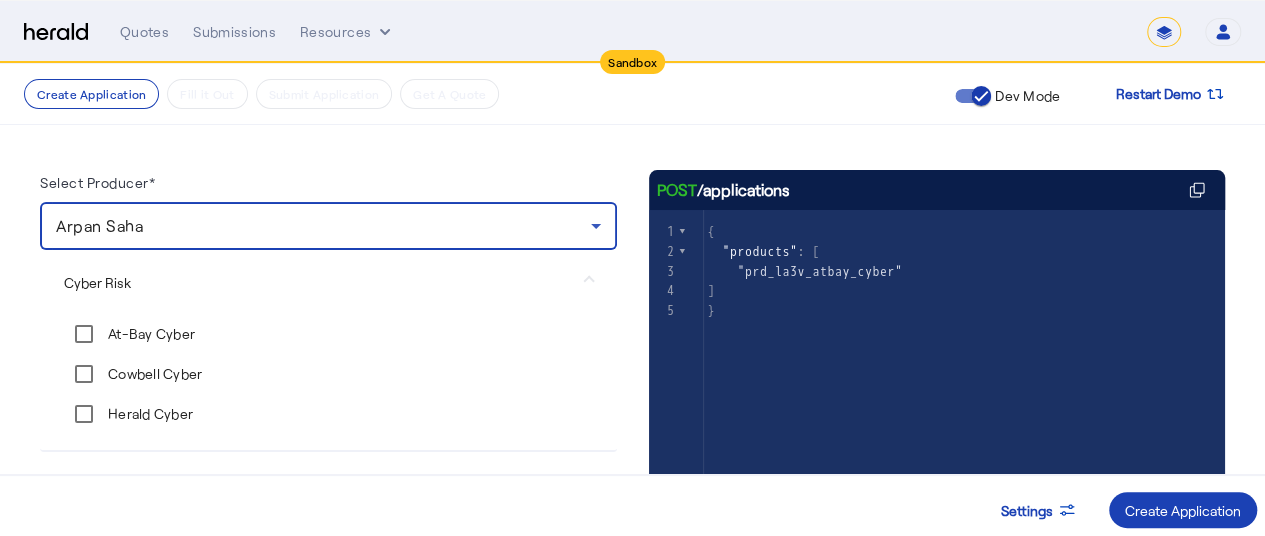 click 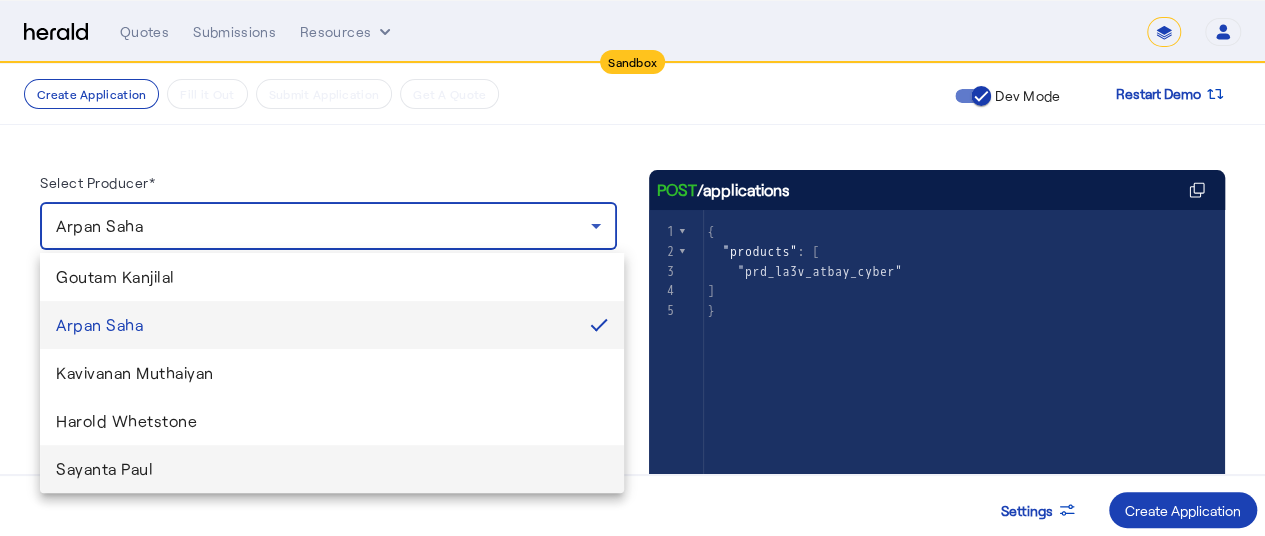 click on "Sayanta Paul" at bounding box center (332, 469) 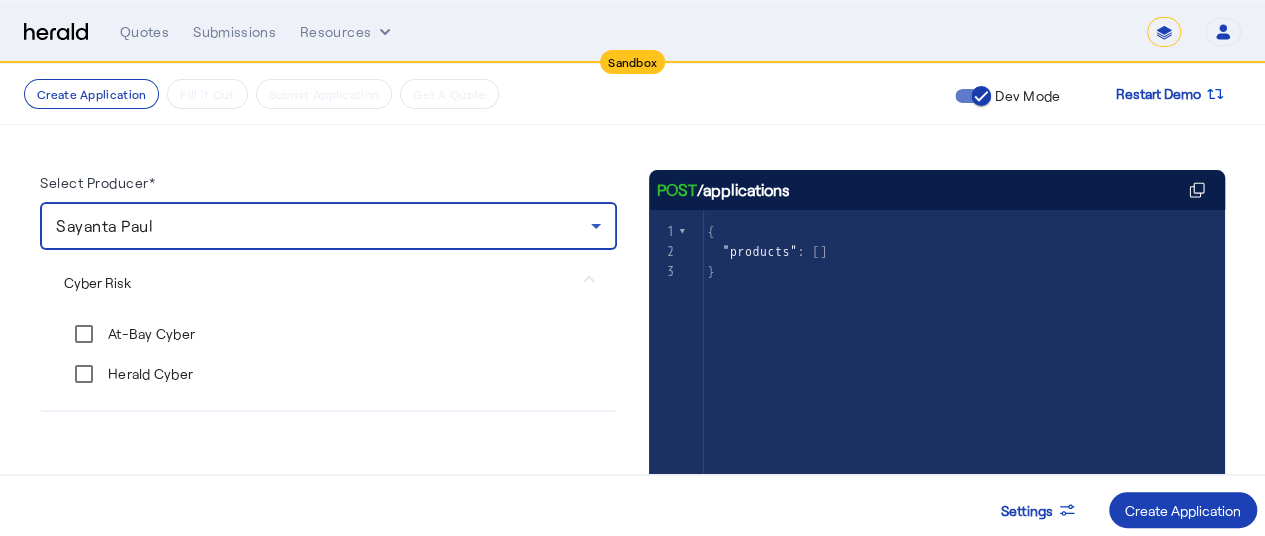 scroll, scrollTop: 0, scrollLeft: 0, axis: both 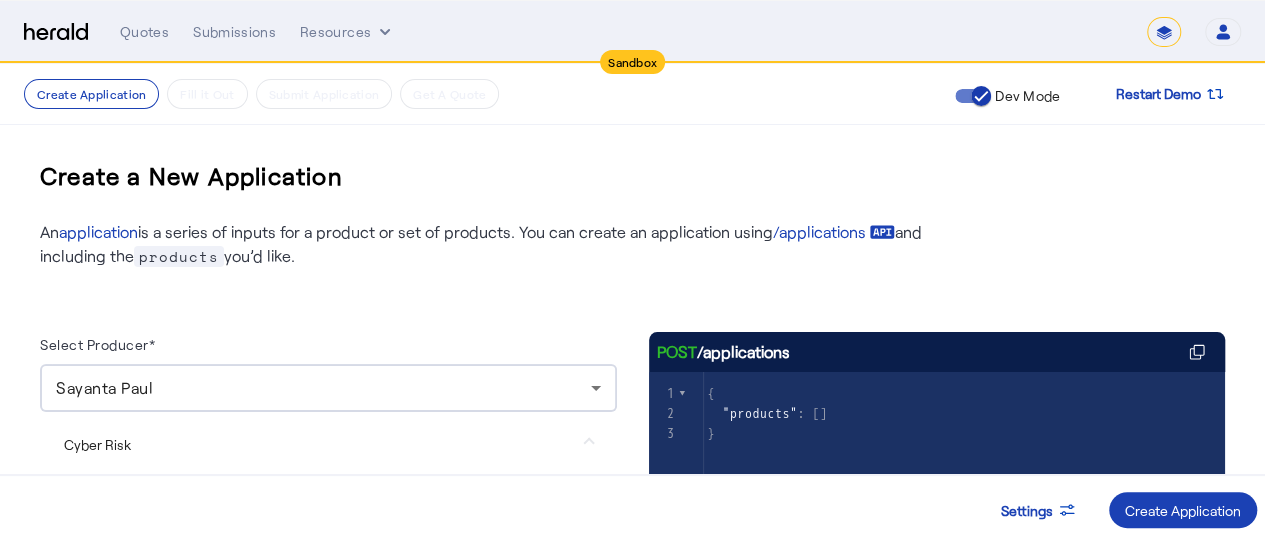 click 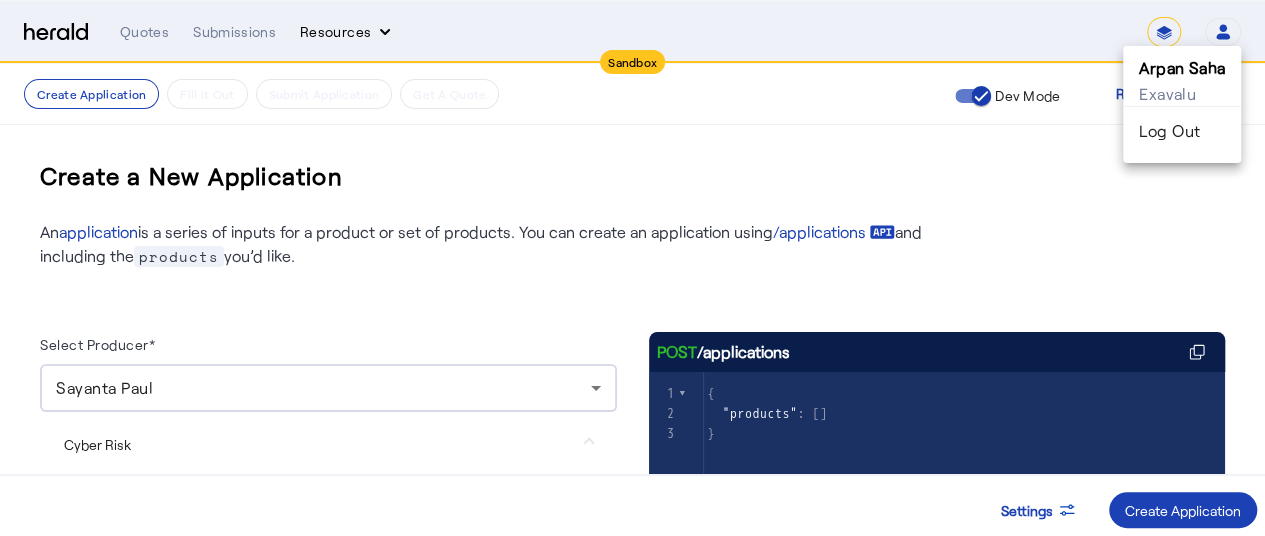 drag, startPoint x: 526, startPoint y: 207, endPoint x: 336, endPoint y: 41, distance: 252.3014 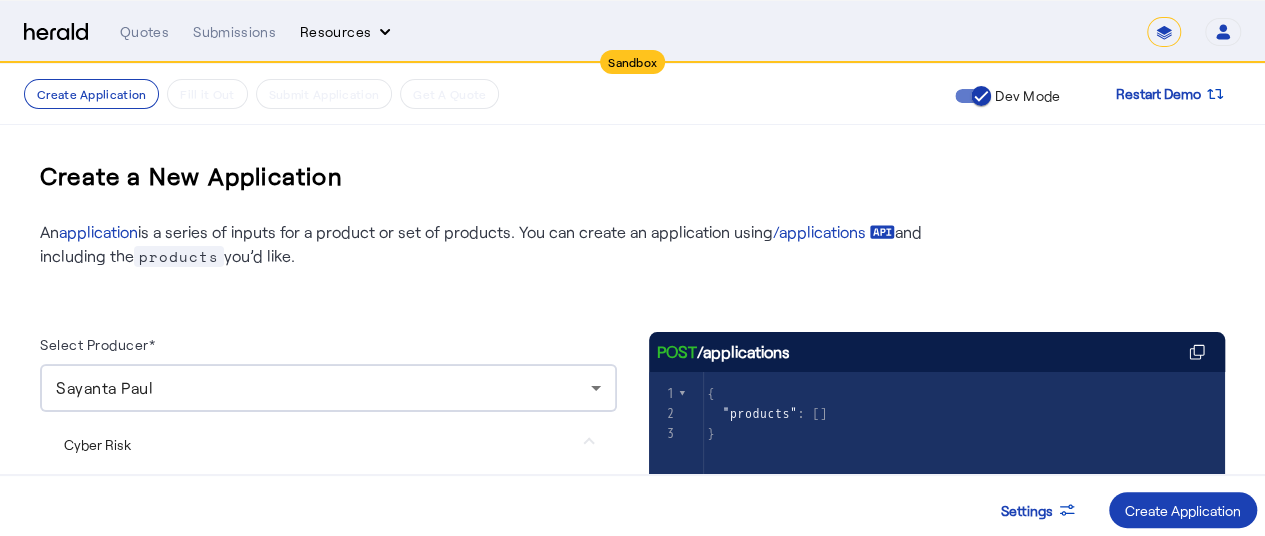 click on "Resources" at bounding box center [347, 32] 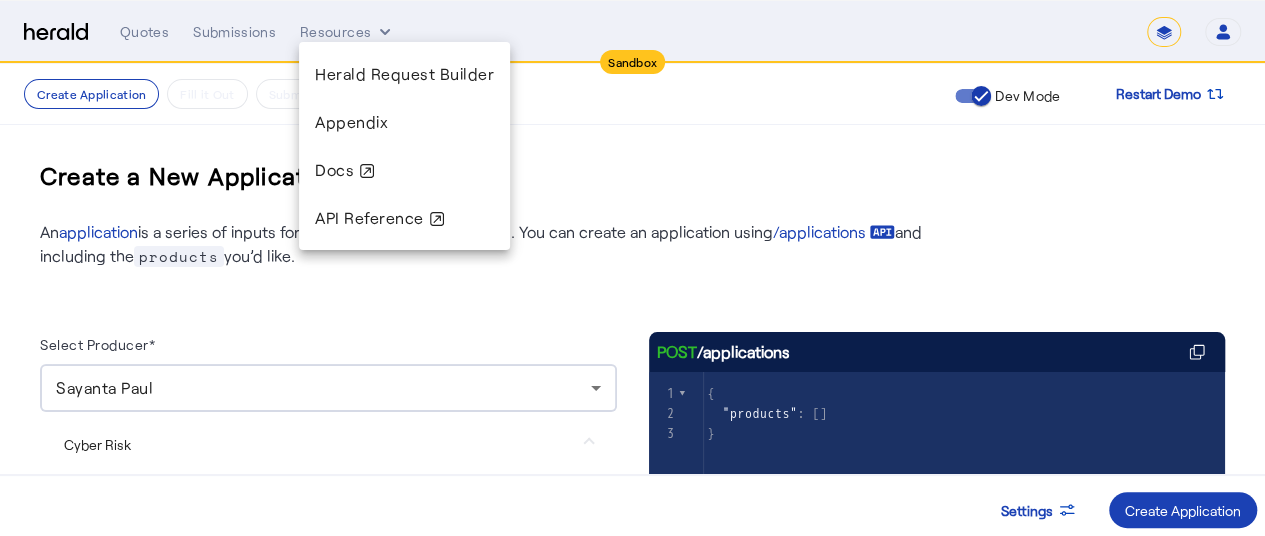 click at bounding box center [632, 268] 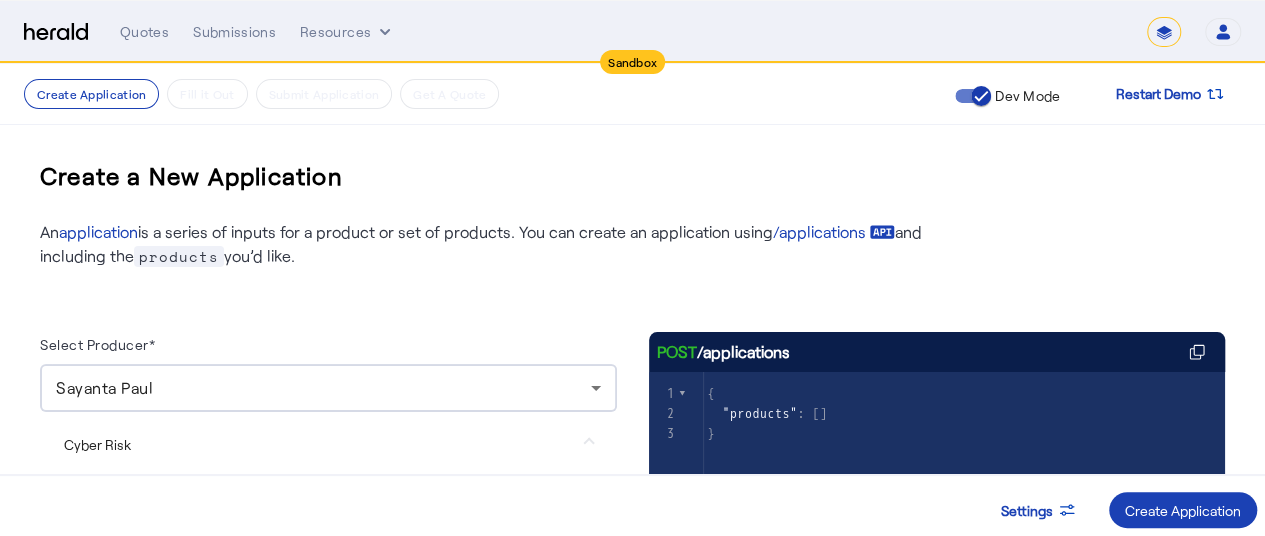 click on "Quotes" at bounding box center [144, 32] 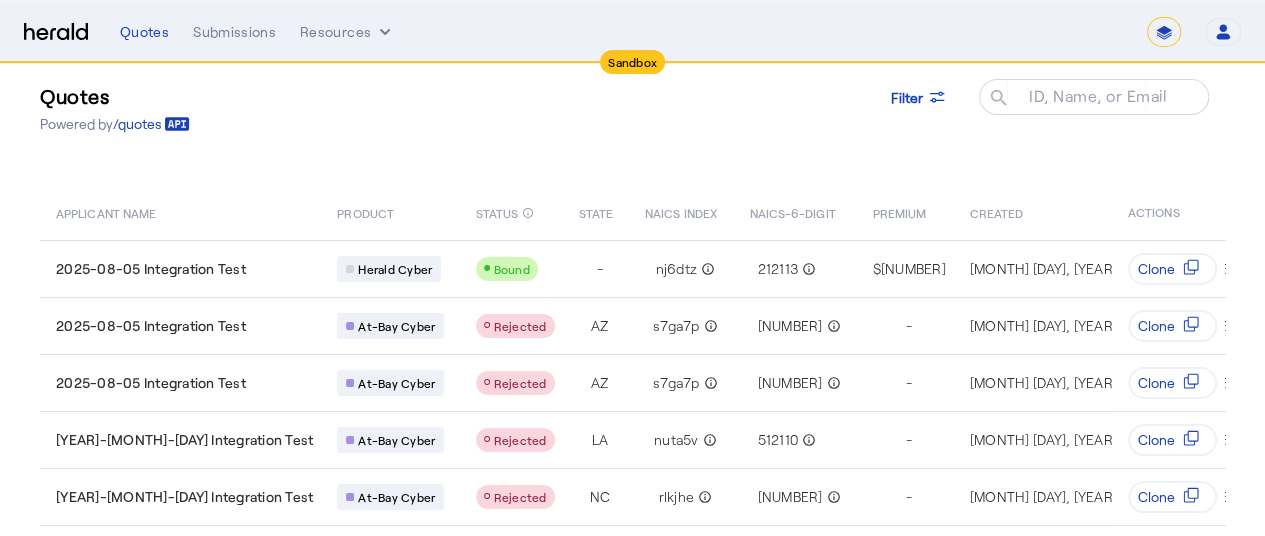 scroll, scrollTop: 50, scrollLeft: 0, axis: vertical 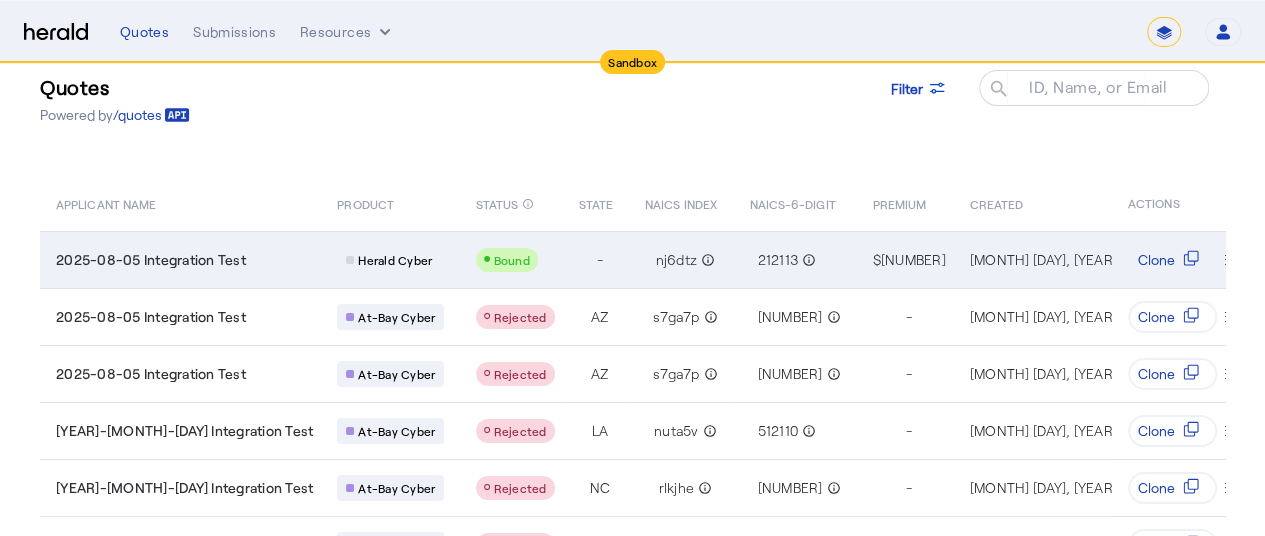 click on "nj6dtz info_outline" at bounding box center (681, 259) 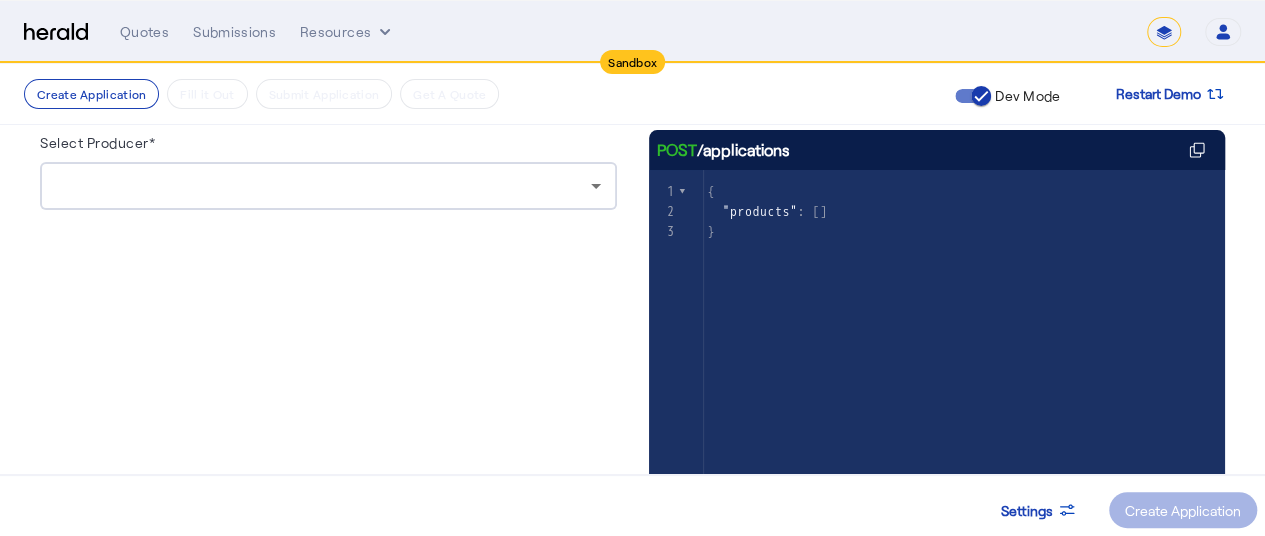 scroll, scrollTop: 210, scrollLeft: 0, axis: vertical 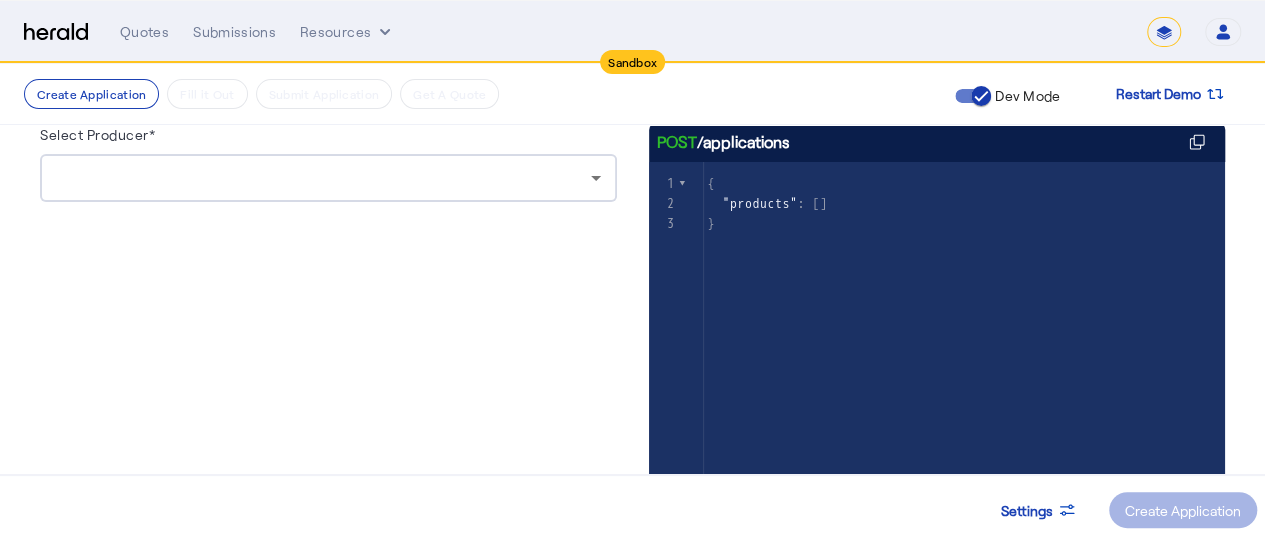 click 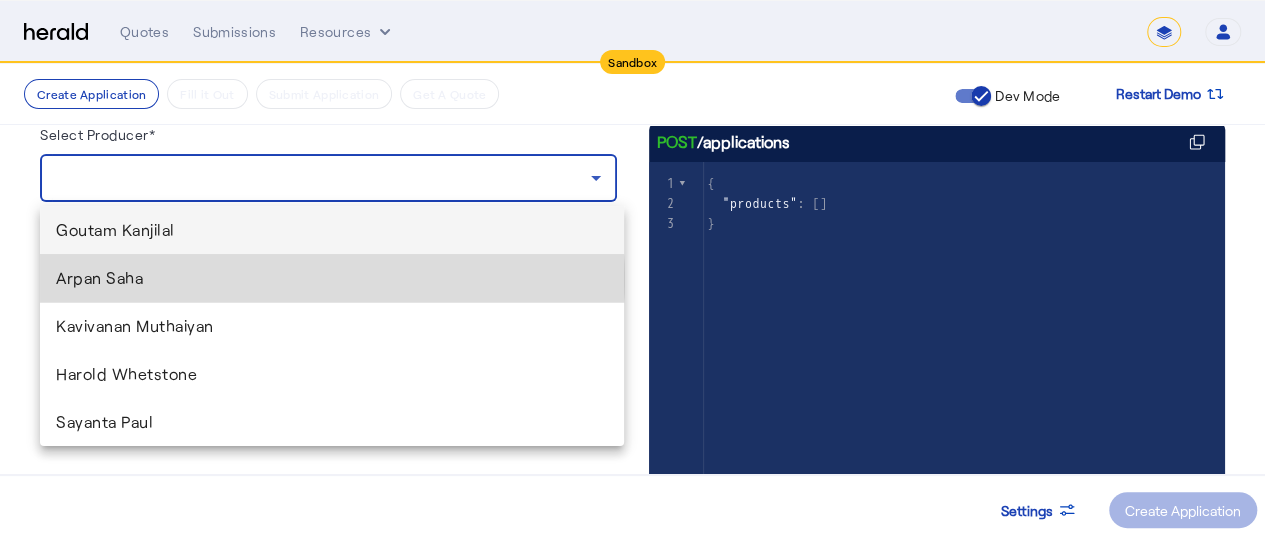 click on "Arpan Saha" at bounding box center (332, 278) 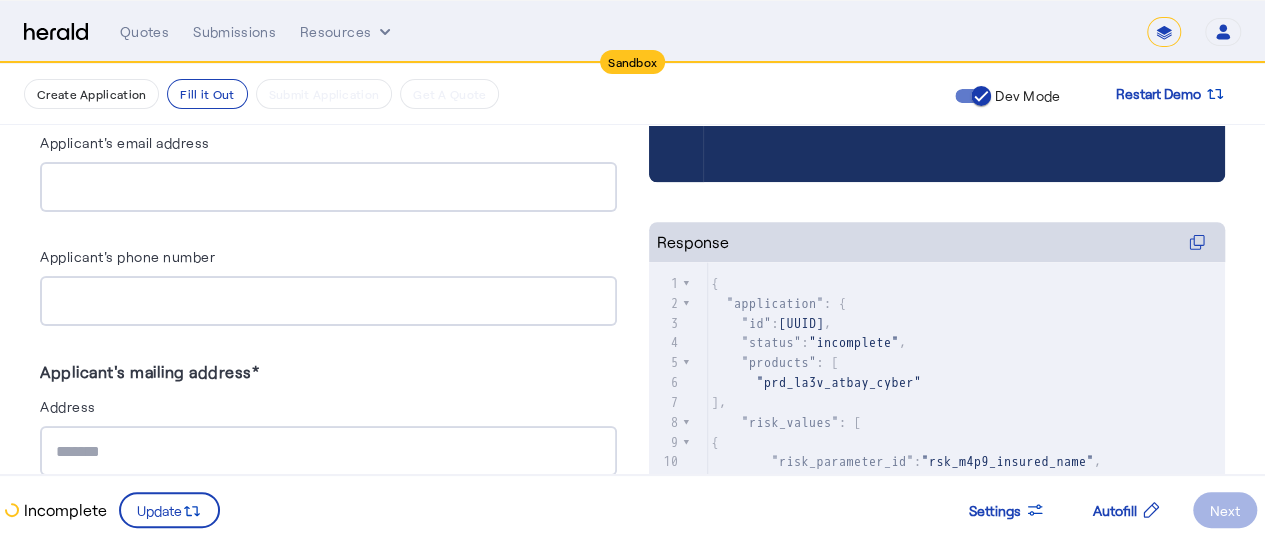 scroll, scrollTop: 843, scrollLeft: 0, axis: vertical 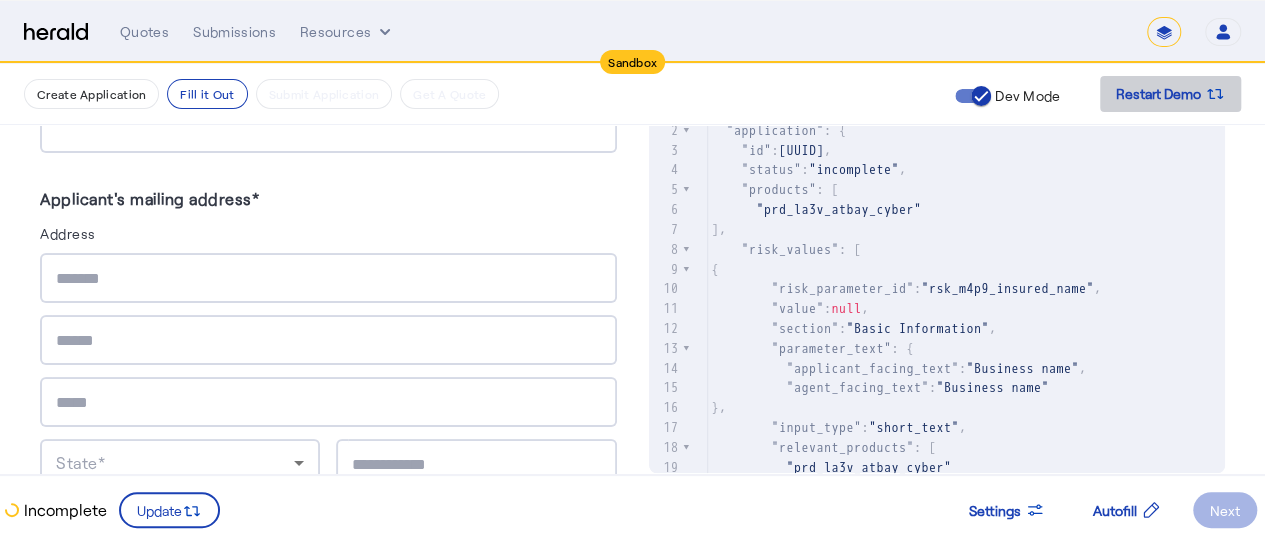 click at bounding box center (1170, 94) 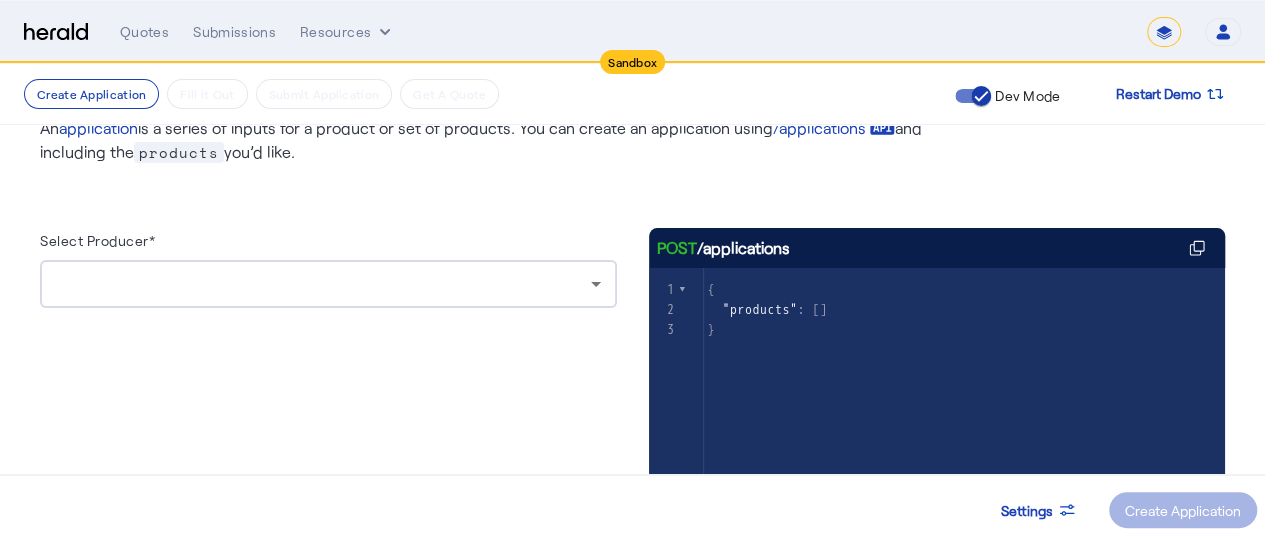 scroll, scrollTop: 180, scrollLeft: 0, axis: vertical 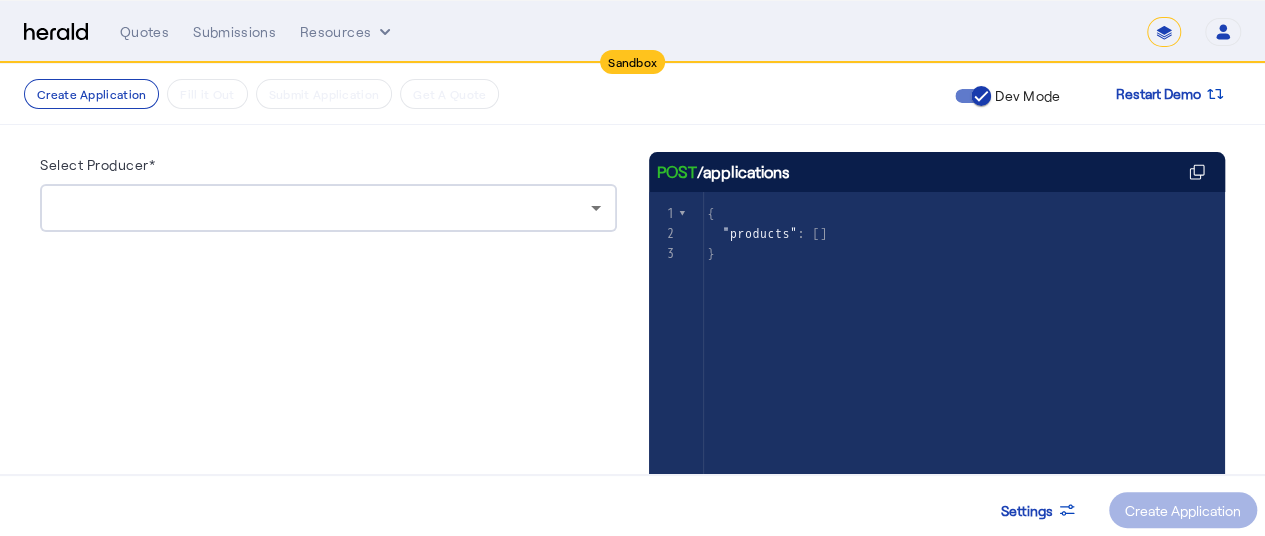 click 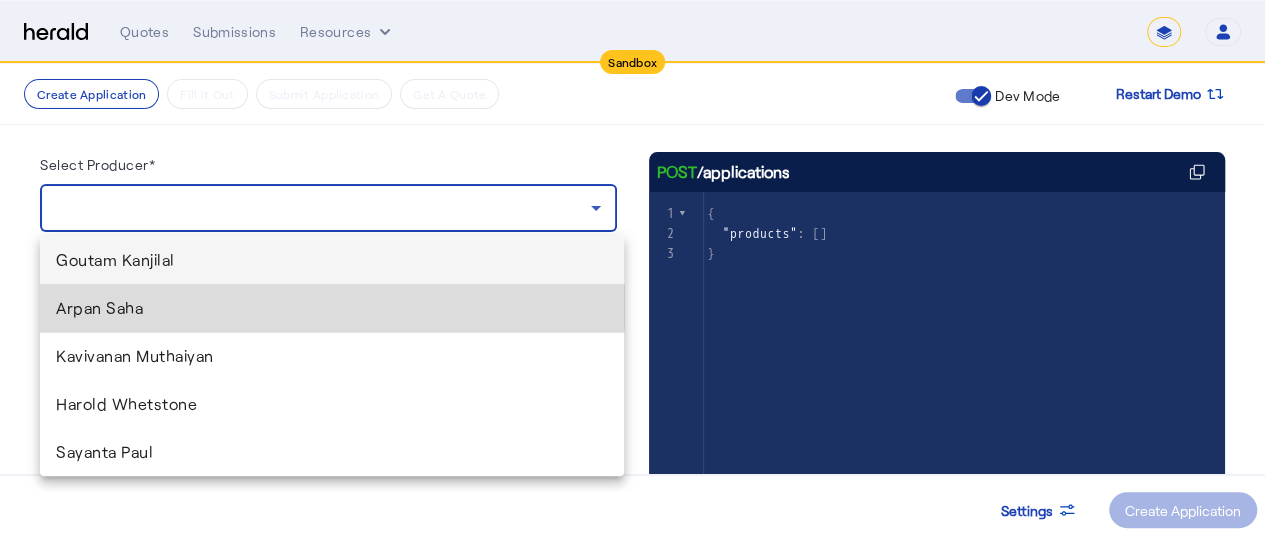 click on "Arpan Saha" at bounding box center [332, 308] 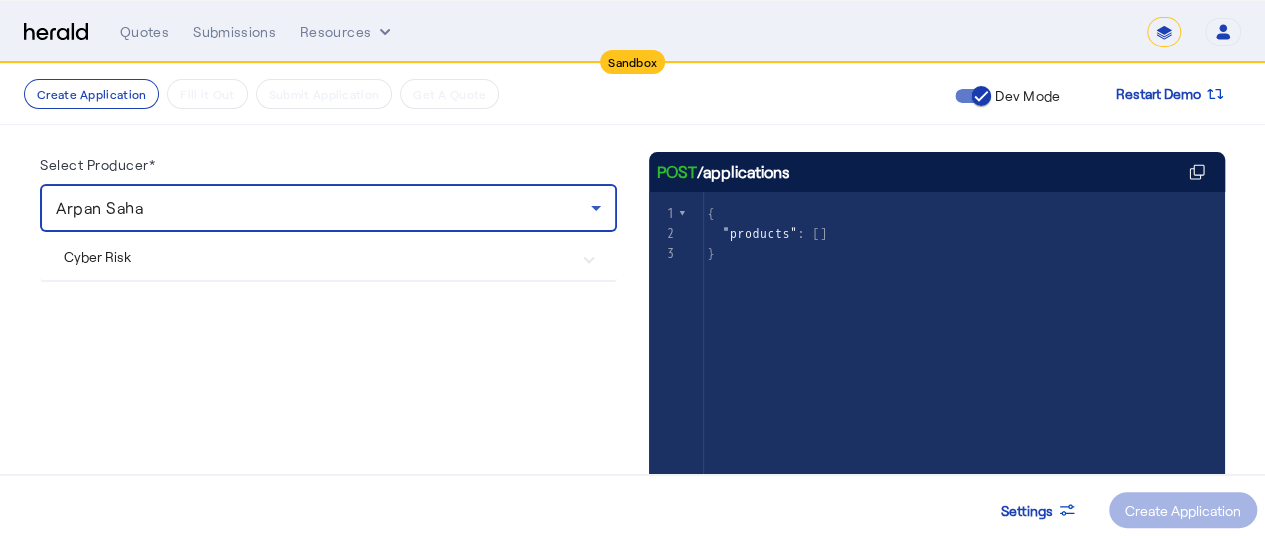 click on "Cyber Risk" at bounding box center [316, 256] 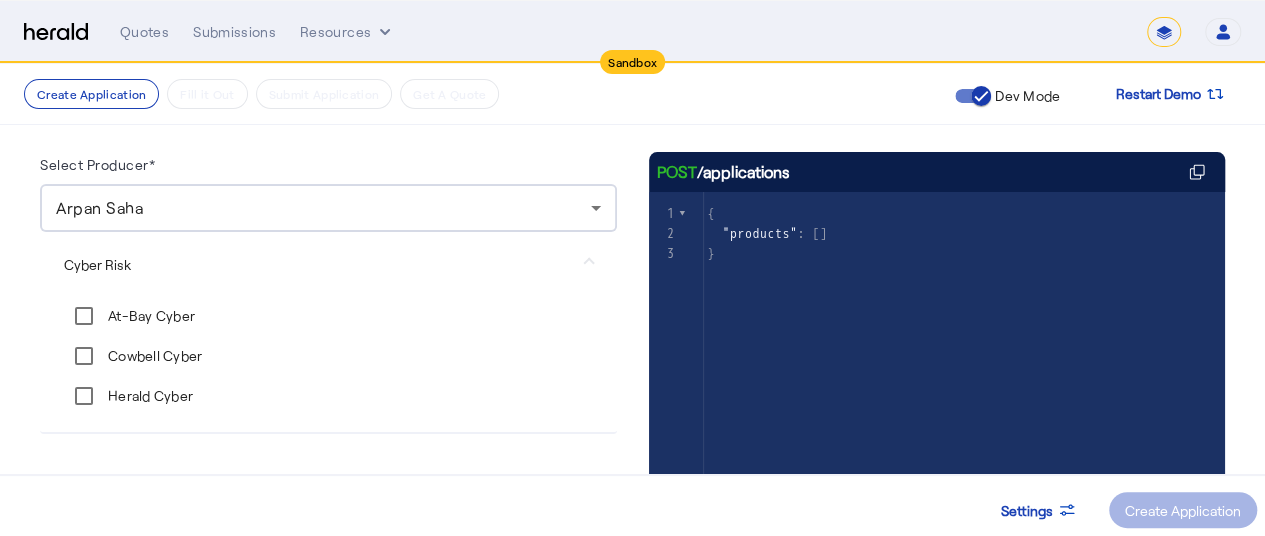 click on "Cowbell Cyber" at bounding box center (153, 356) 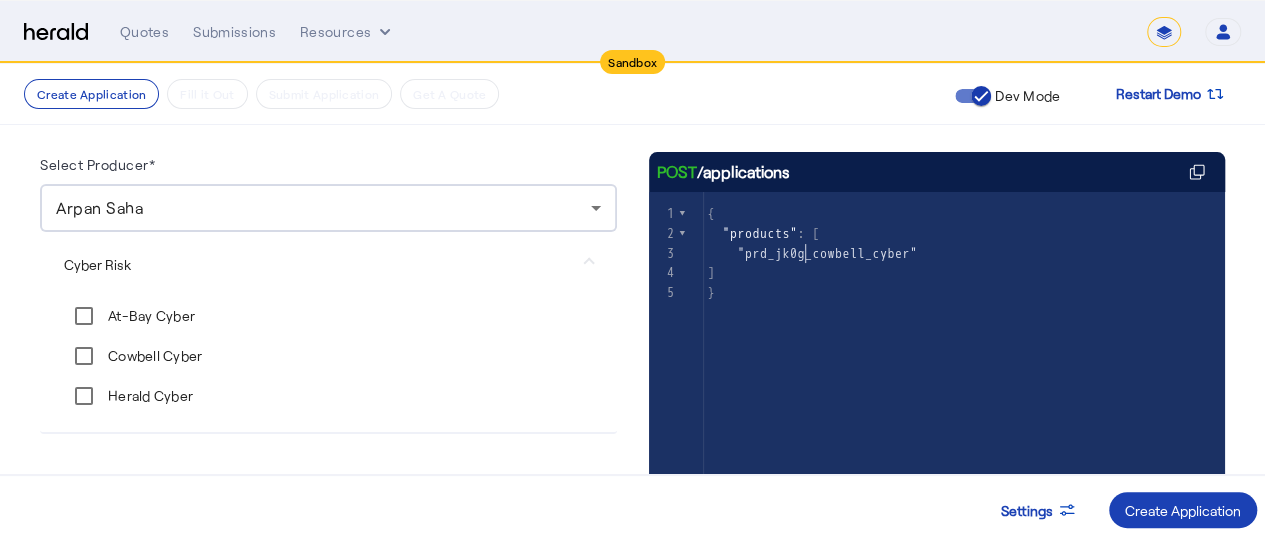 click on ""prd_jk0g_cowbell_cyber"" 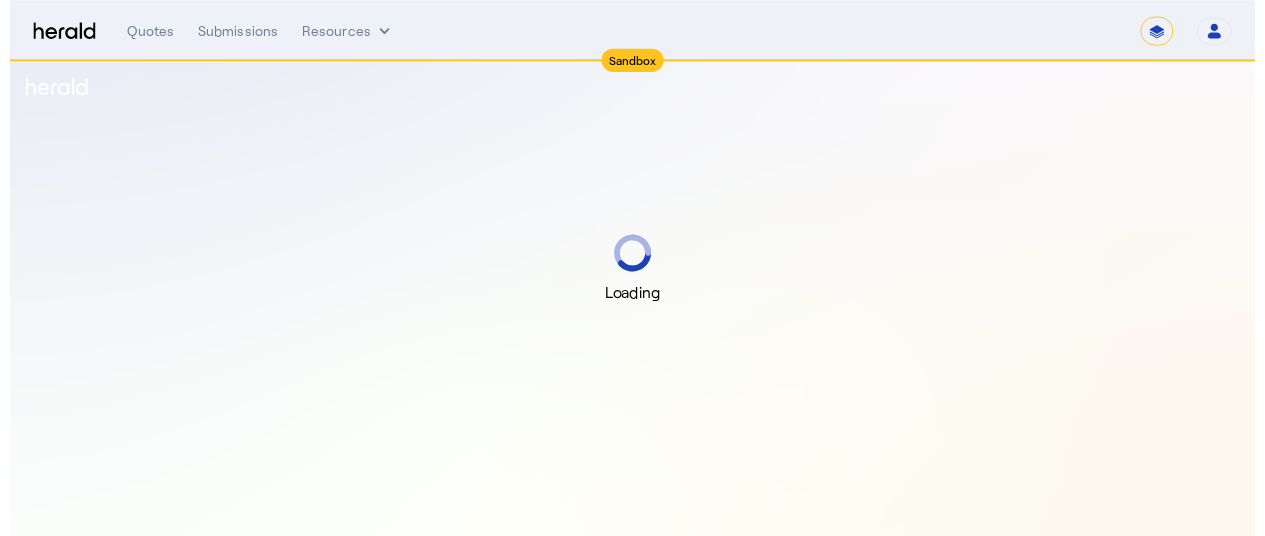 scroll, scrollTop: 0, scrollLeft: 0, axis: both 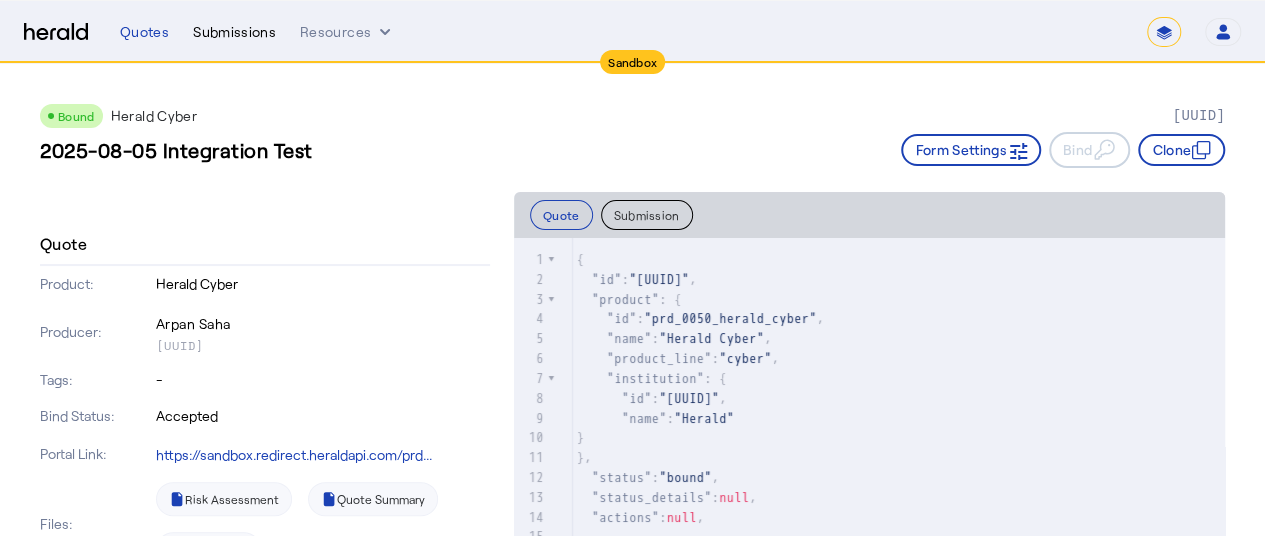click on "Submissions" at bounding box center (234, 32) 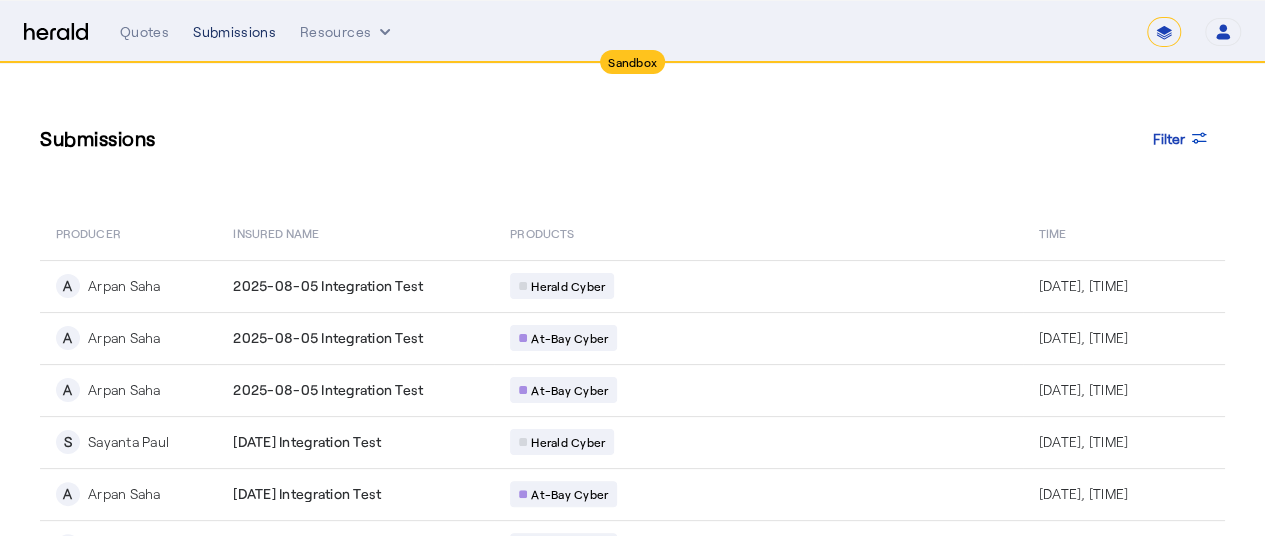 click on "Submissions" at bounding box center (234, 32) 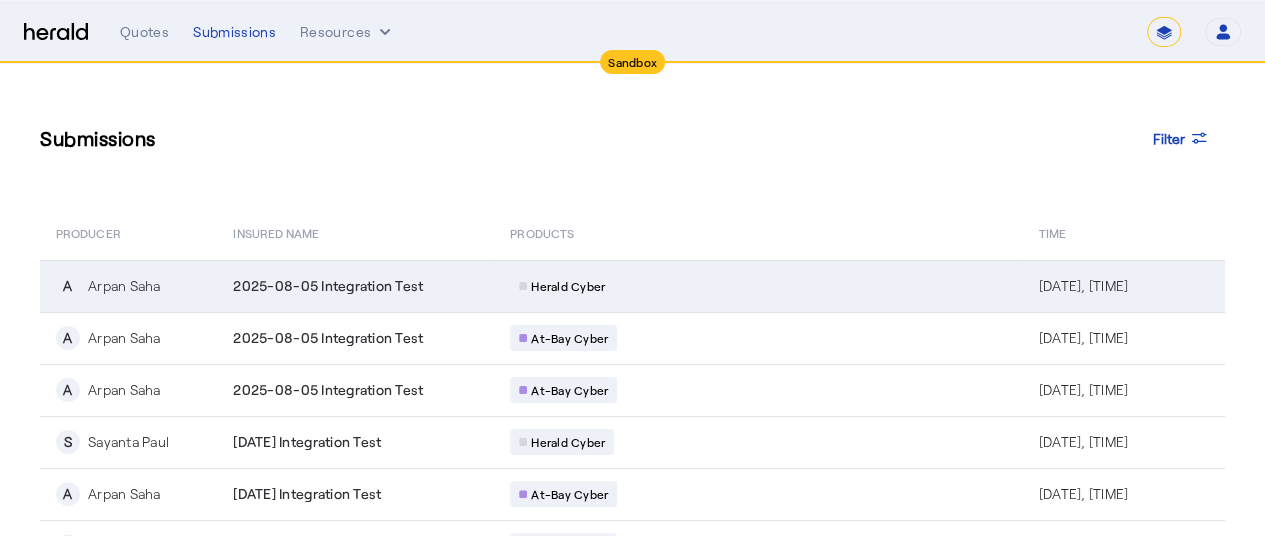 click on "2025-08-05 Integration Test" at bounding box center (328, 286) 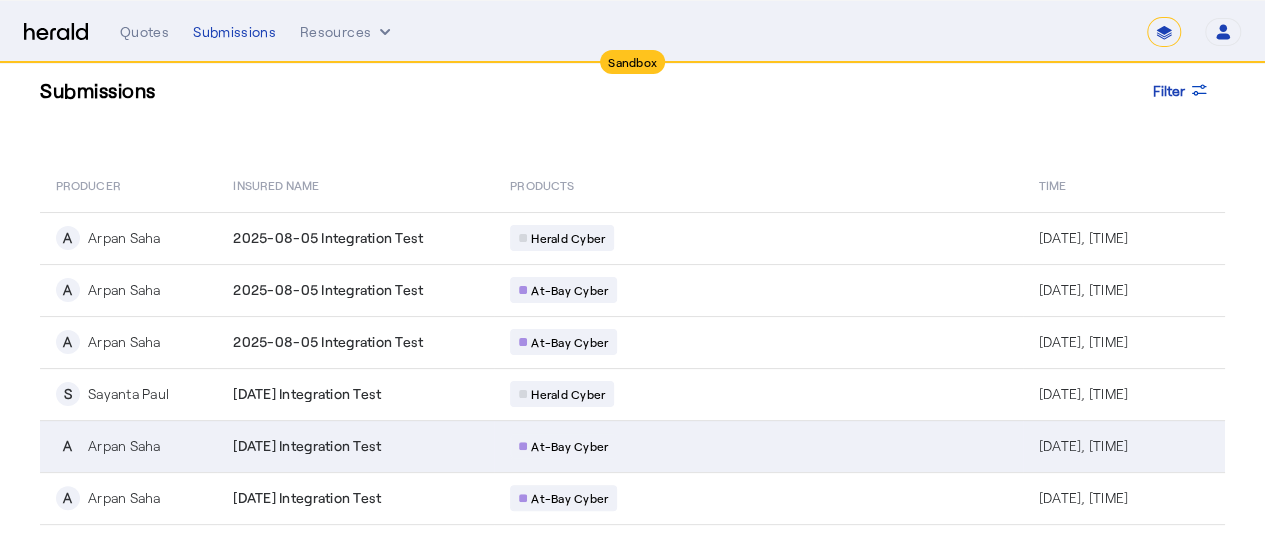 scroll, scrollTop: 0, scrollLeft: 0, axis: both 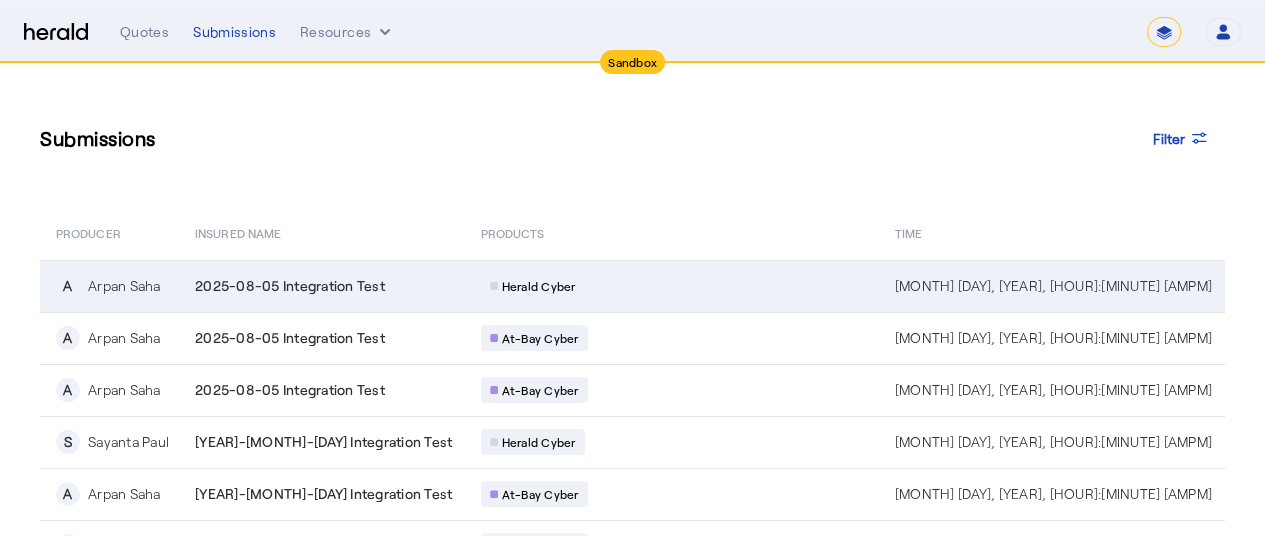 click on "Herald Cyber" at bounding box center (539, 286) 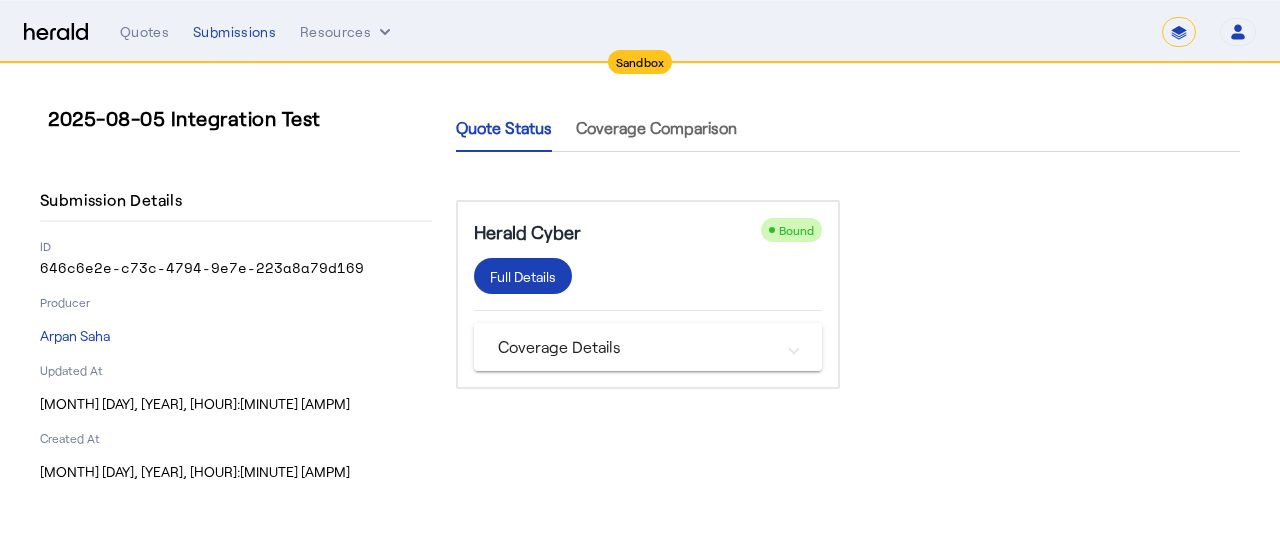 click on "646c6e2e-c73c-4794-9e7e-223a8a79d169" 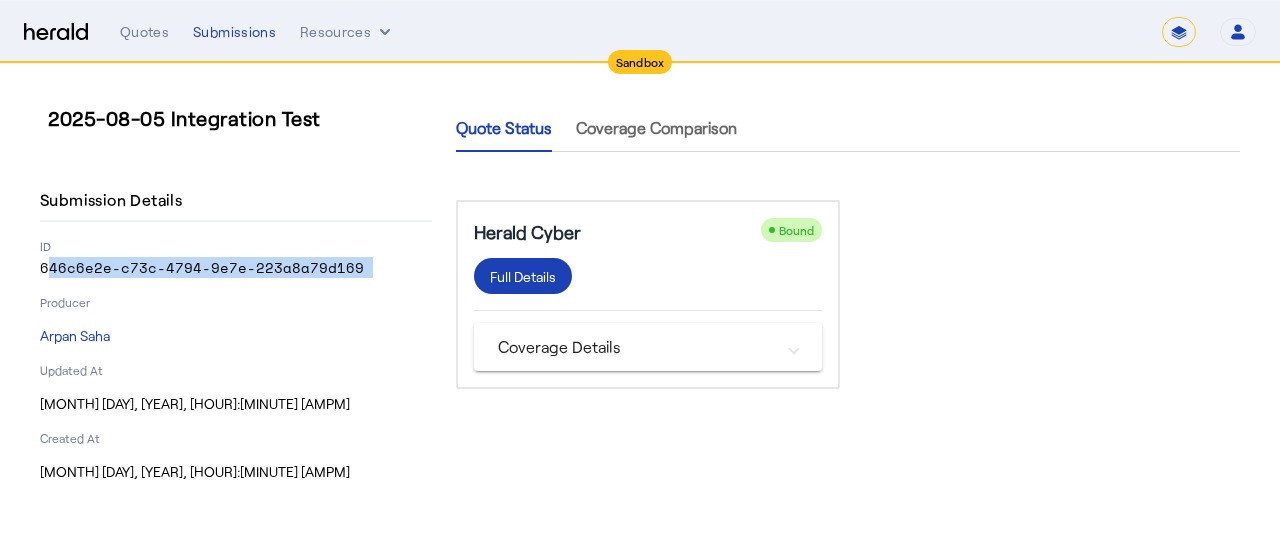click on "646c6e2e-c73c-4794-9e7e-223a8a79d169" 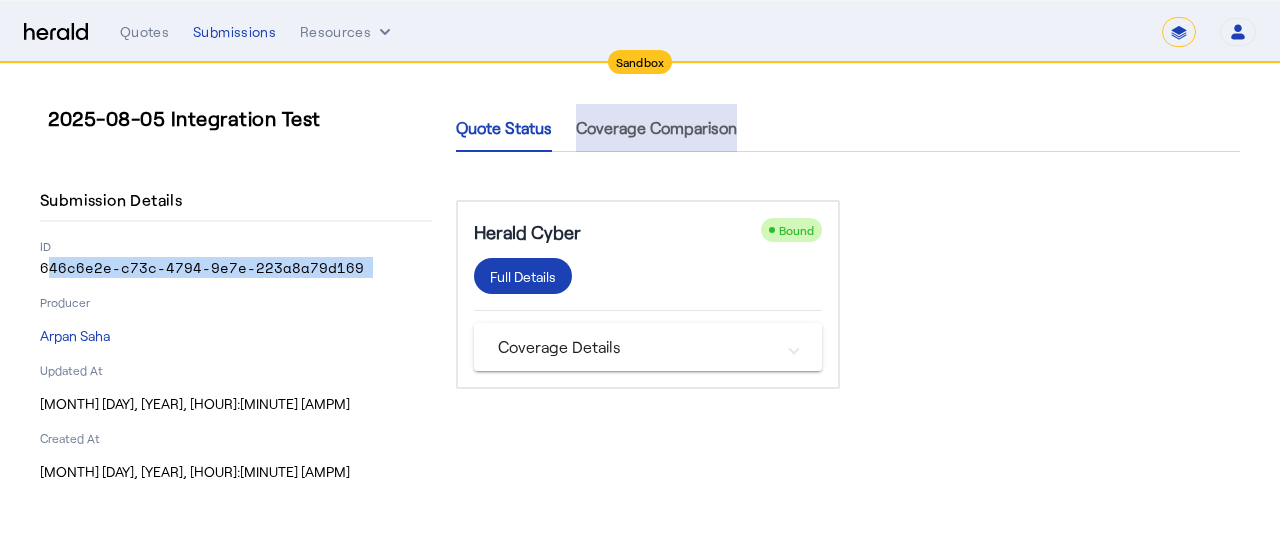 click on "Coverage Comparison" at bounding box center (656, 128) 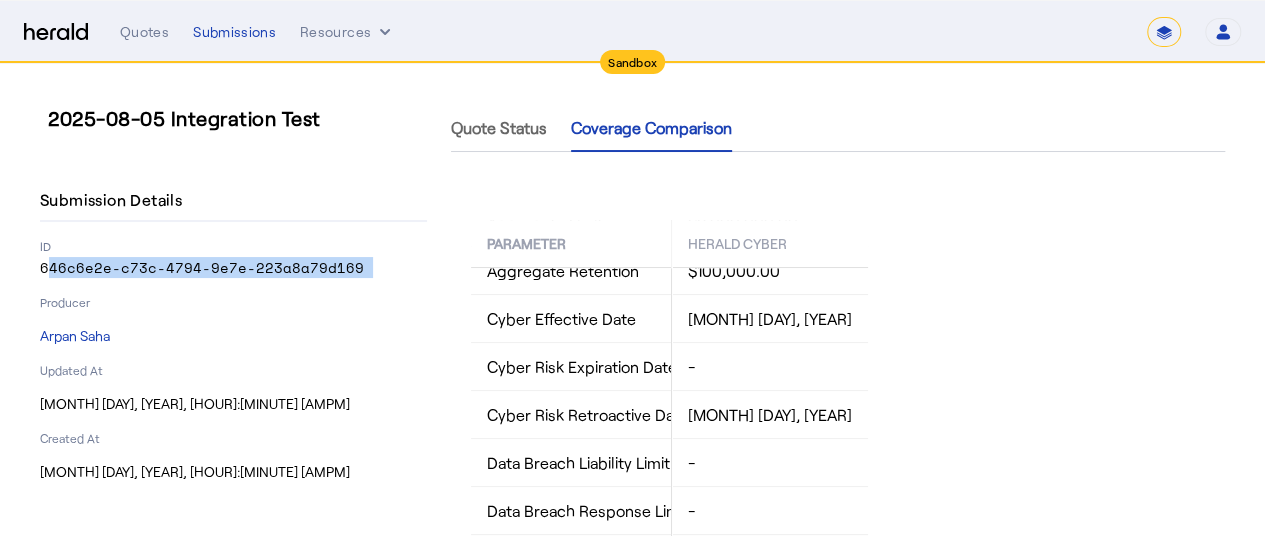 scroll, scrollTop: 0, scrollLeft: 0, axis: both 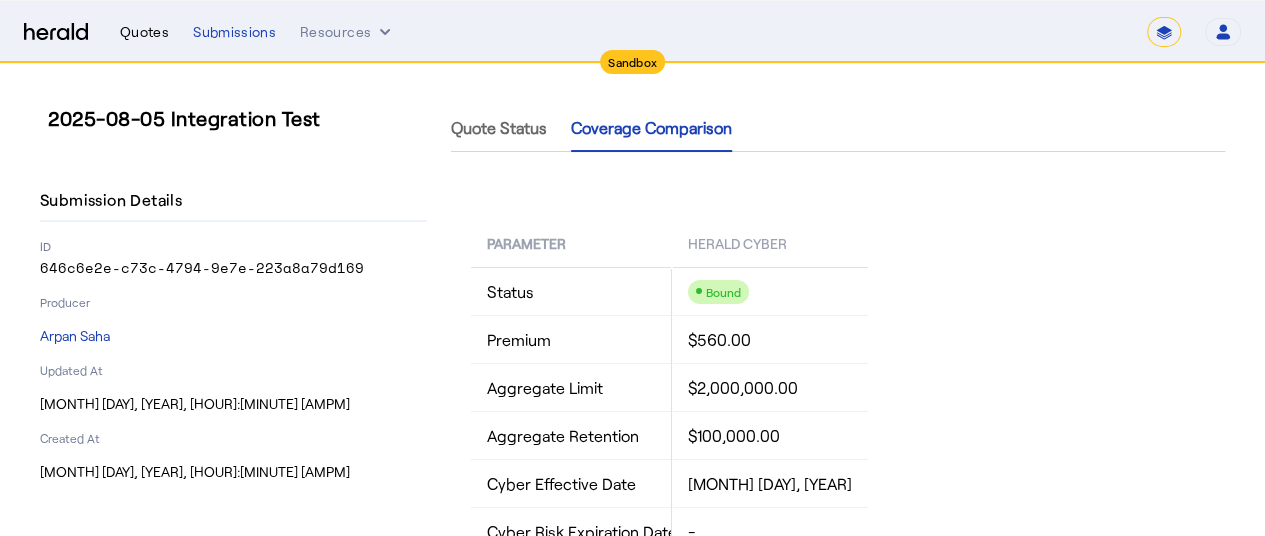 click on "Quotes" at bounding box center (144, 32) 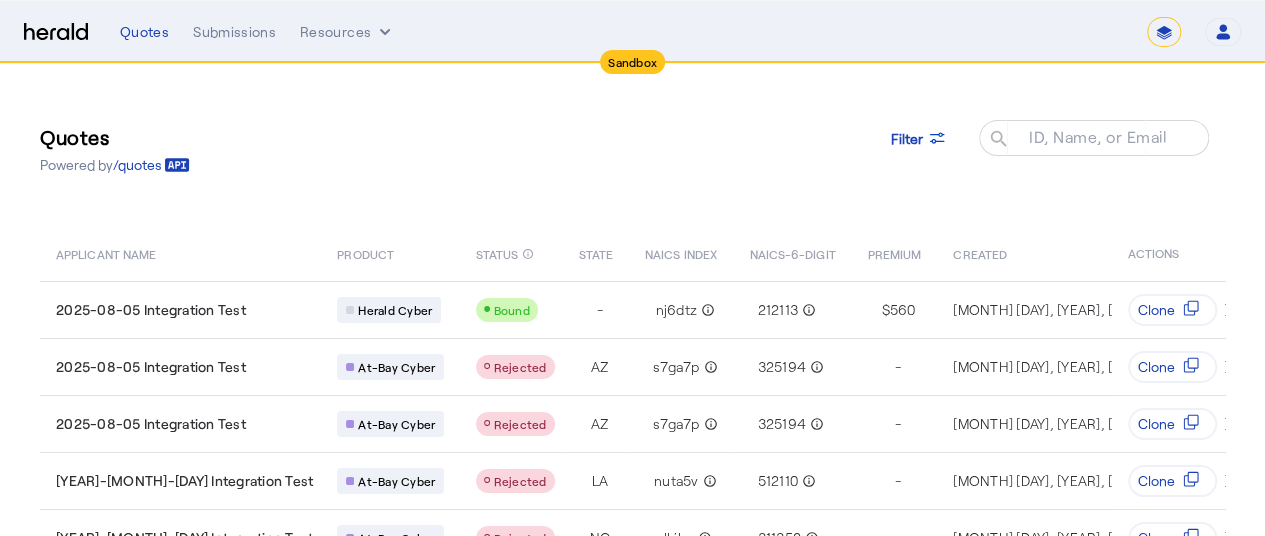 click on "*******" at bounding box center [1164, 32] 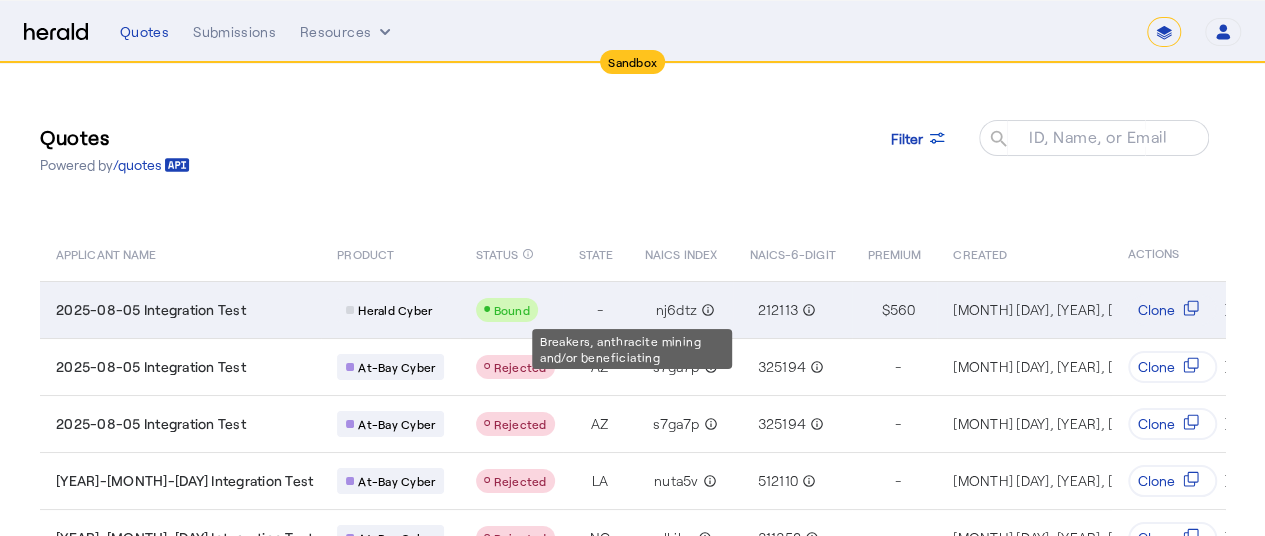 click on "info_outline" at bounding box center [706, 310] 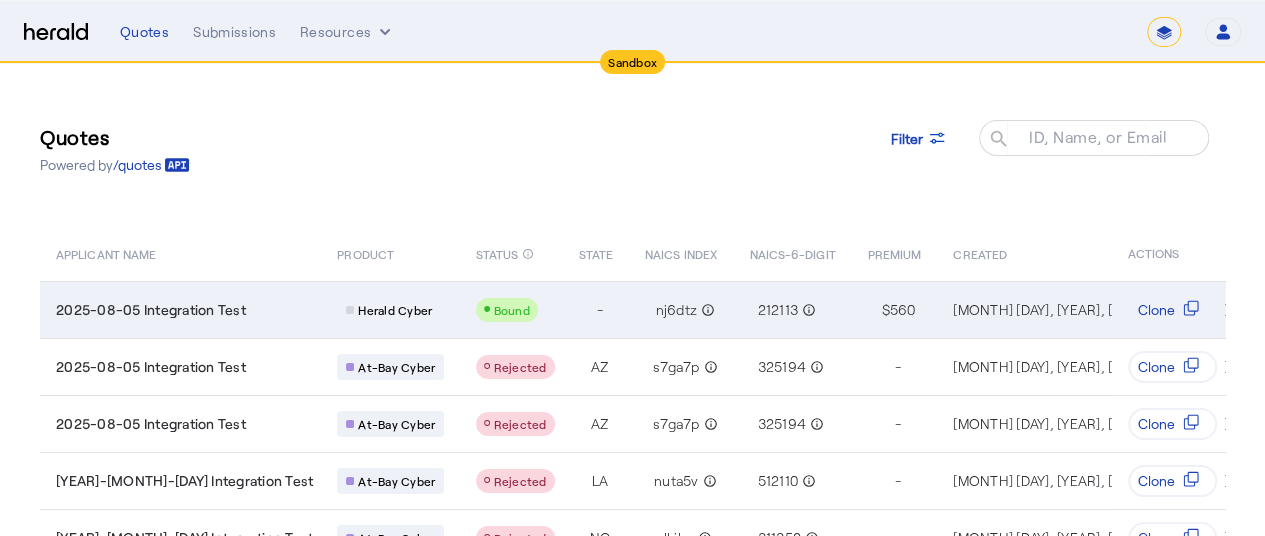 click on "2025-08-05 Integration Test" at bounding box center [151, 310] 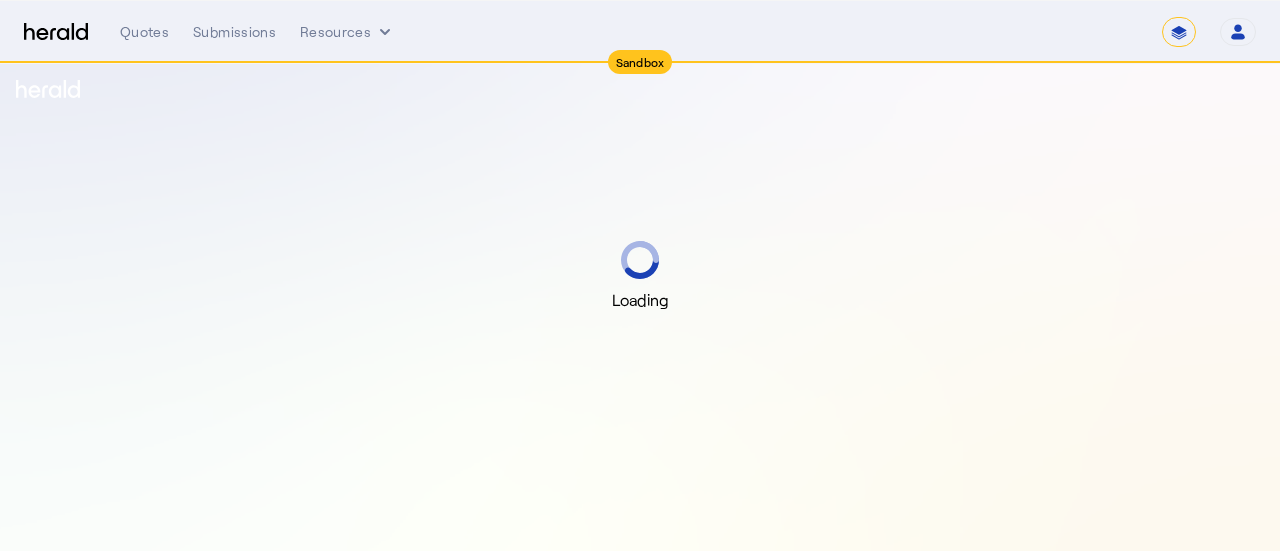 click on "Sandbox" at bounding box center (640, 62) 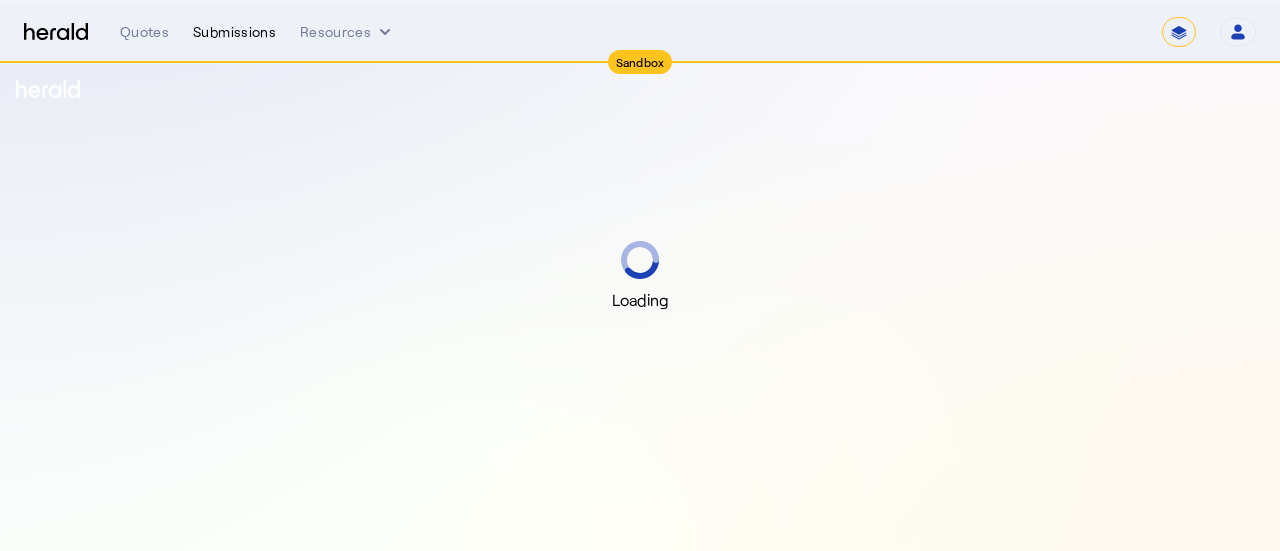 click on "Submissions" at bounding box center [234, 32] 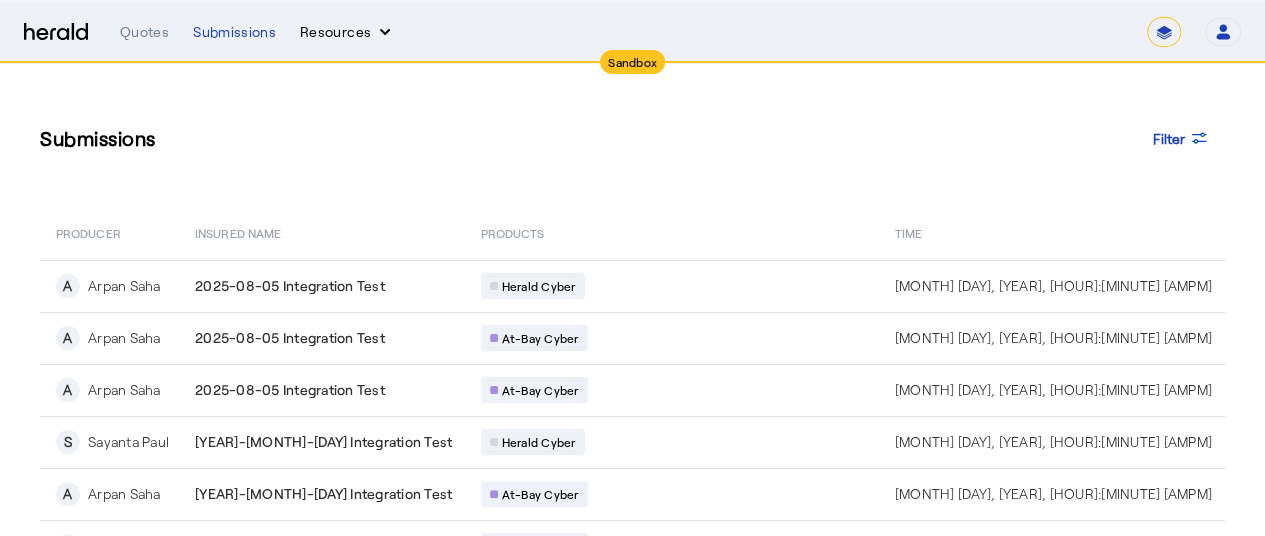 click on "Resources" at bounding box center [347, 32] 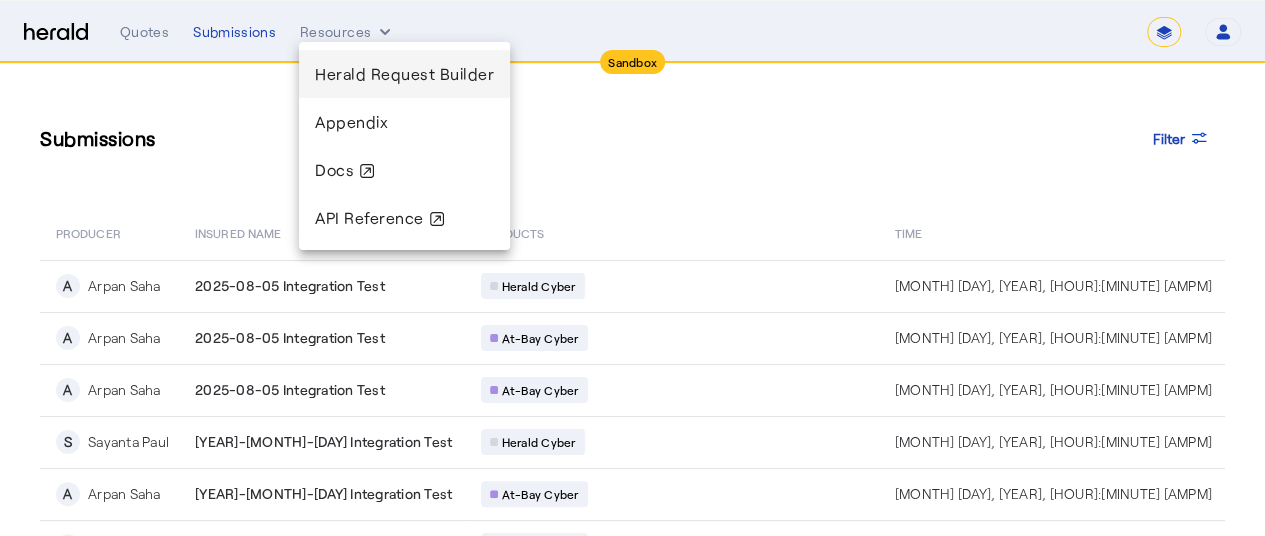 click on "Herald Request Builder" at bounding box center [404, 73] 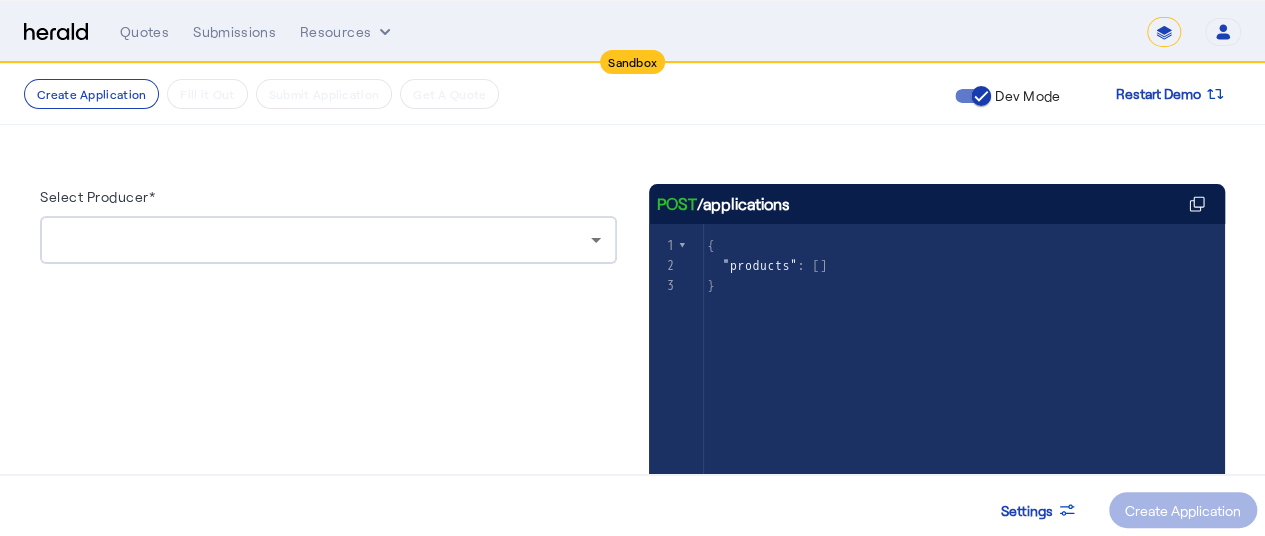 scroll, scrollTop: 153, scrollLeft: 0, axis: vertical 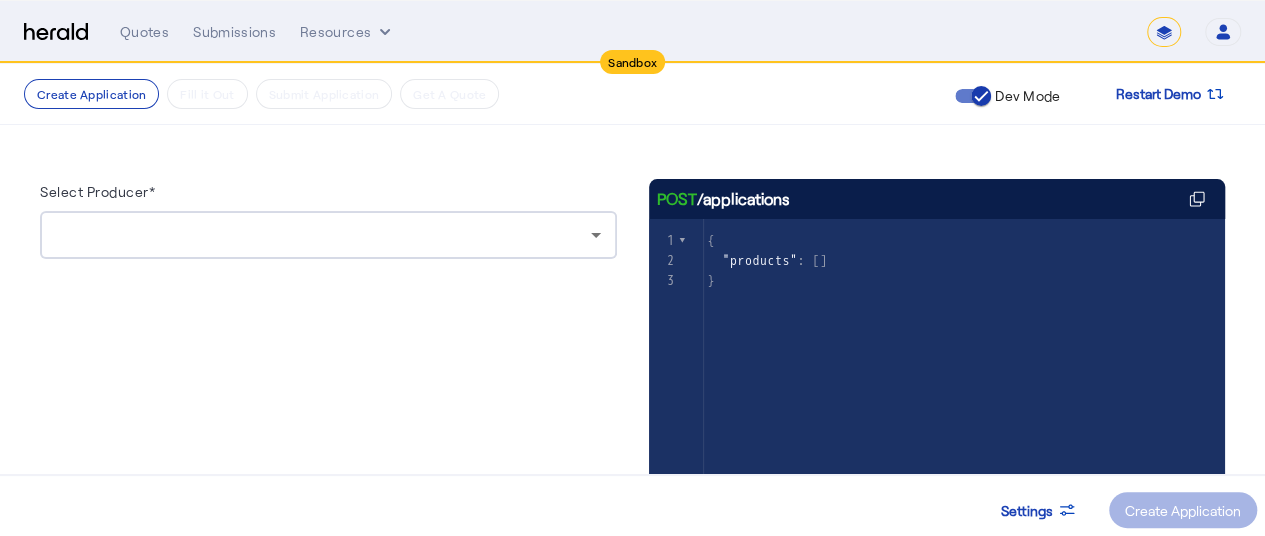 click 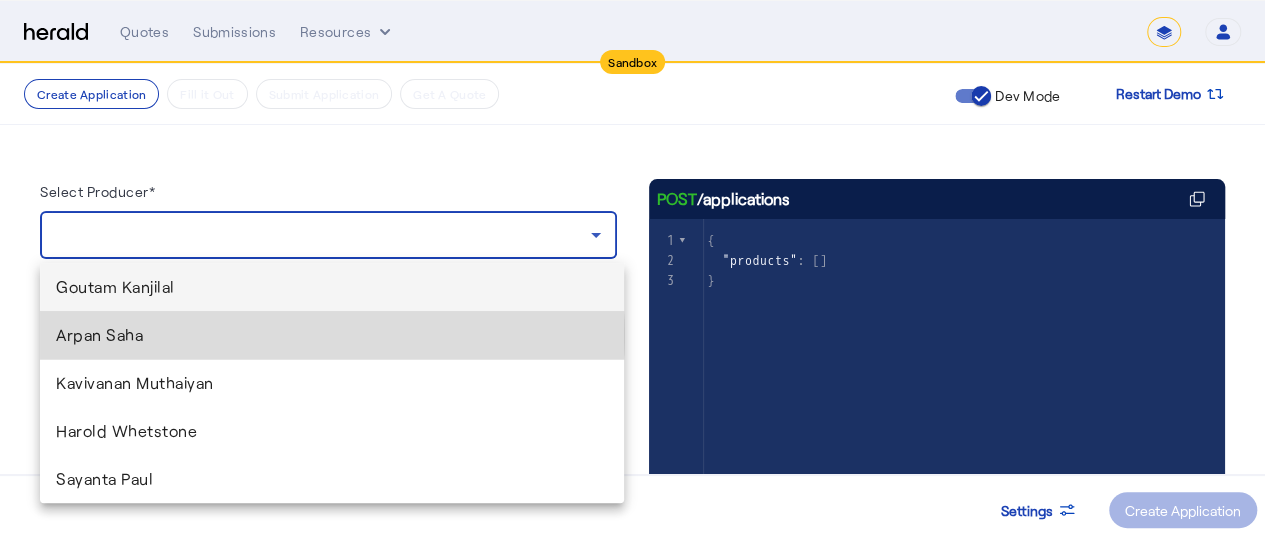 click on "Arpan Saha" at bounding box center [332, 335] 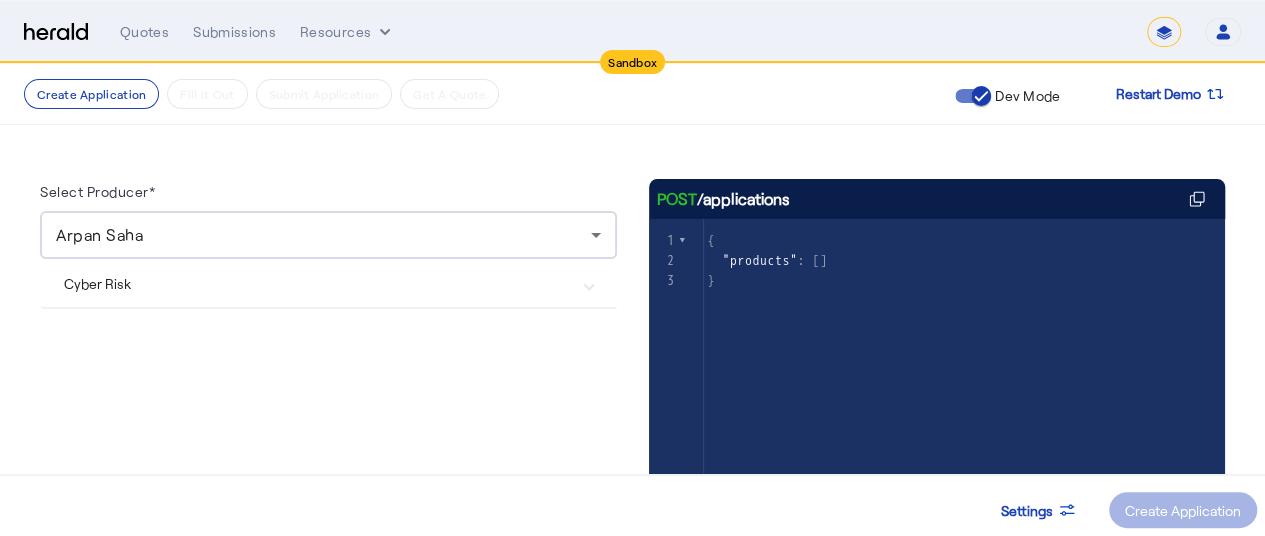click on "Cyber Risk" at bounding box center [328, 283] 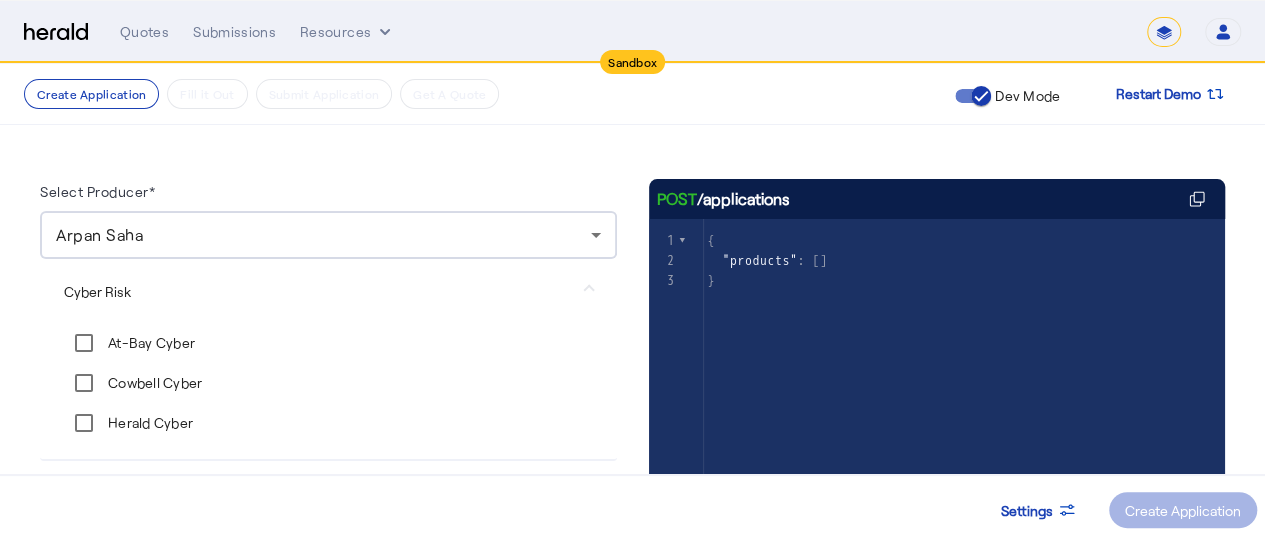 click on "Herald Cyber" at bounding box center (148, 423) 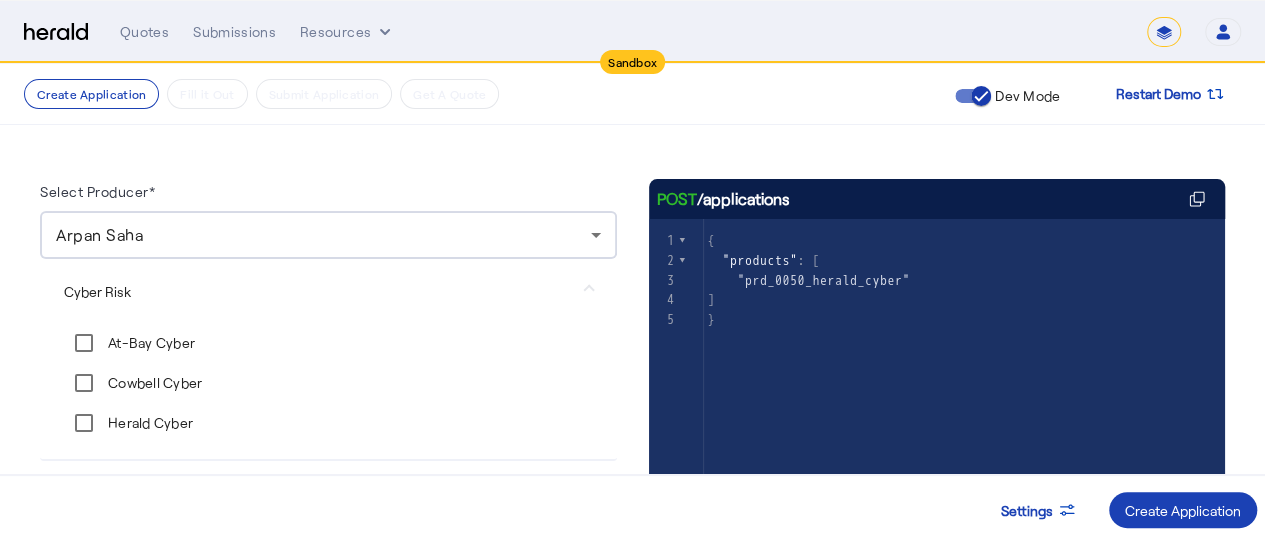 click on "Herald Cyber" at bounding box center (148, 423) 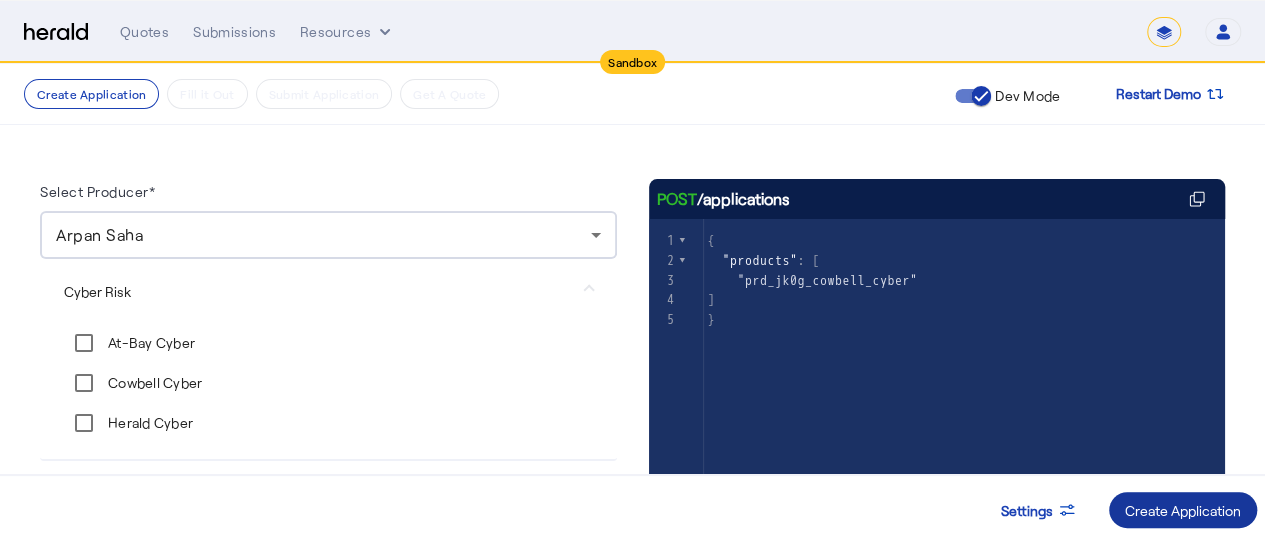 click on "Create Application" at bounding box center [1183, 510] 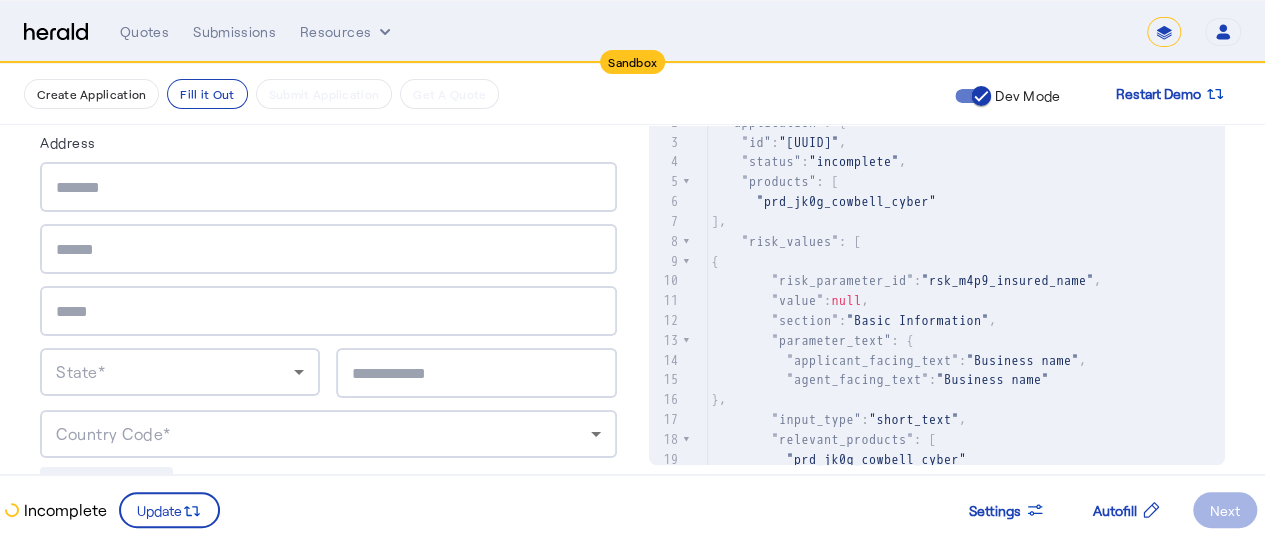 scroll, scrollTop: 853, scrollLeft: 0, axis: vertical 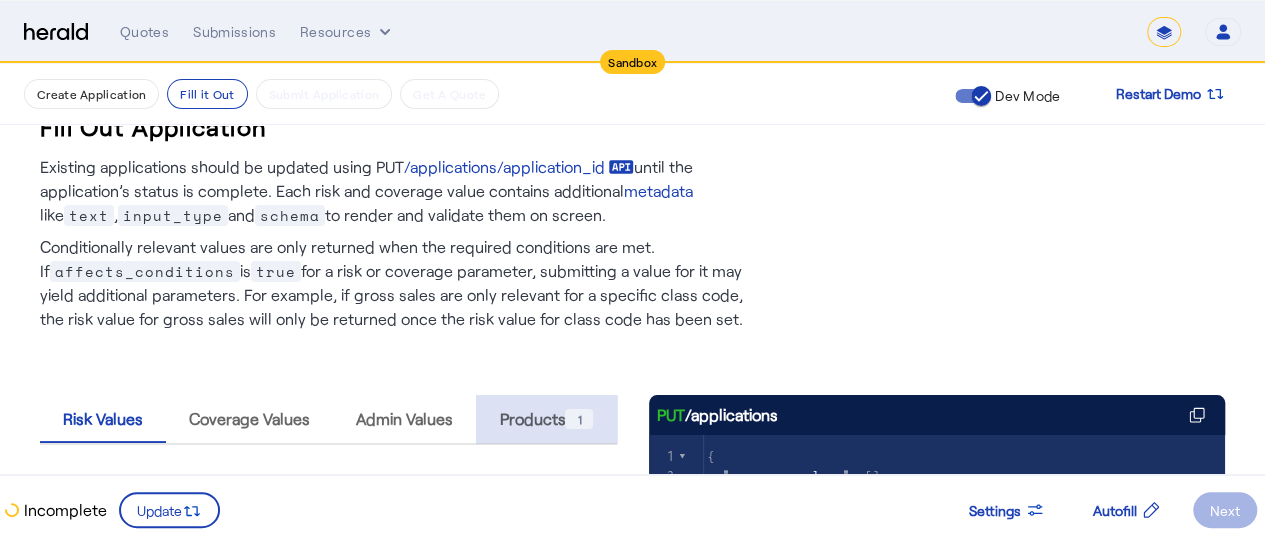 click on "Products       1" at bounding box center [546, 419] 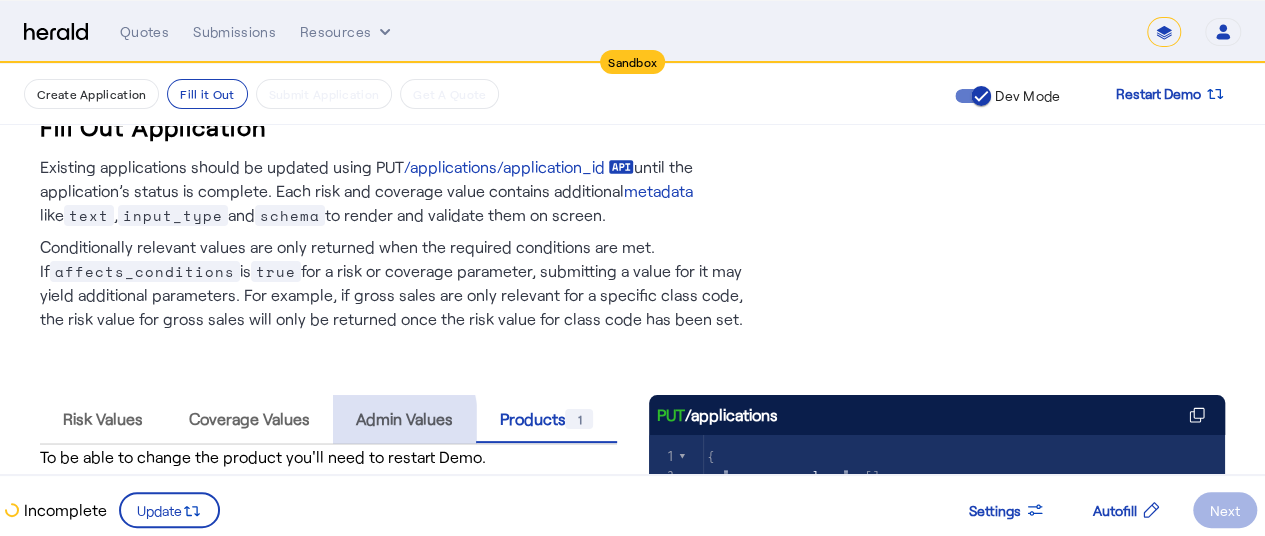 click on "Admin Values" at bounding box center [404, 419] 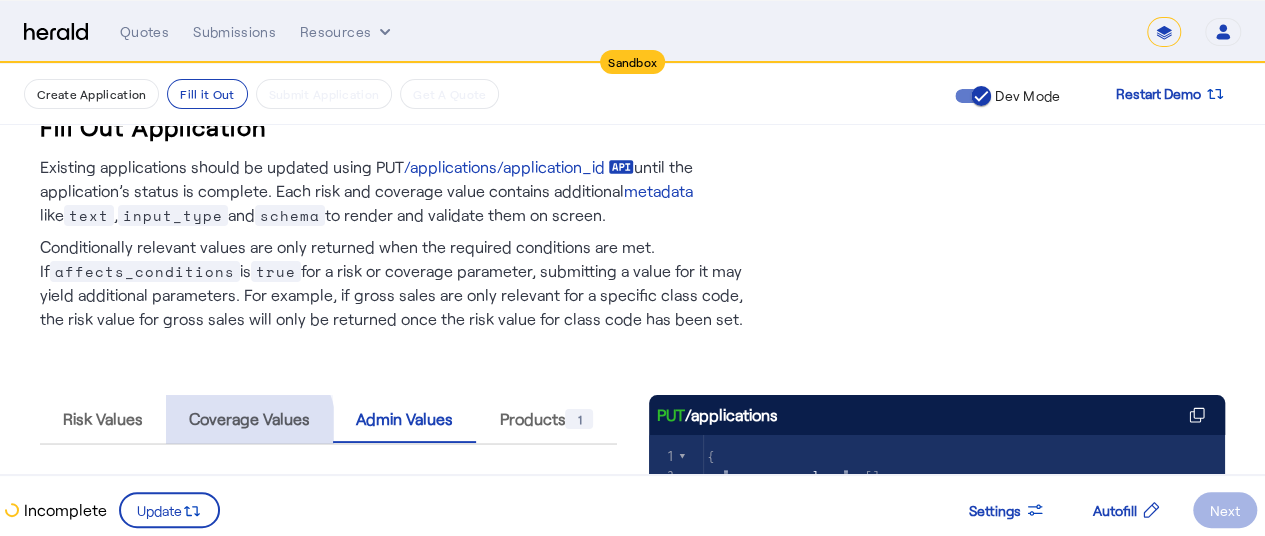 click on "Coverage Values" at bounding box center [249, 419] 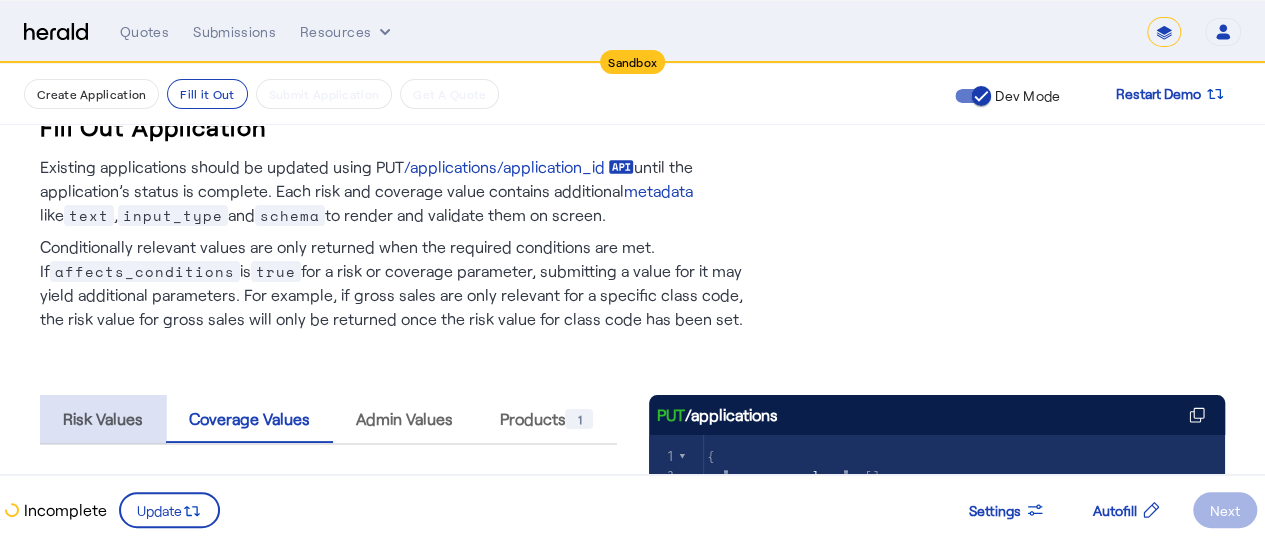click on "Risk Values" at bounding box center [103, 419] 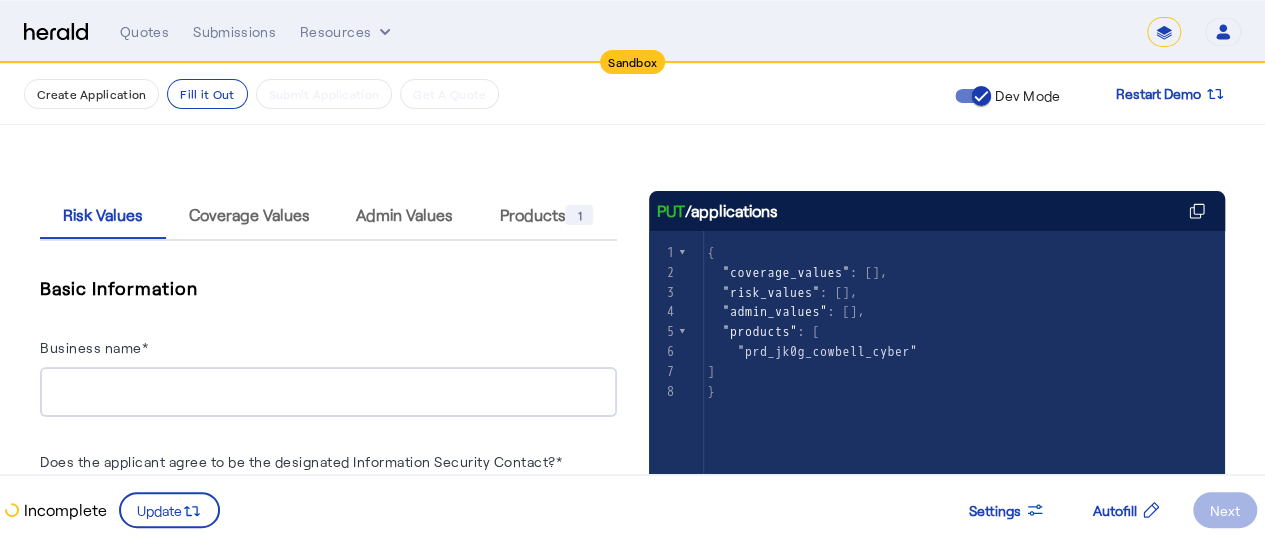 scroll, scrollTop: 0, scrollLeft: 0, axis: both 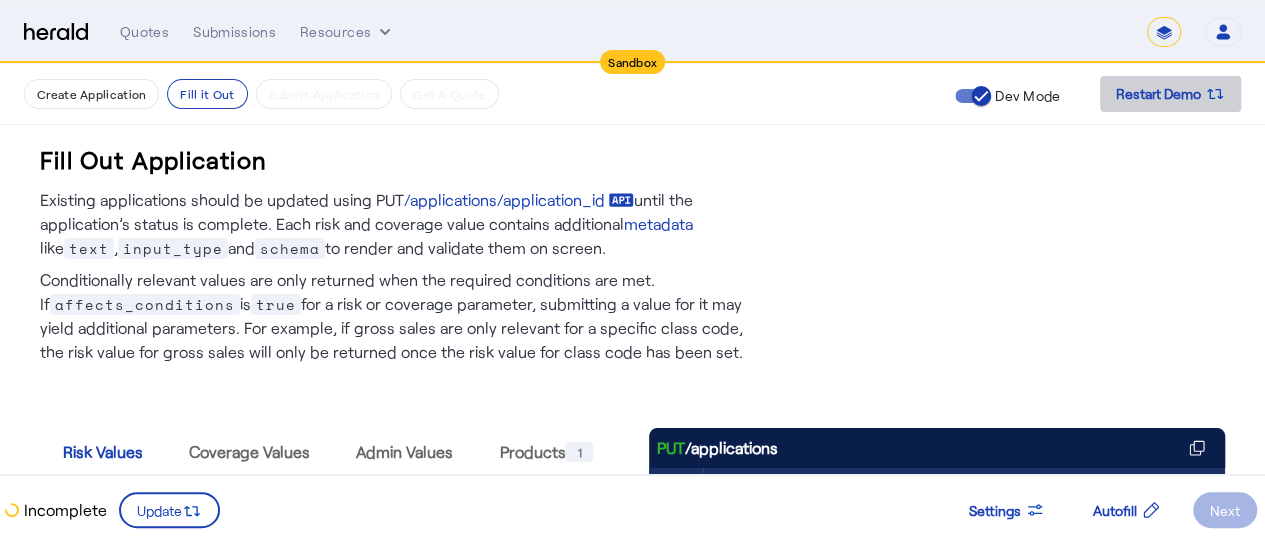 click at bounding box center [1170, 94] 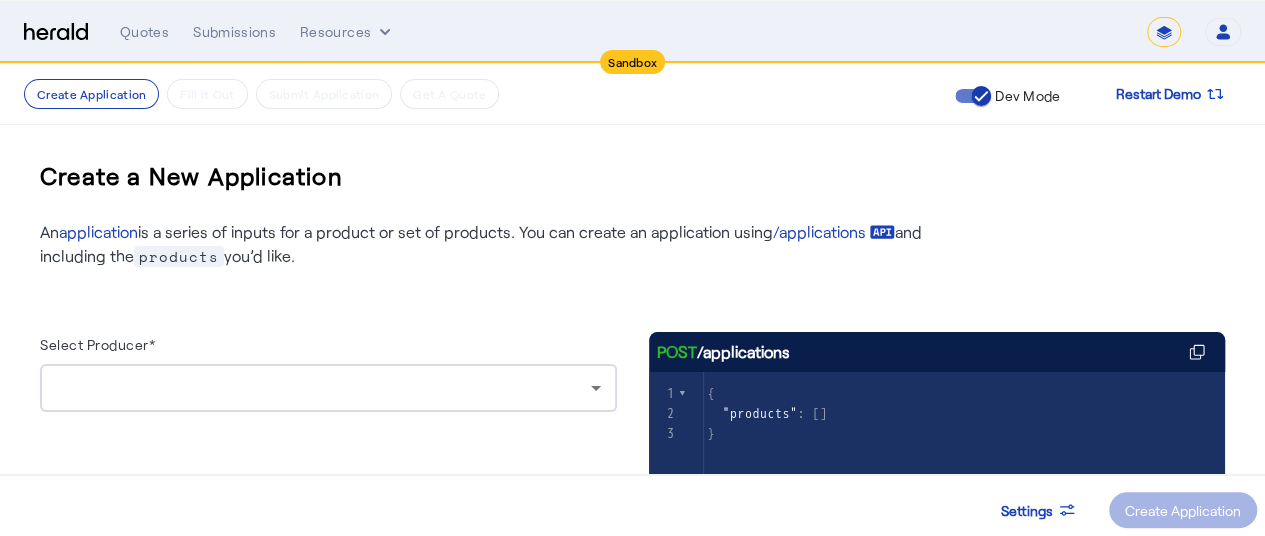 click 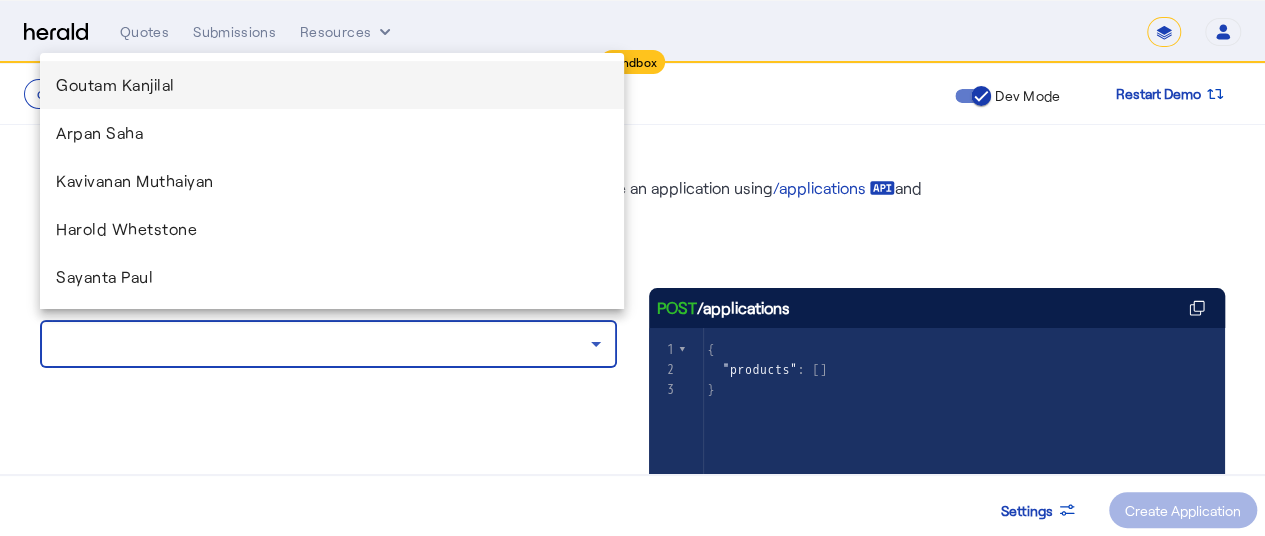 scroll, scrollTop: 73, scrollLeft: 0, axis: vertical 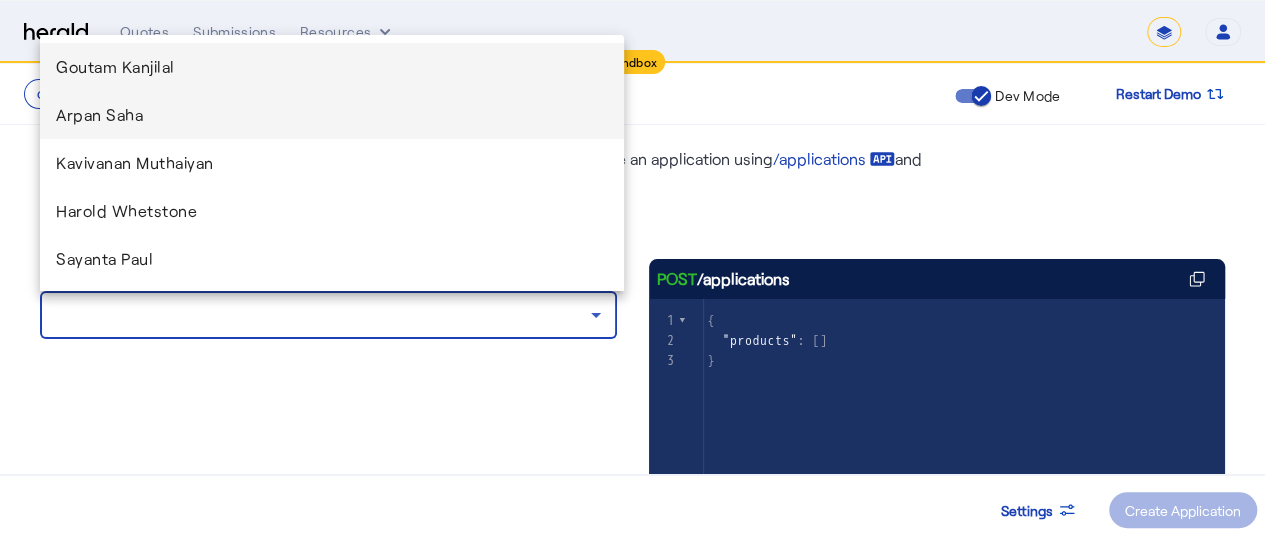 click on "Arpan Saha" at bounding box center (332, 115) 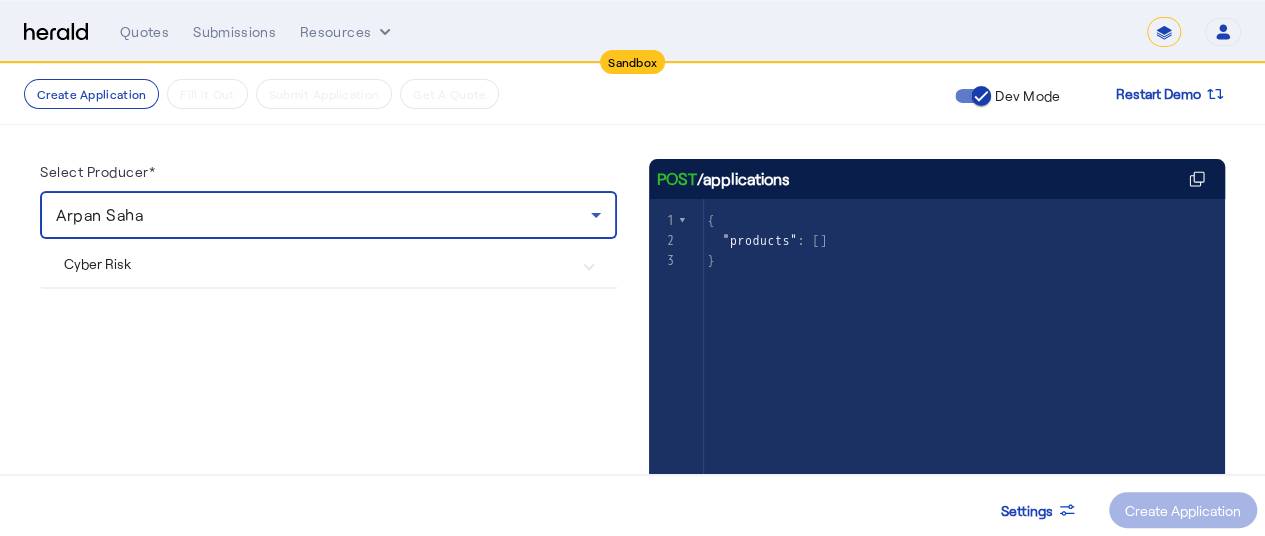 scroll, scrollTop: 180, scrollLeft: 0, axis: vertical 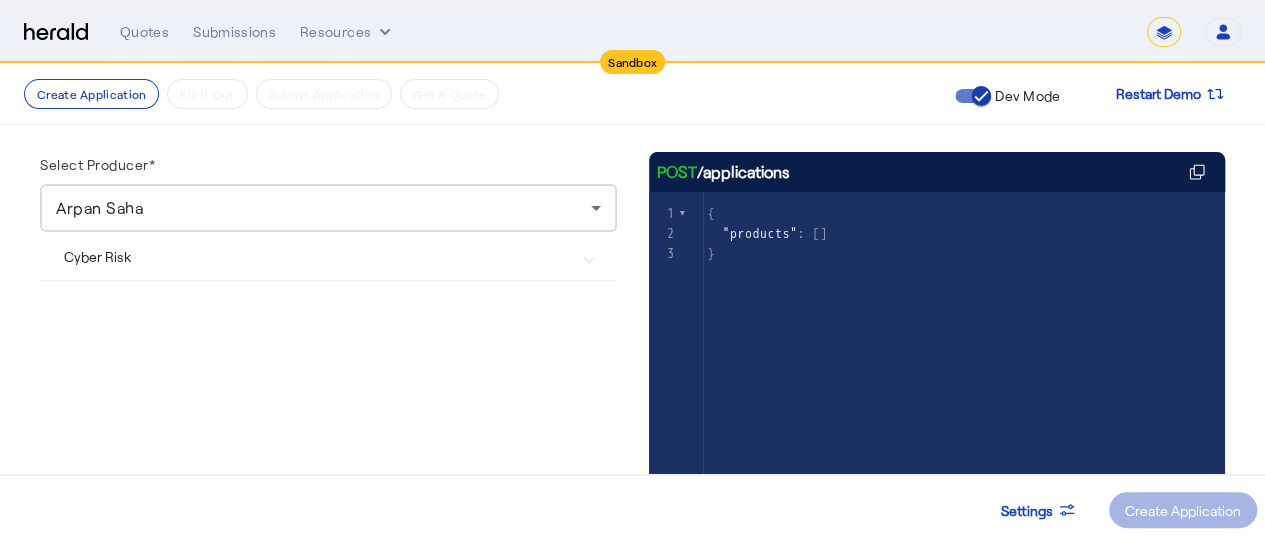 click on "Cyber Risk" at bounding box center [316, 256] 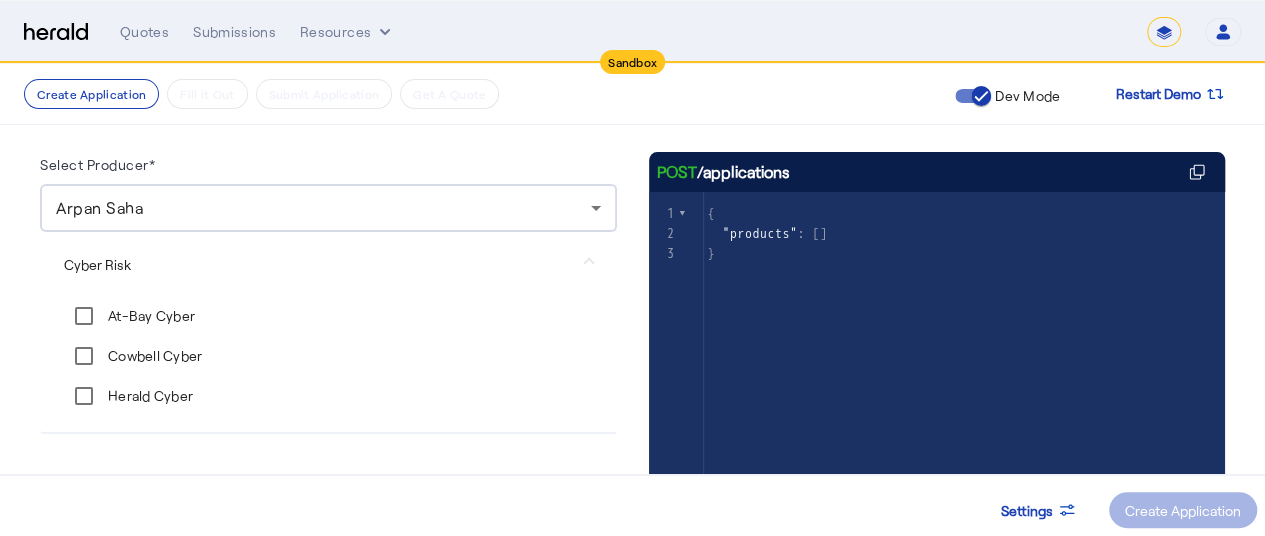 click on "At-Bay Cyber" at bounding box center [149, 316] 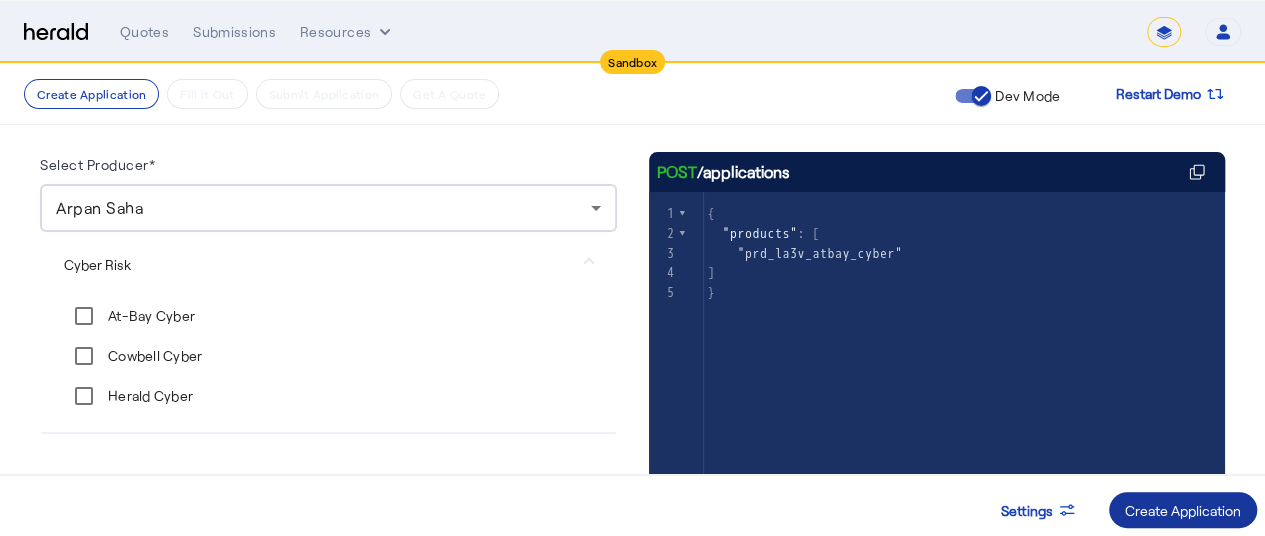 click on "Create Application" at bounding box center [1183, 510] 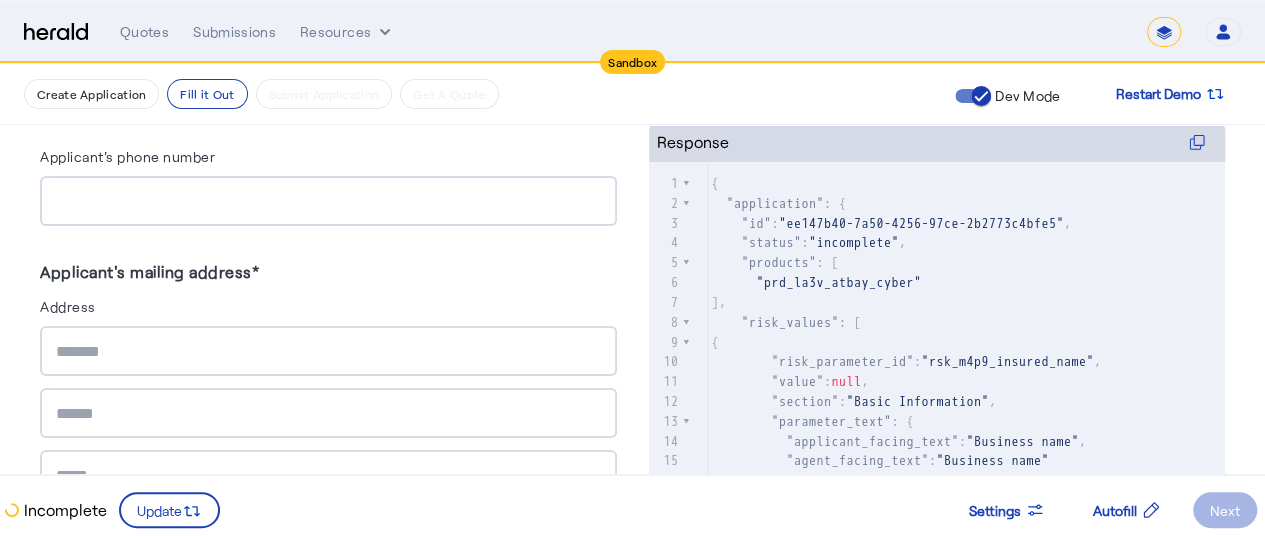 scroll, scrollTop: 823, scrollLeft: 0, axis: vertical 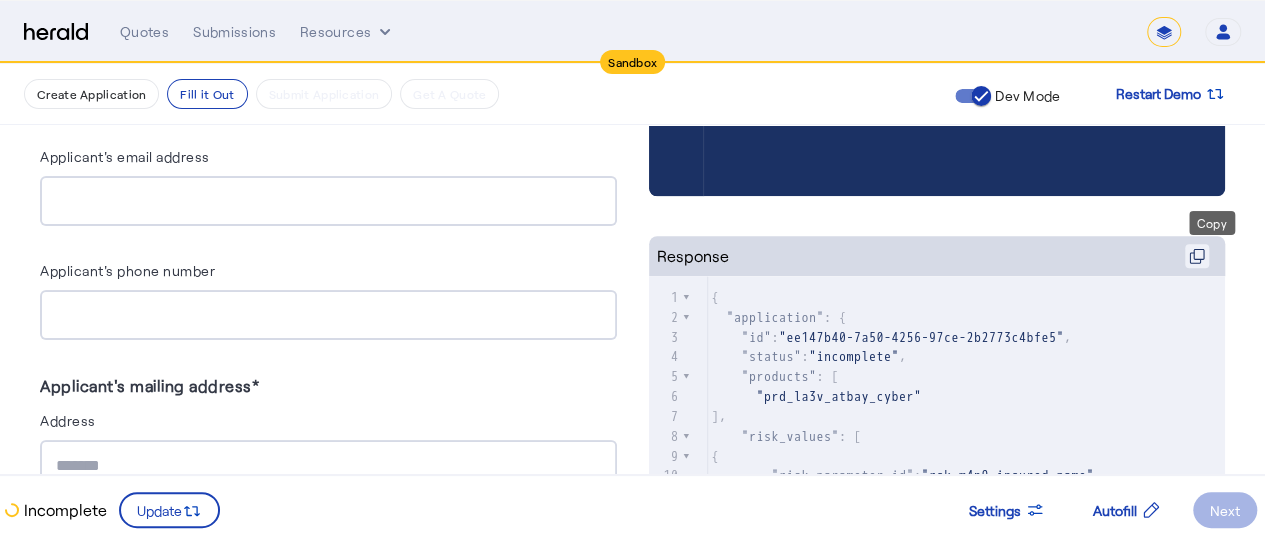 click 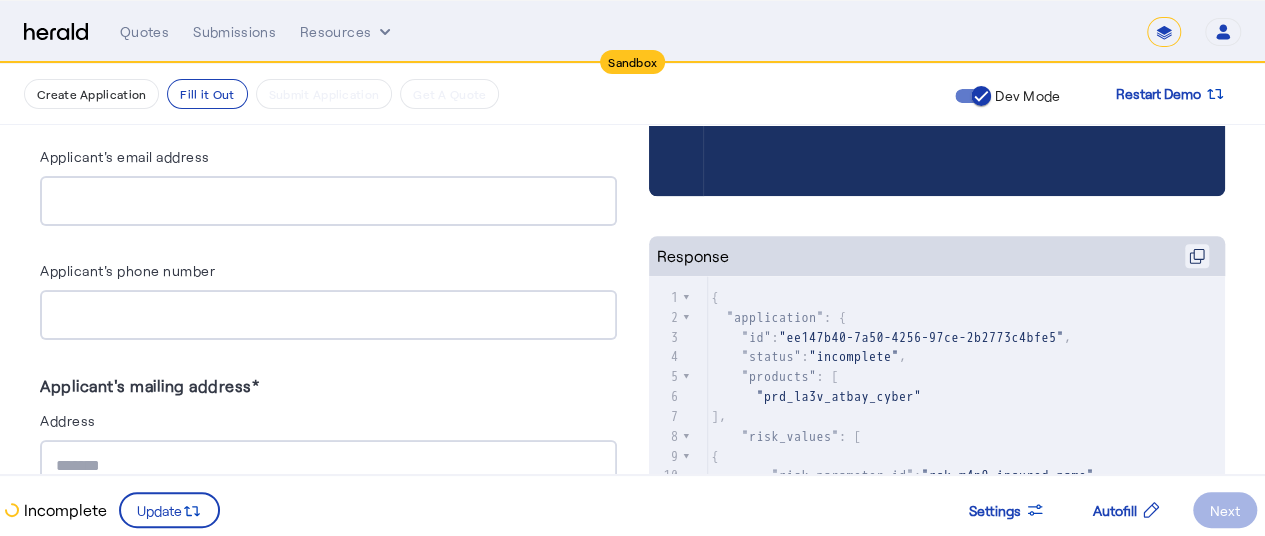 click 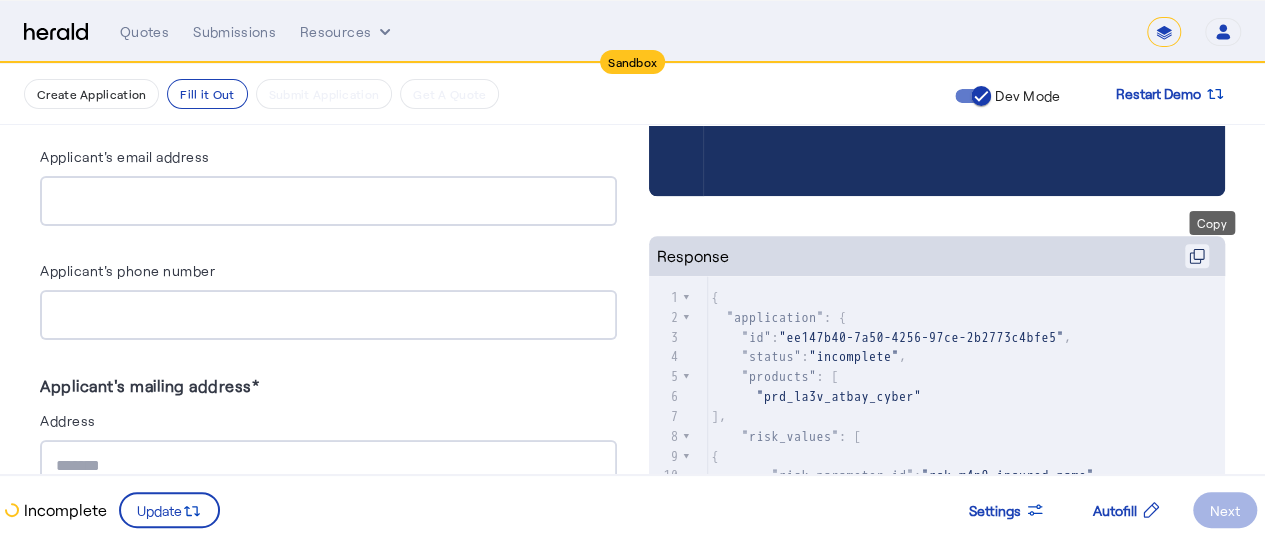 click 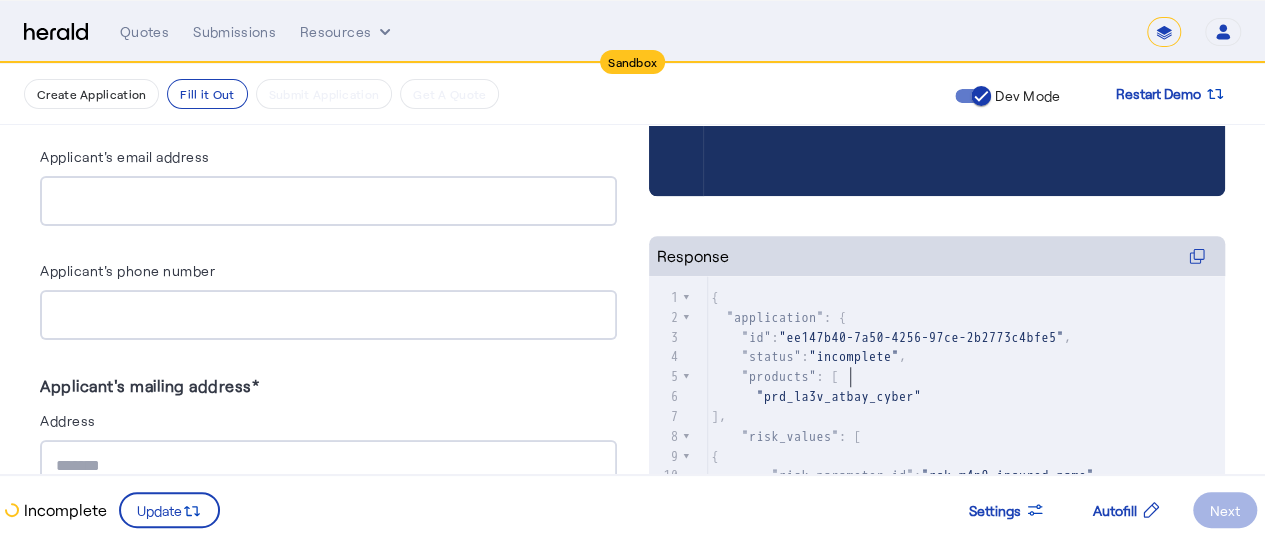 click on ""products" : [" 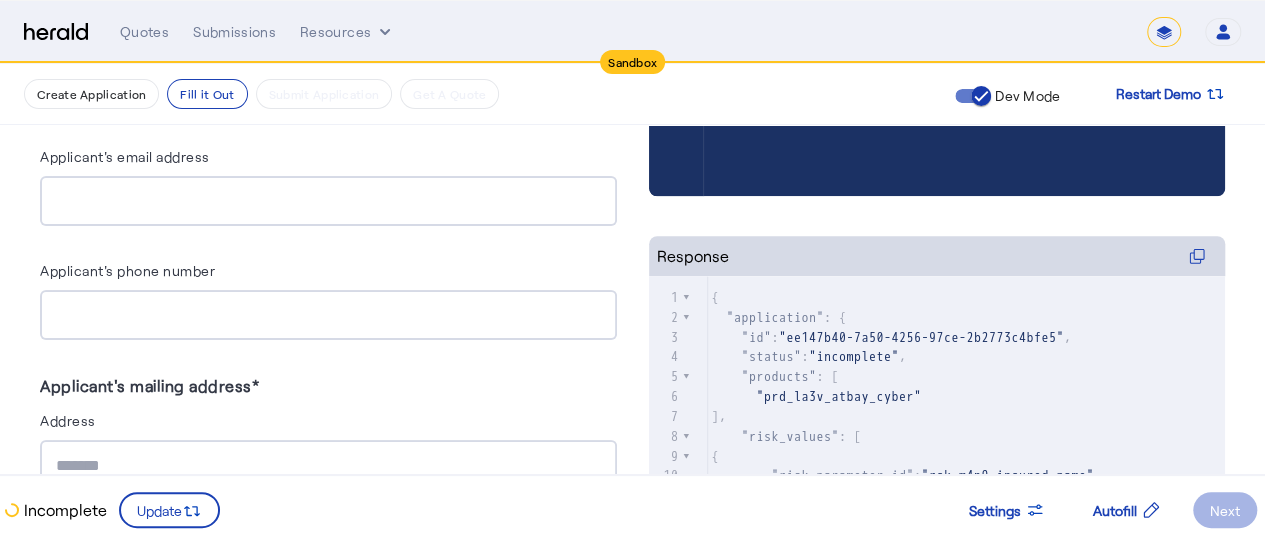 type on "**********" 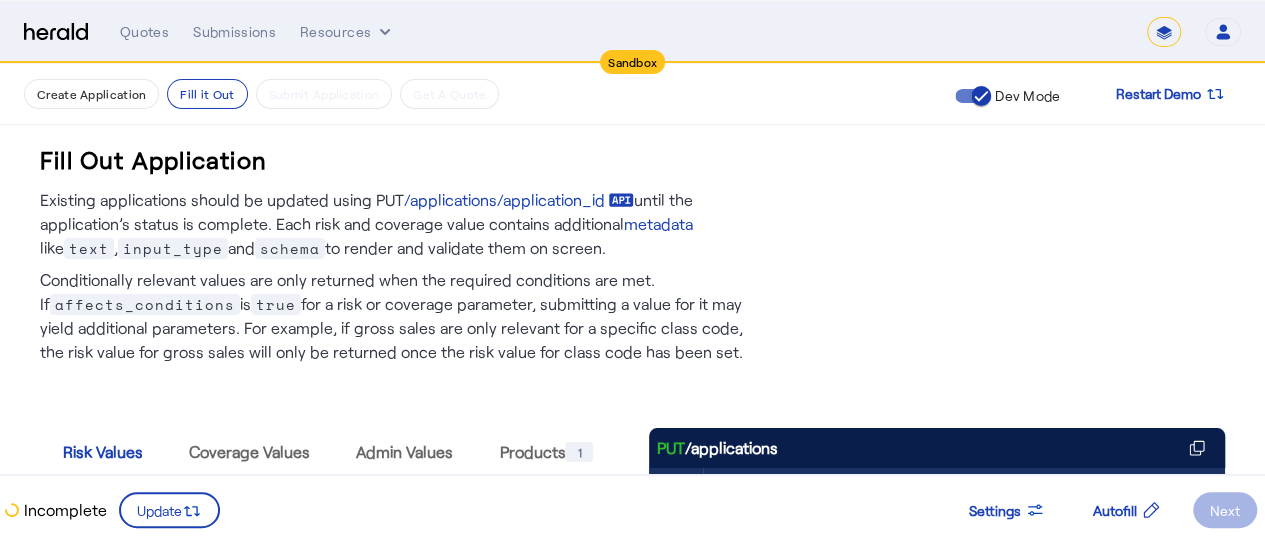 scroll, scrollTop: 296, scrollLeft: 0, axis: vertical 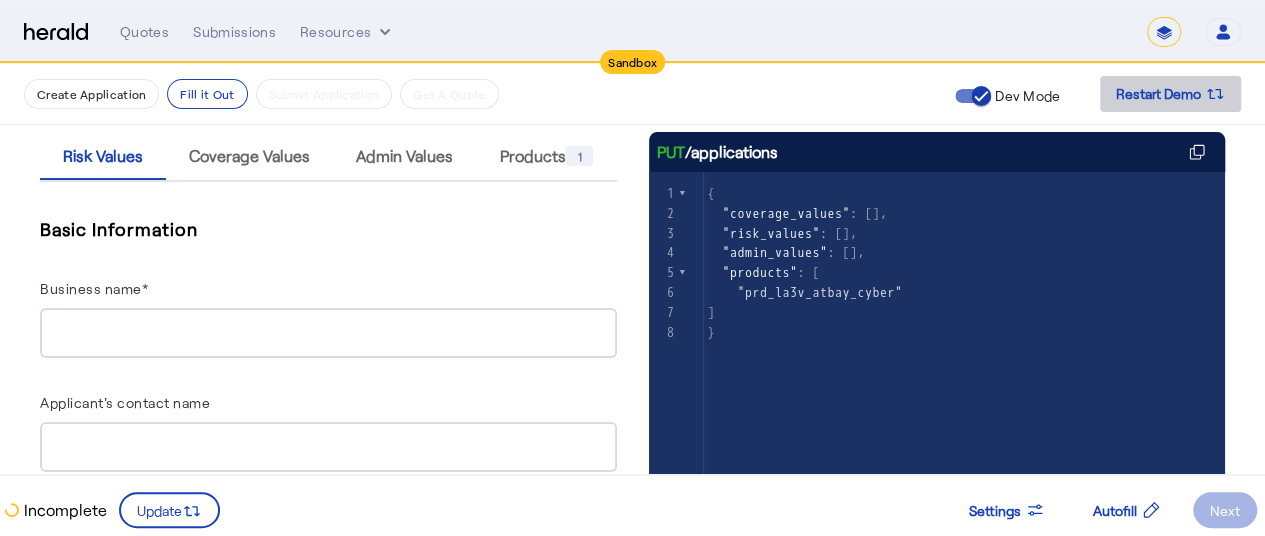 click at bounding box center [1170, 94] 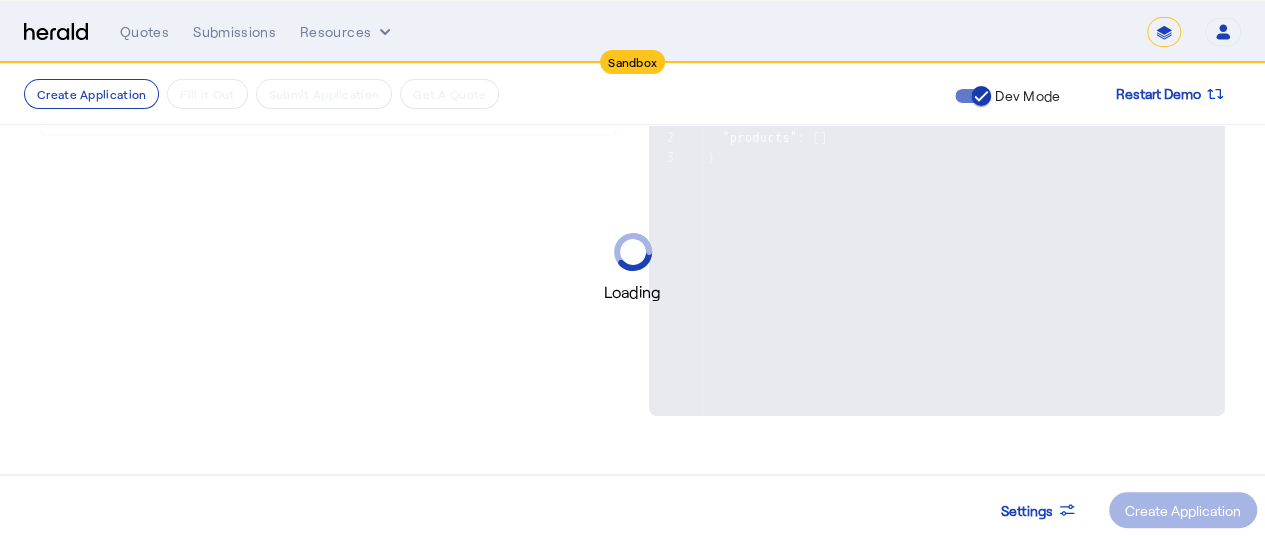 scroll, scrollTop: 0, scrollLeft: 0, axis: both 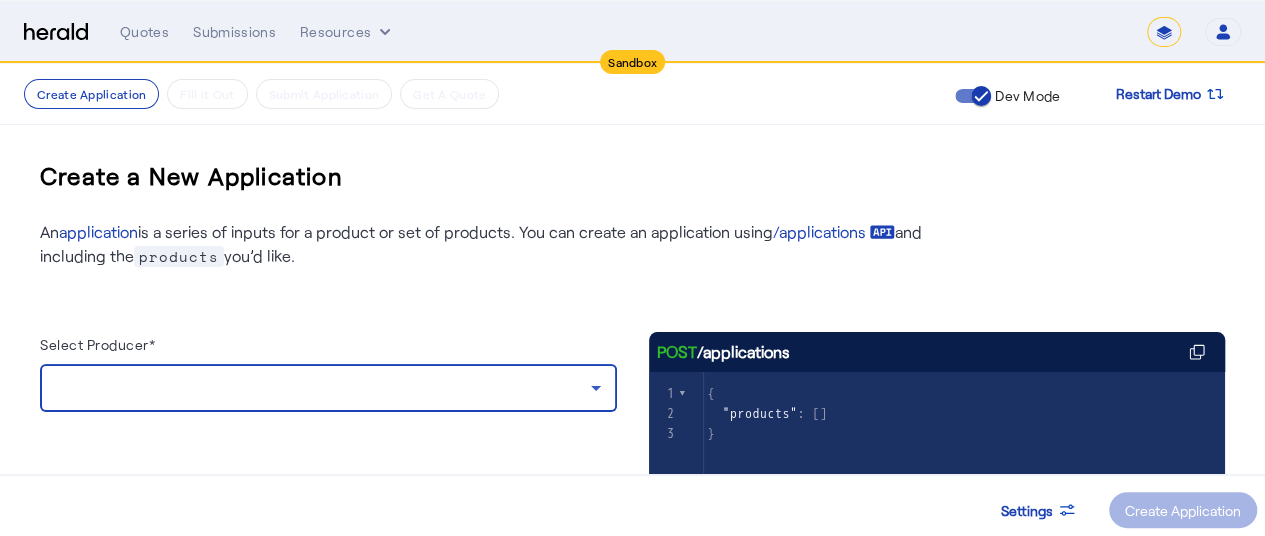 click at bounding box center [323, 388] 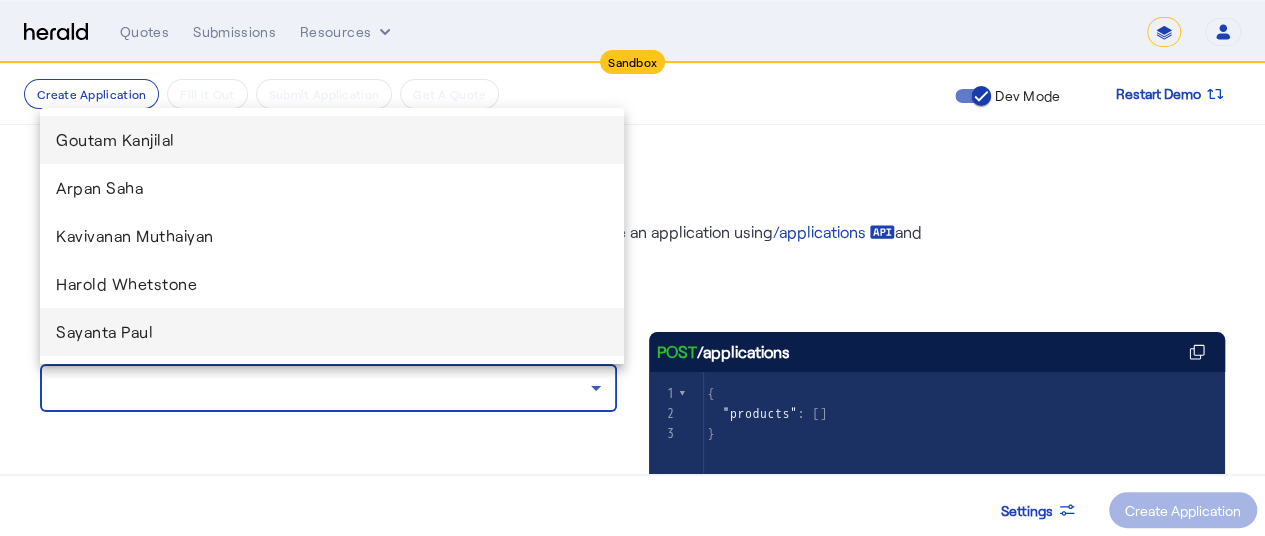 click on "Sayanta Paul" at bounding box center [332, 332] 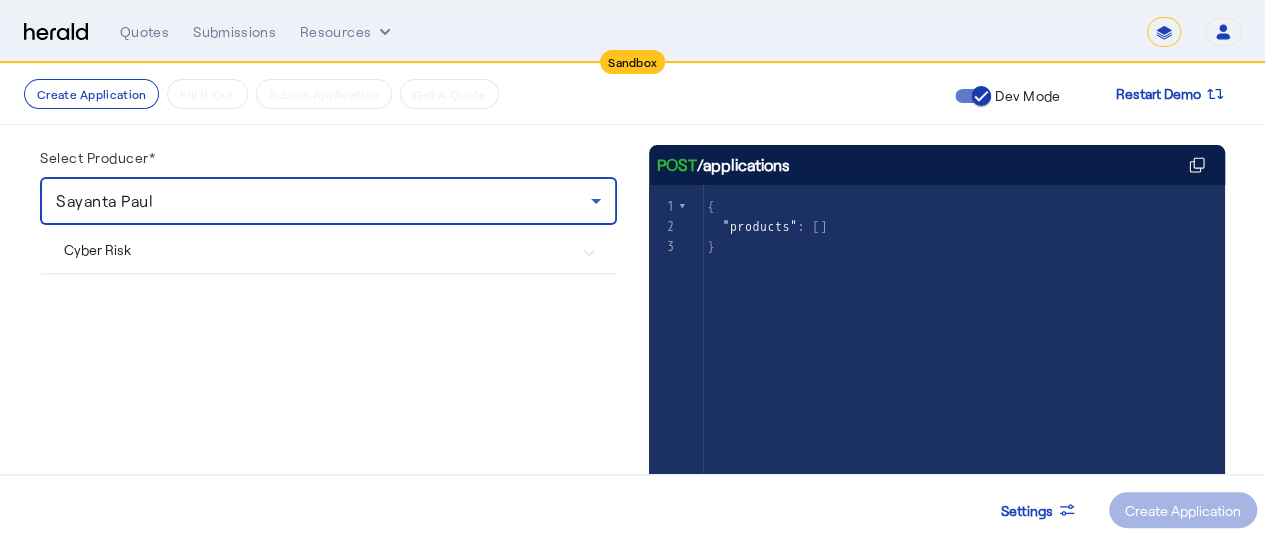 scroll, scrollTop: 190, scrollLeft: 0, axis: vertical 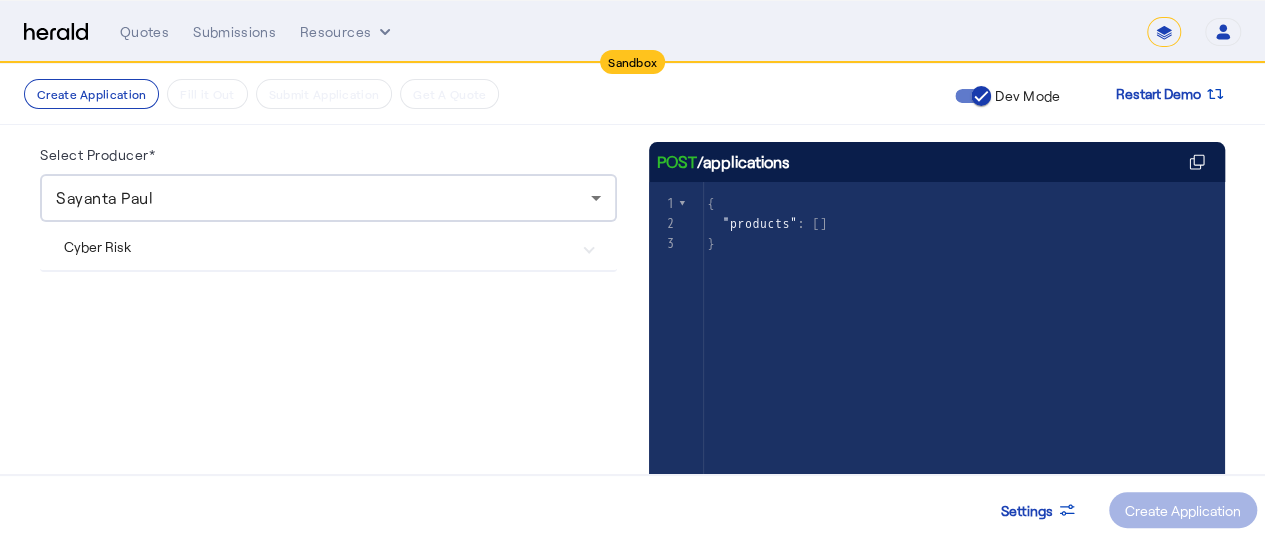 click on "Cyber Risk" at bounding box center (316, 246) 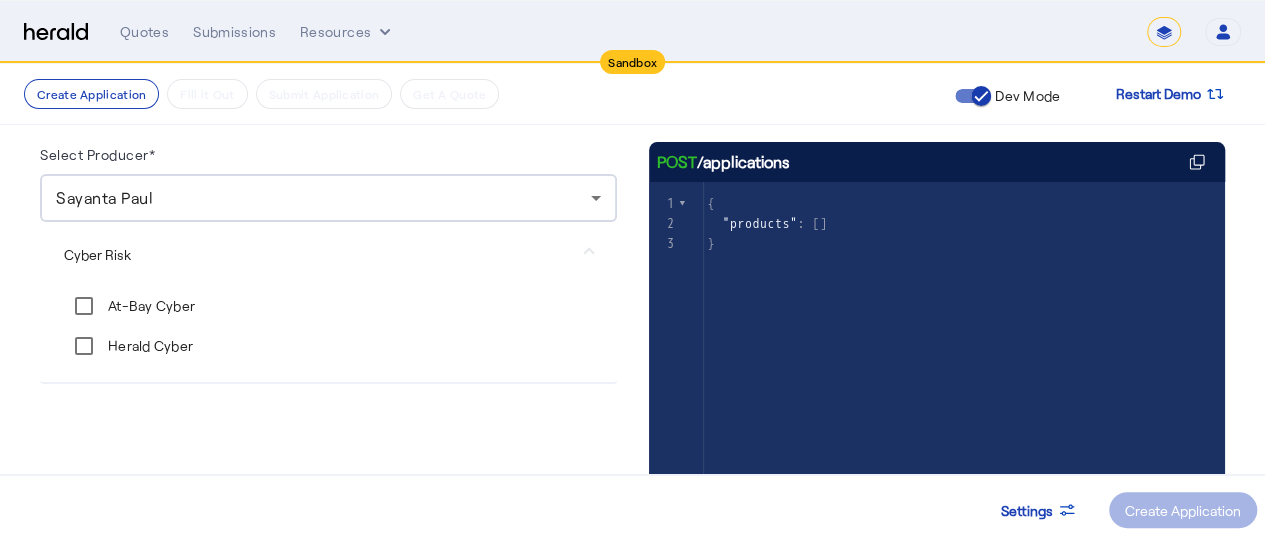 click on "At-Bay Cyber" at bounding box center [149, 306] 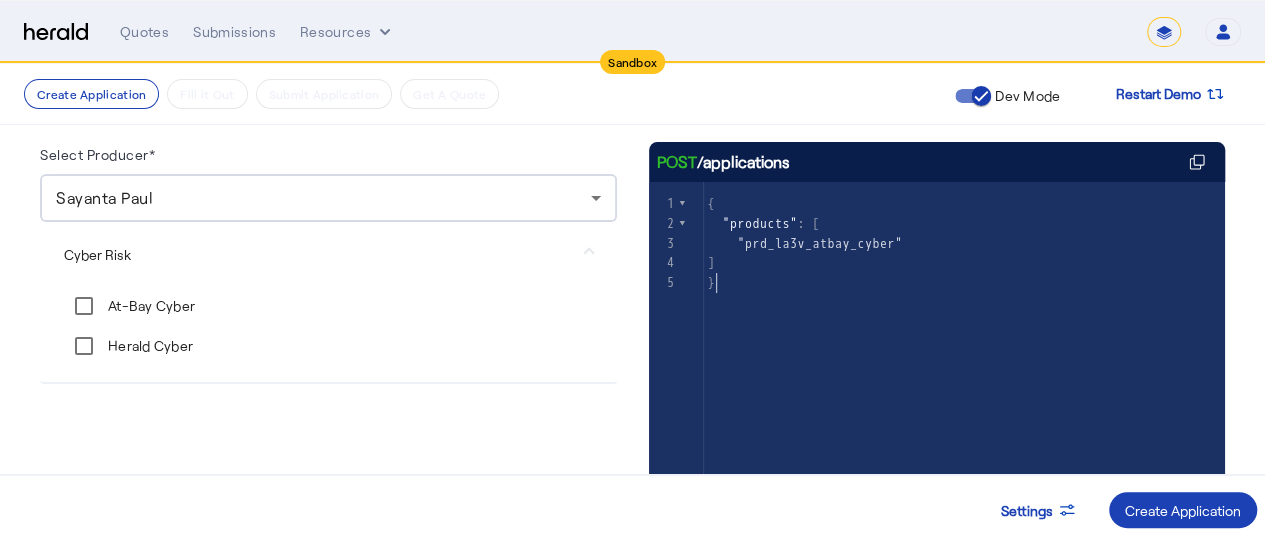 click on "}" 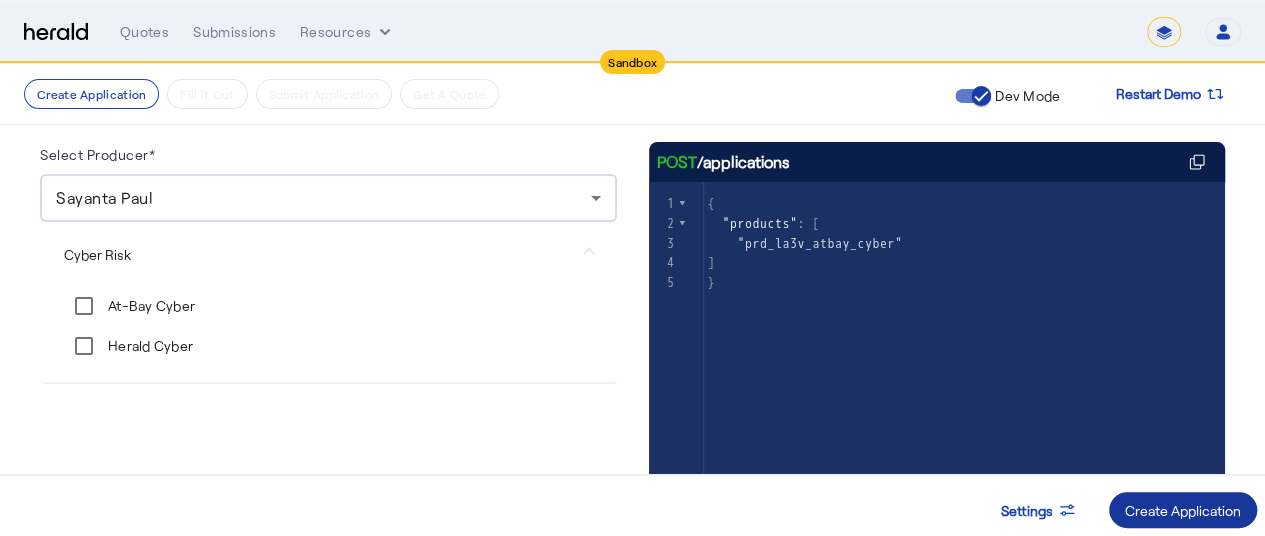 click on "Create Application" at bounding box center [1183, 510] 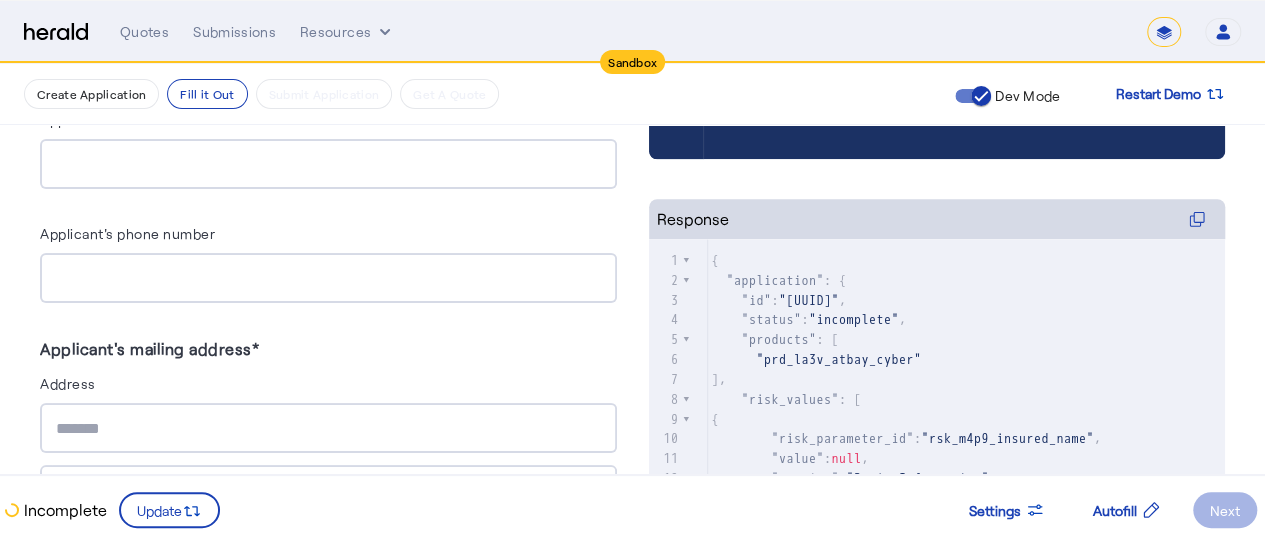 scroll, scrollTop: 670, scrollLeft: 0, axis: vertical 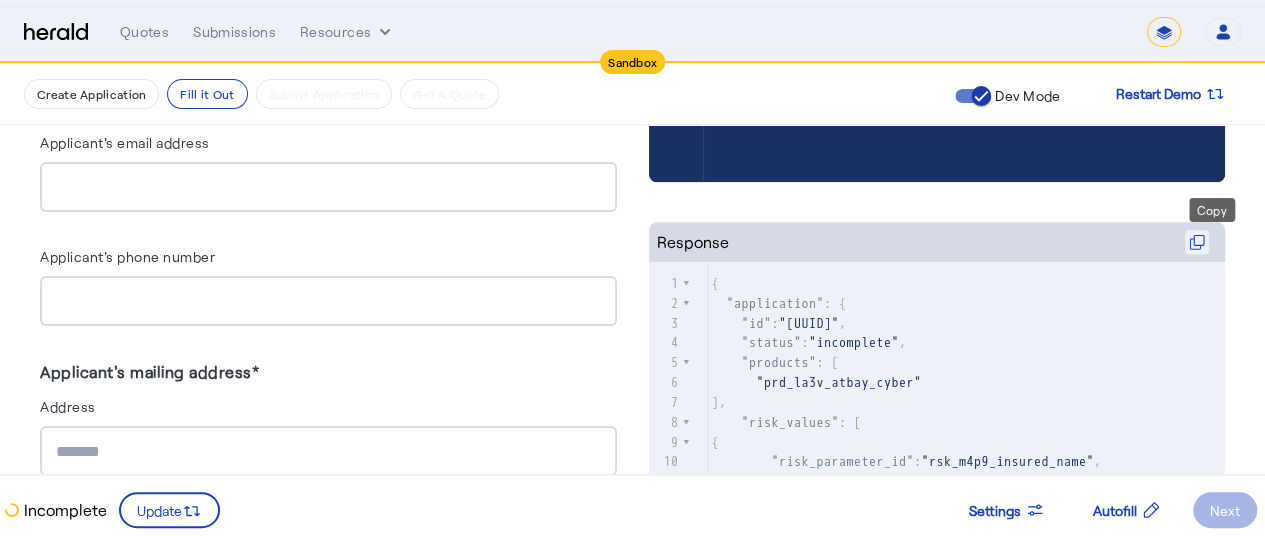 click 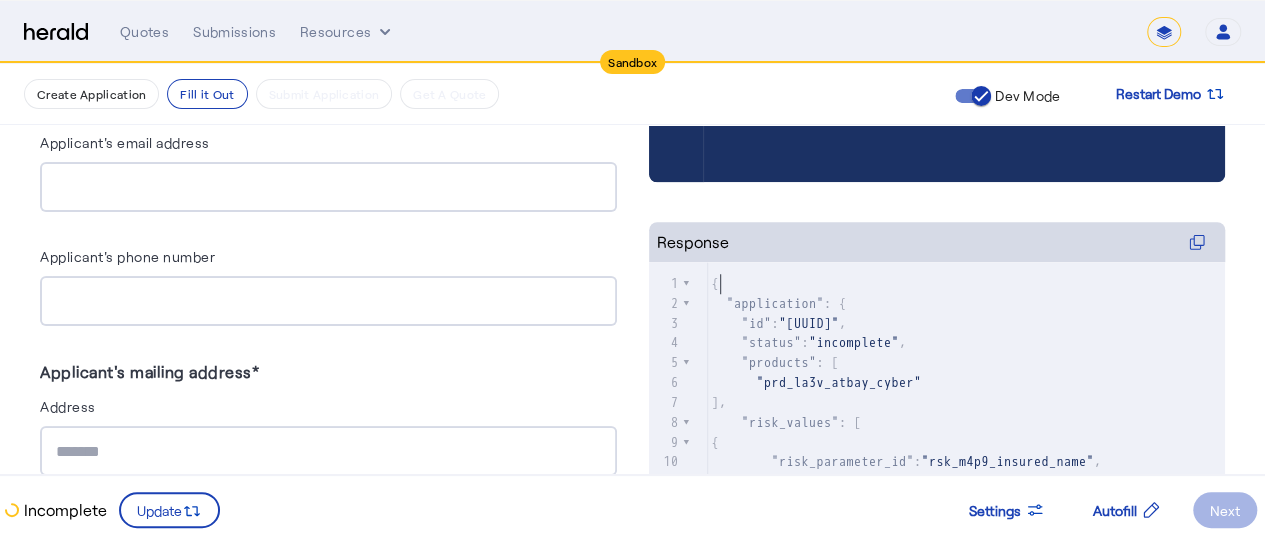 click on "{" 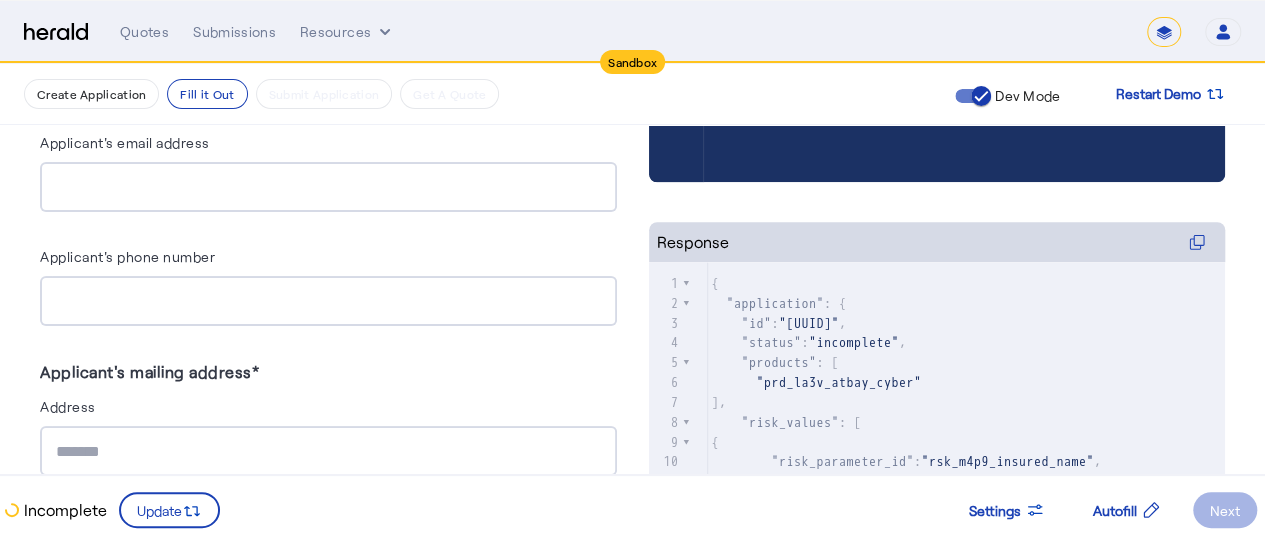 type on "**********" 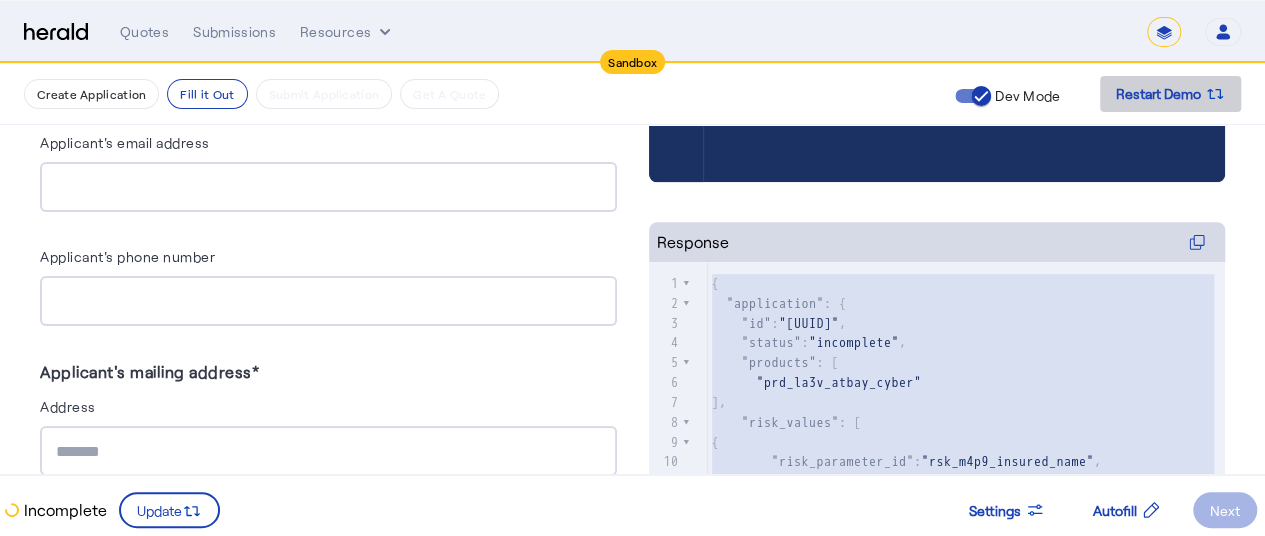 click on "Restart Demo" at bounding box center (1158, 94) 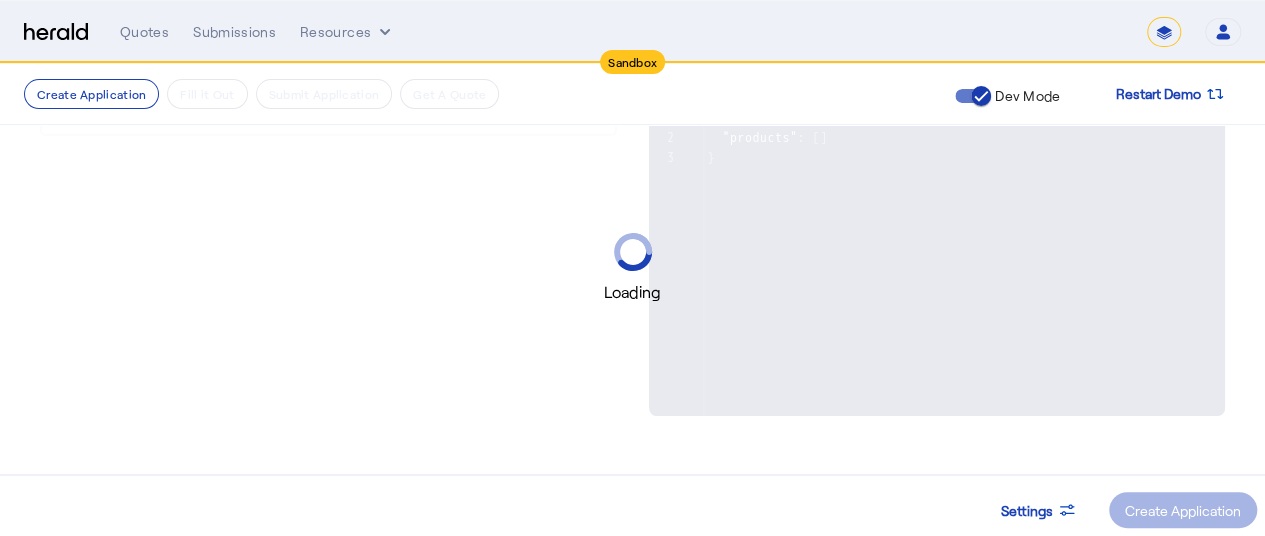 scroll, scrollTop: 0, scrollLeft: 0, axis: both 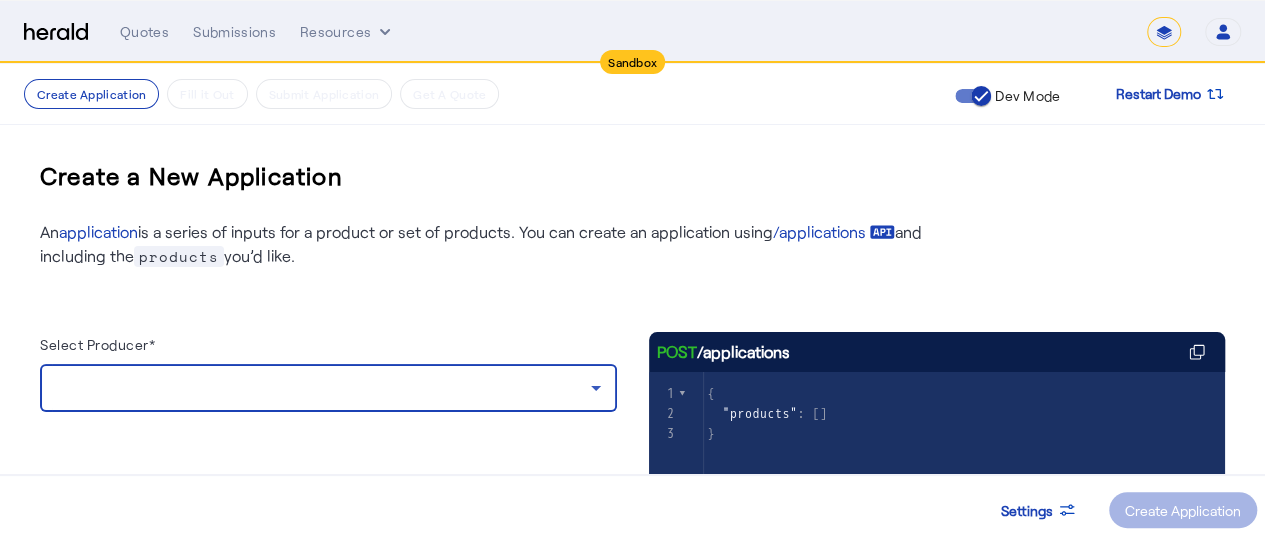 click at bounding box center (323, 388) 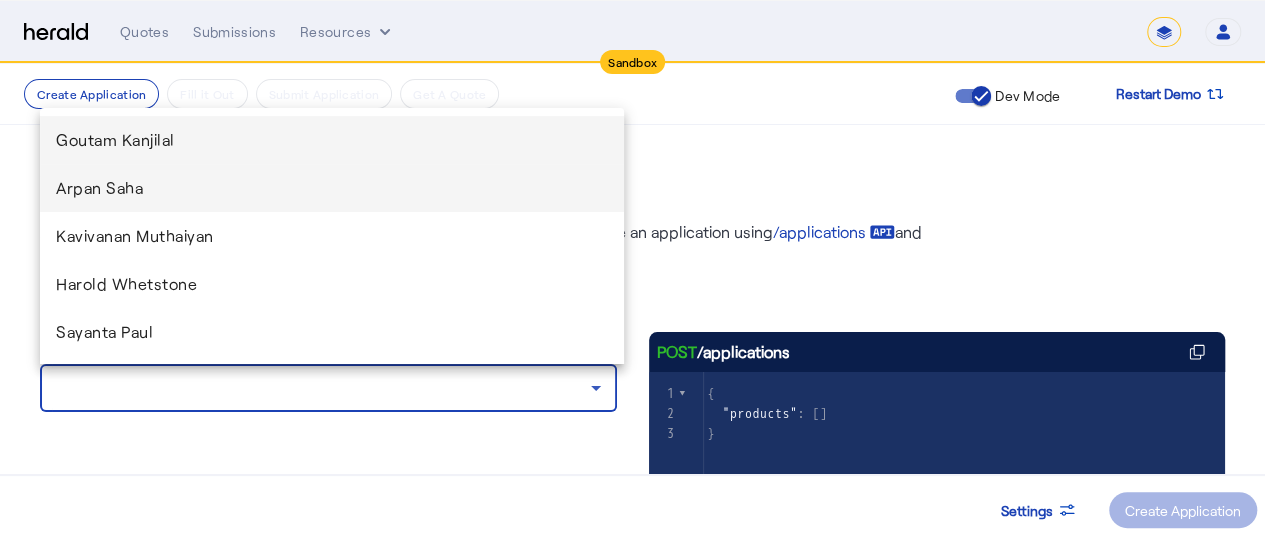 click on "Arpan Saha" at bounding box center (332, 188) 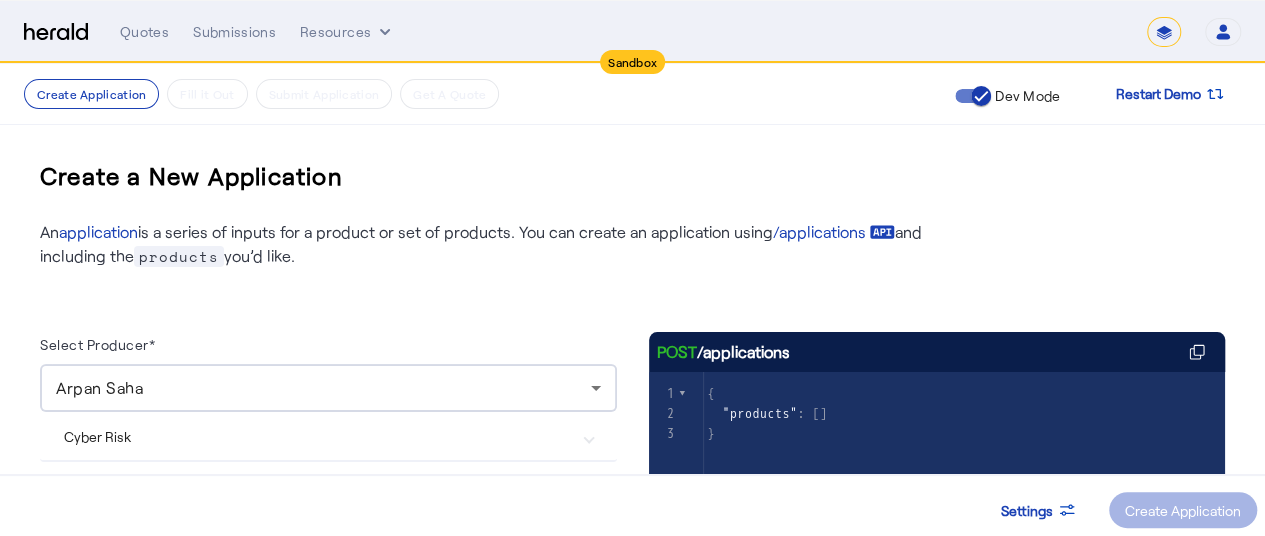 scroll, scrollTop: 146, scrollLeft: 0, axis: vertical 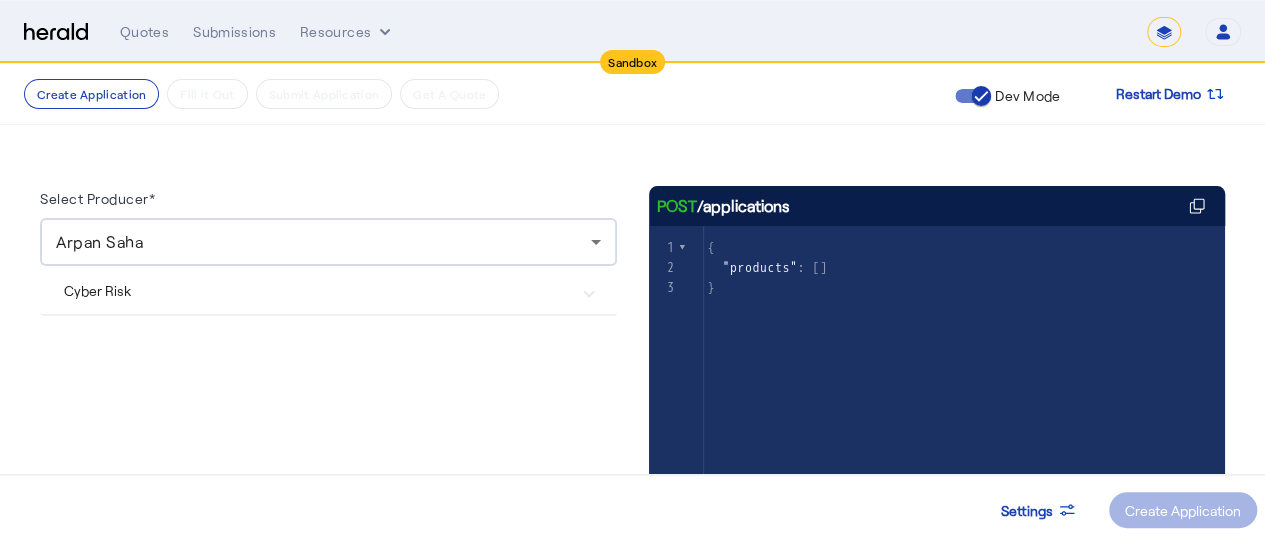 click on "Cyber Risk" at bounding box center [328, 290] 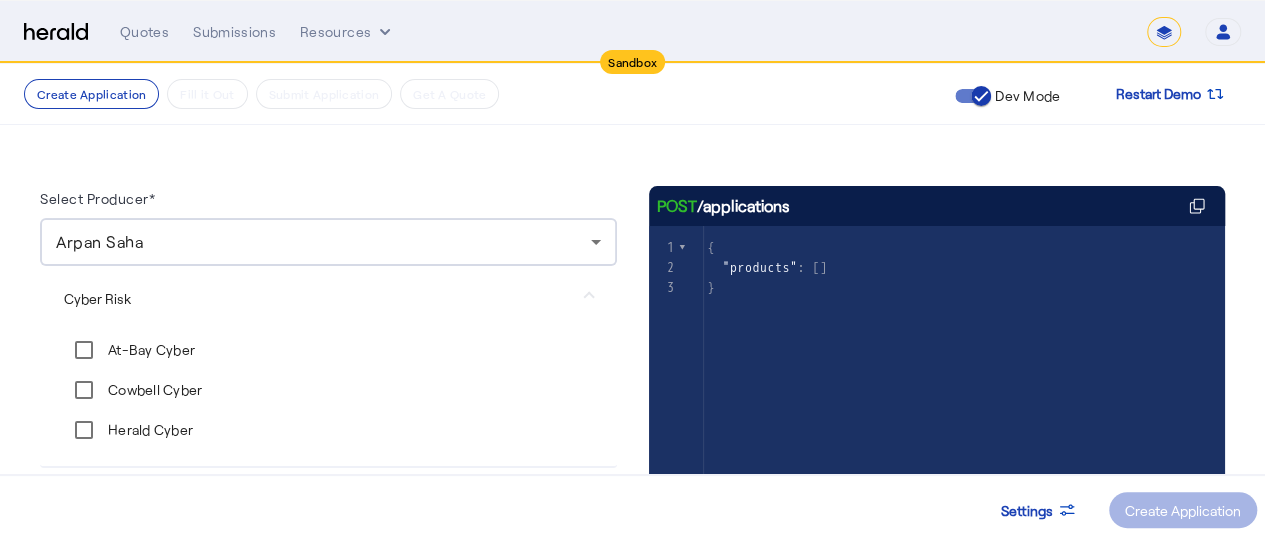click on "At-Bay Cyber" at bounding box center (328, 350) 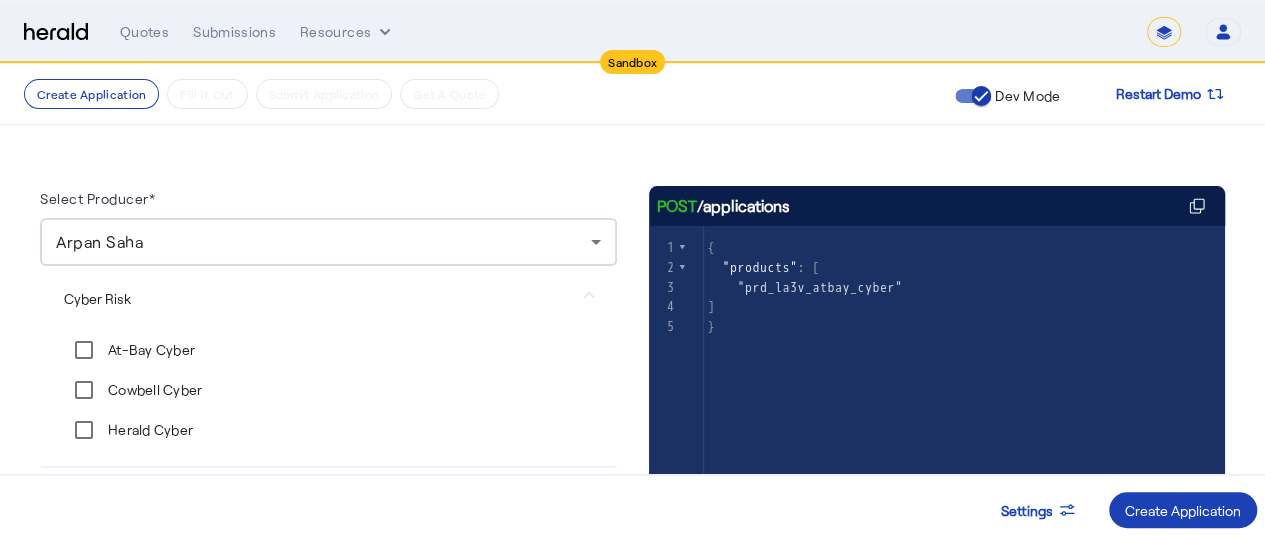 scroll, scrollTop: 140, scrollLeft: 0, axis: vertical 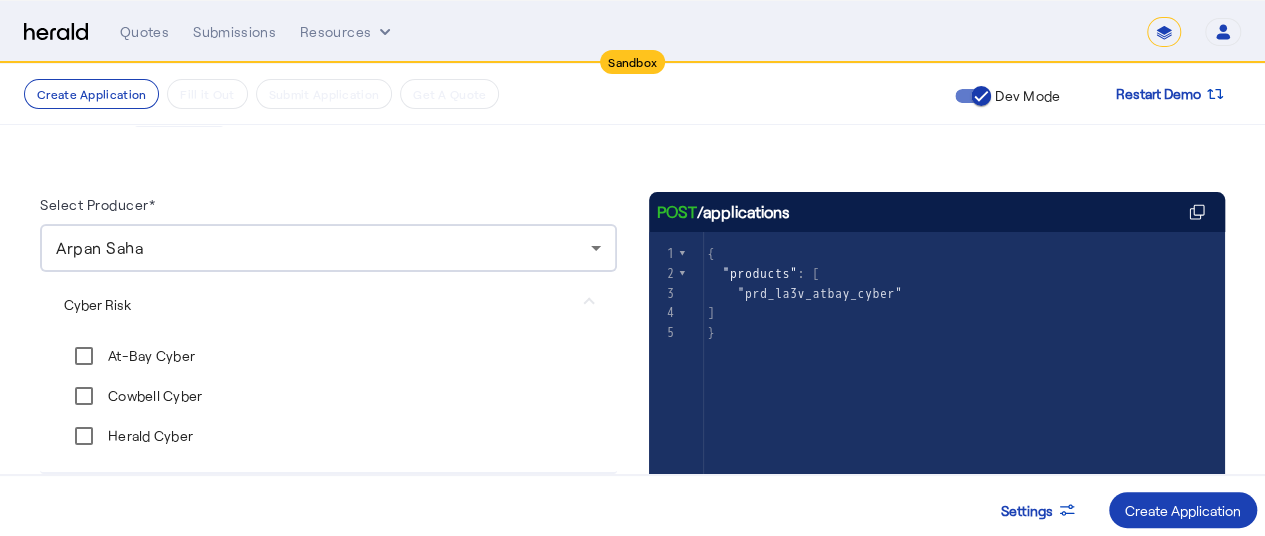 click on "Arpan Saha" 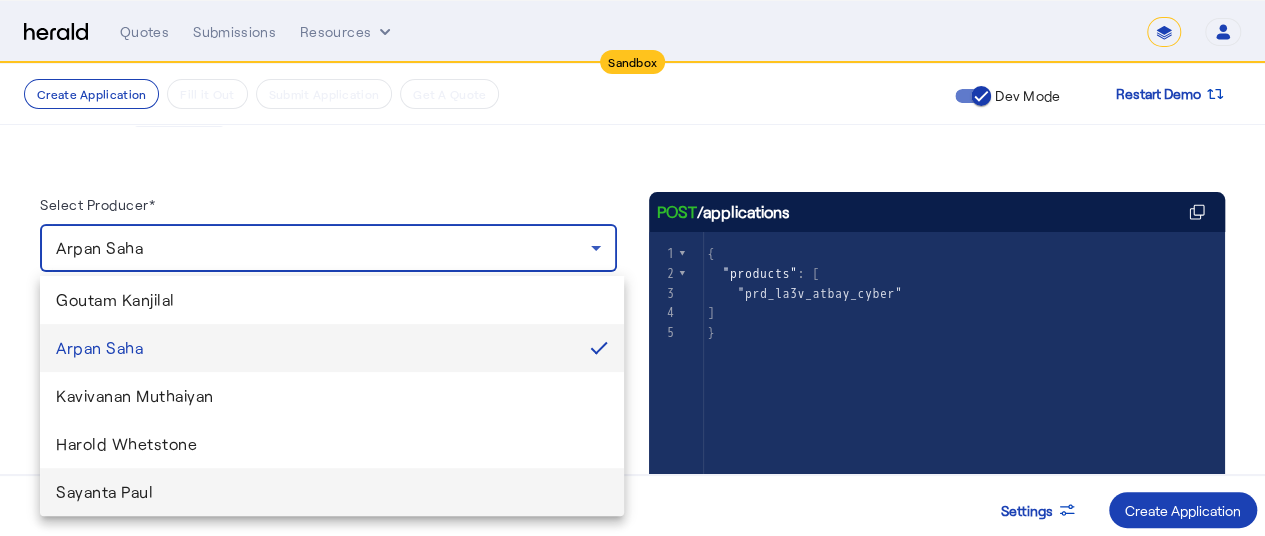 click on "Sayanta Paul" at bounding box center (332, 492) 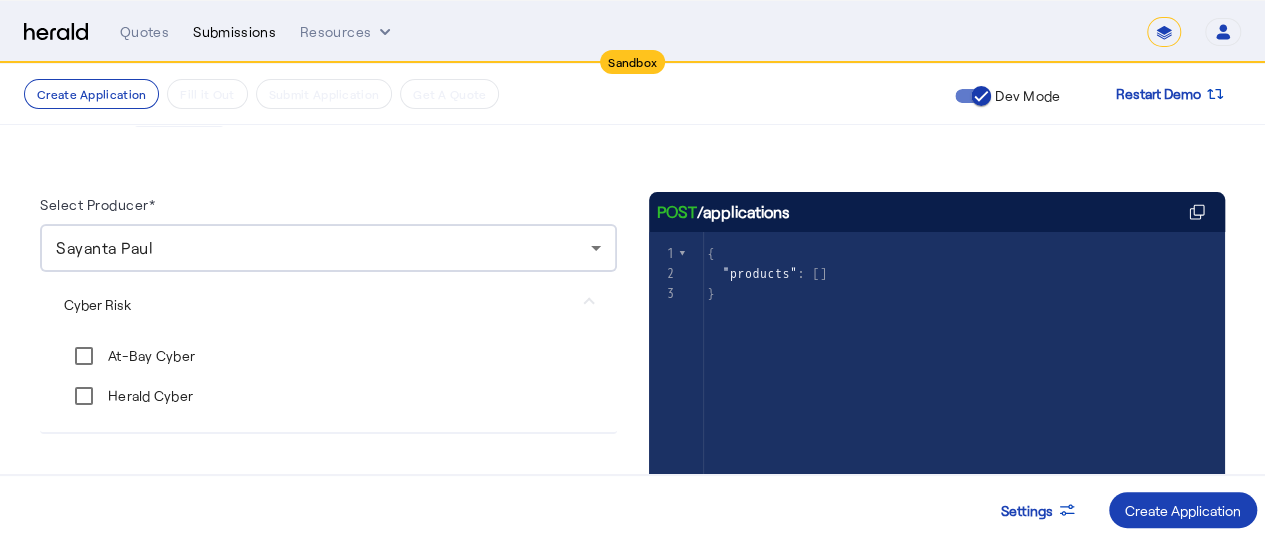 click on "Submissions" at bounding box center (234, 32) 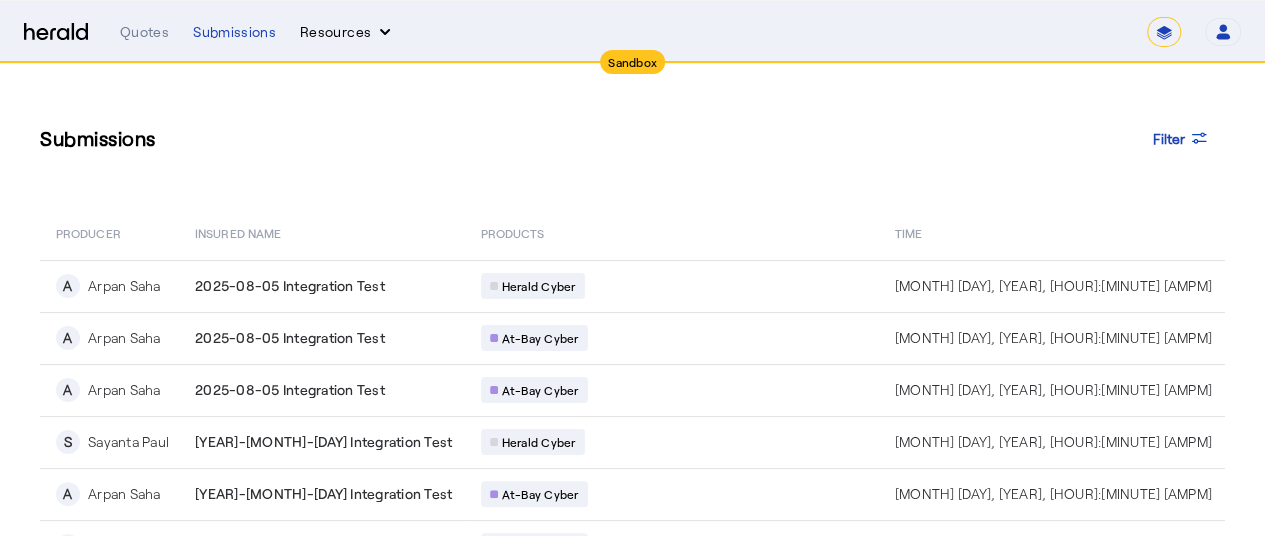 click on "Resources" at bounding box center [347, 32] 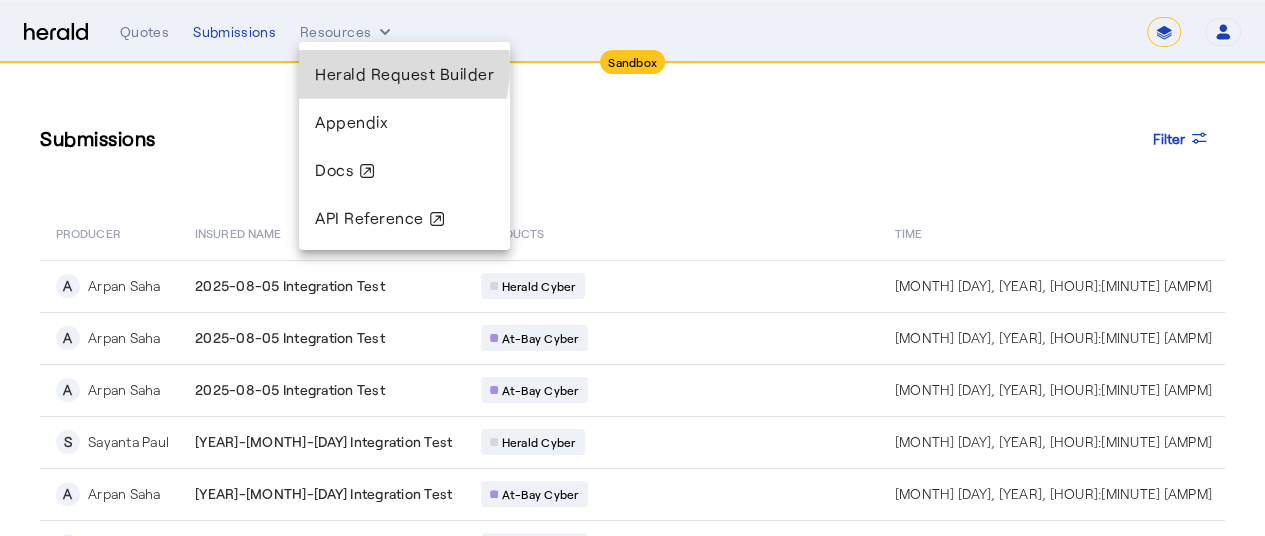 click on "Herald Request Builder" at bounding box center (404, 73) 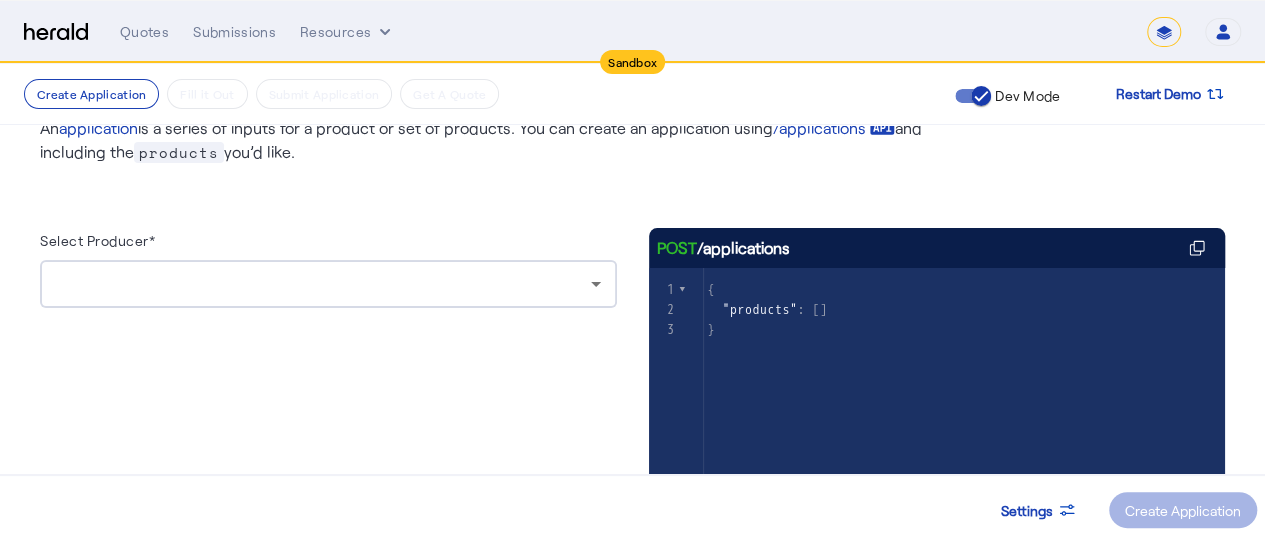 scroll, scrollTop: 126, scrollLeft: 0, axis: vertical 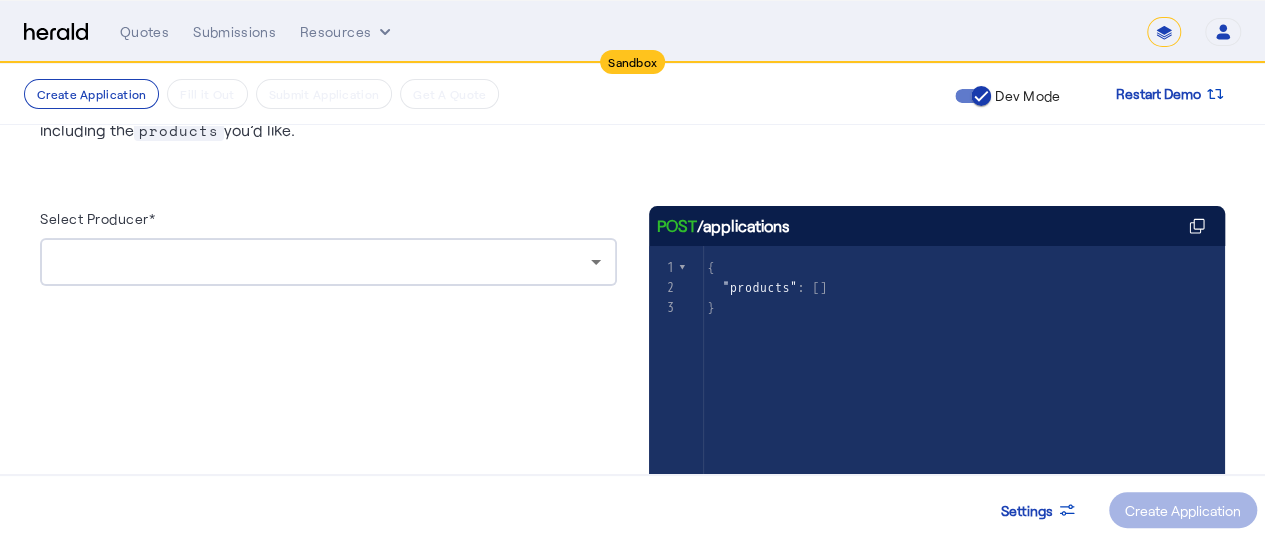 click at bounding box center [323, 262] 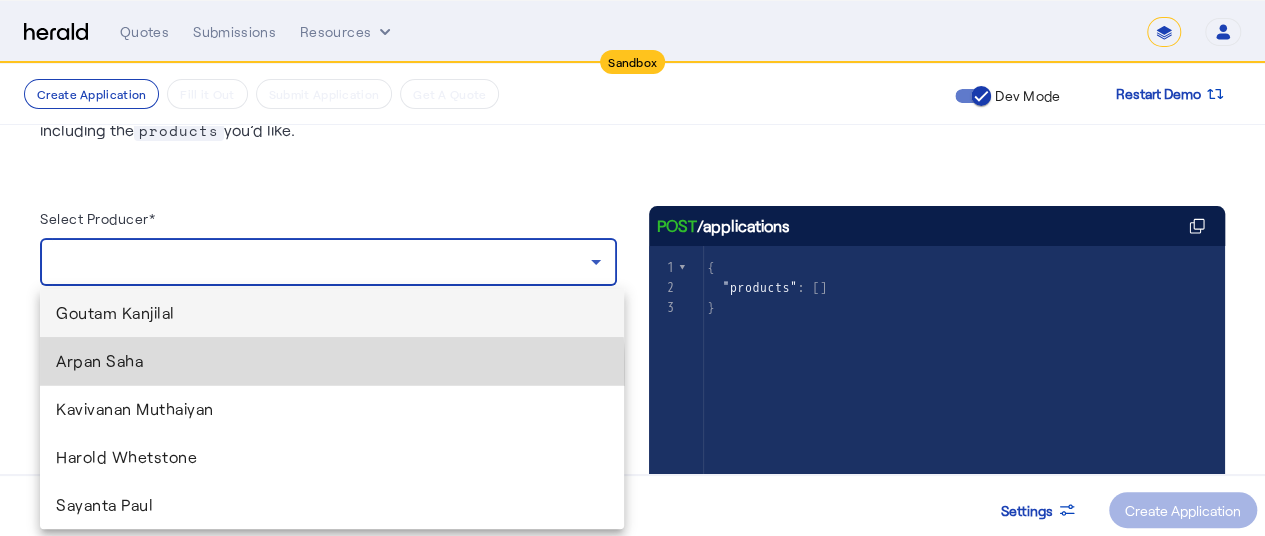 click on "Arpan Saha" at bounding box center [332, 361] 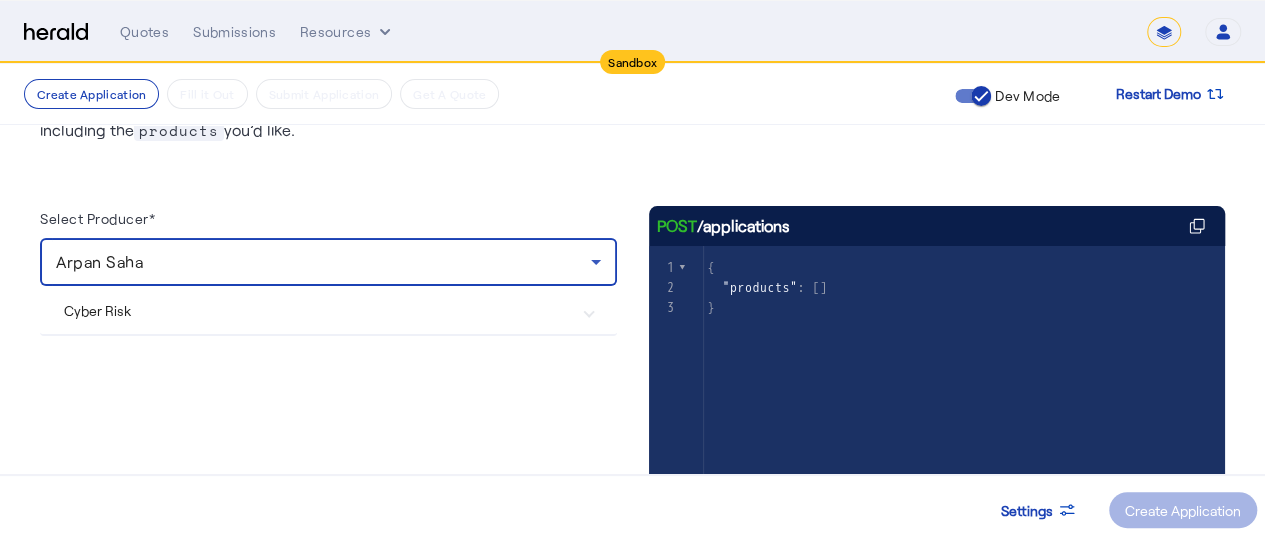 scroll, scrollTop: 276, scrollLeft: 0, axis: vertical 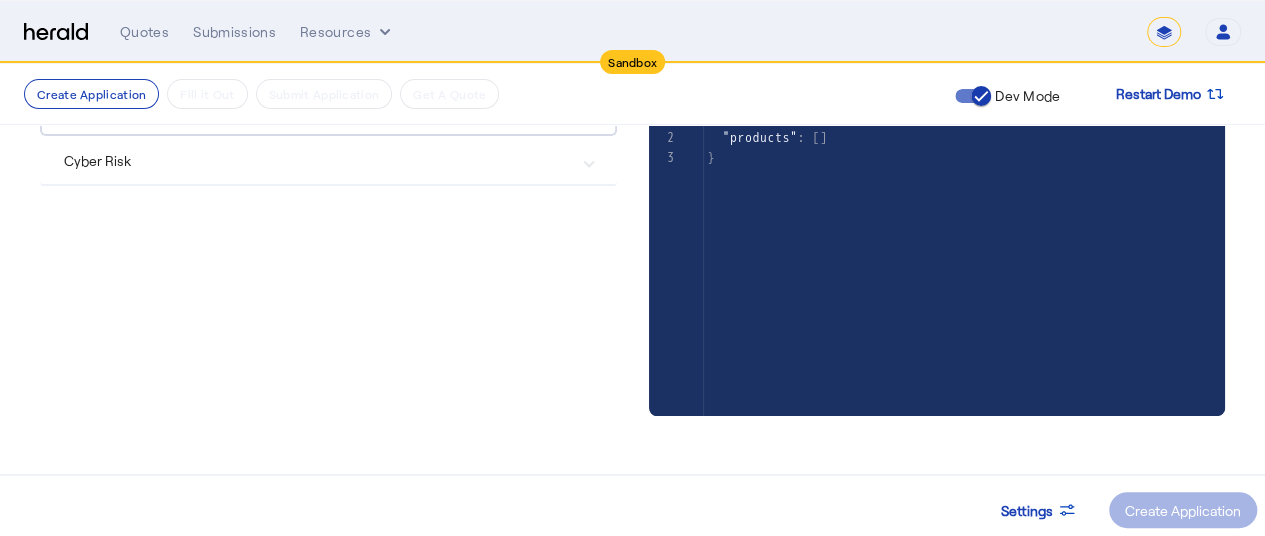click on "Cyber Risk" at bounding box center (328, 160) 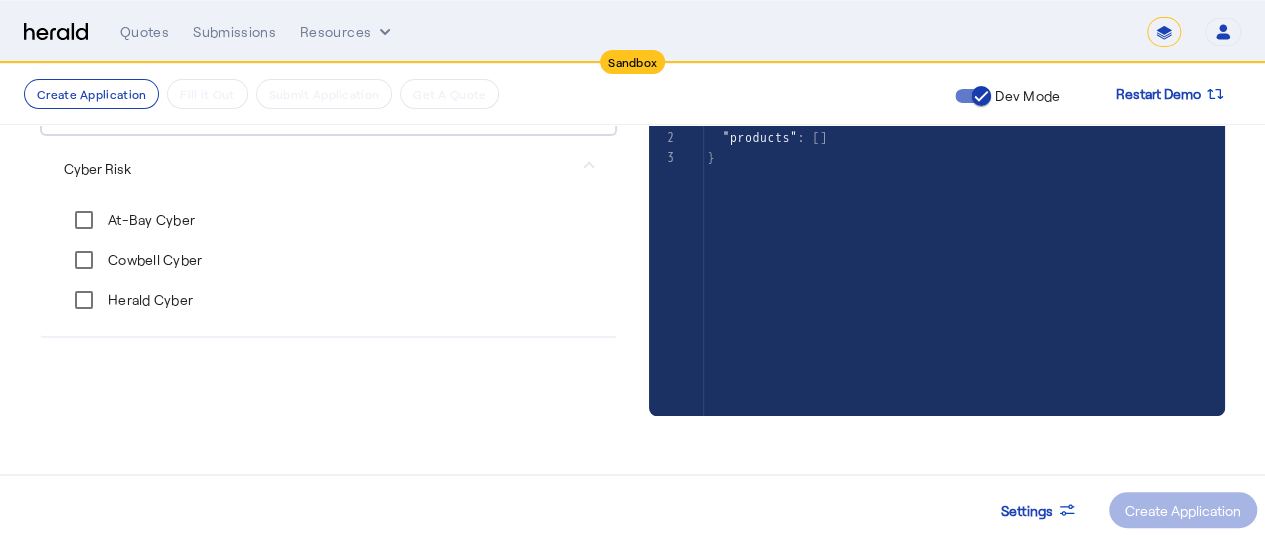 click on "At-Bay Cyber" at bounding box center [328, 220] 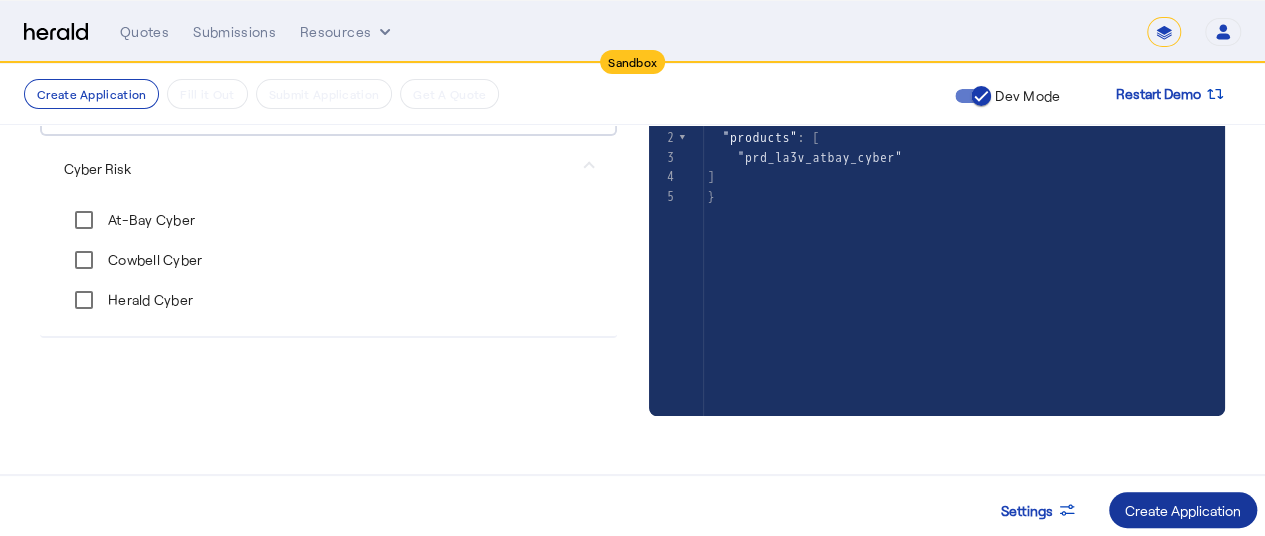 click at bounding box center [1183, 510] 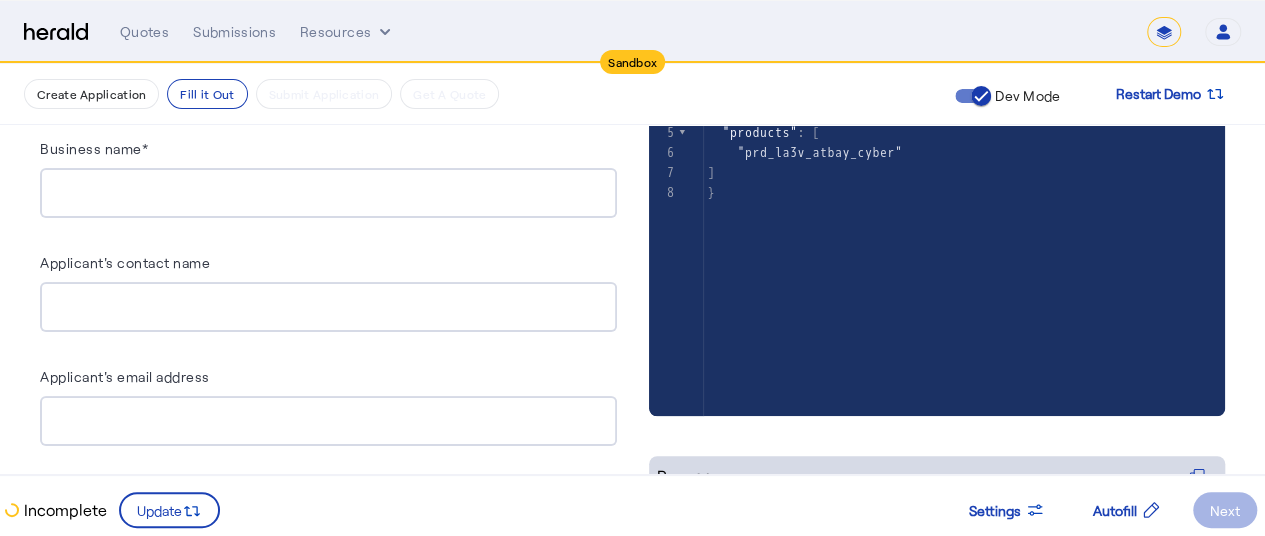 scroll, scrollTop: 440, scrollLeft: 0, axis: vertical 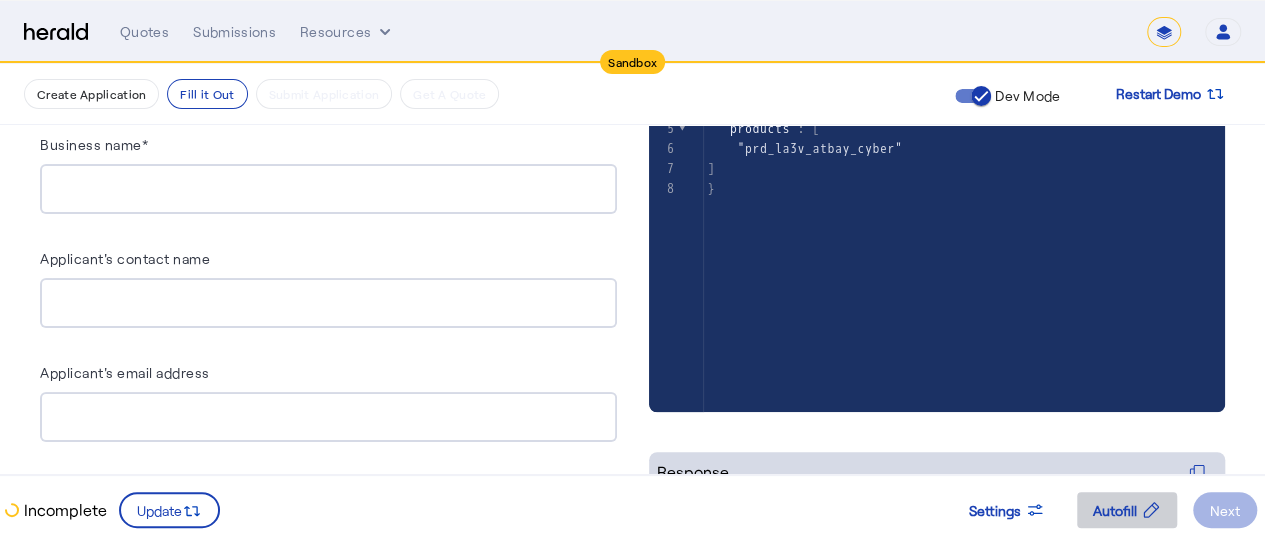 click on "Autofill" at bounding box center [1115, 510] 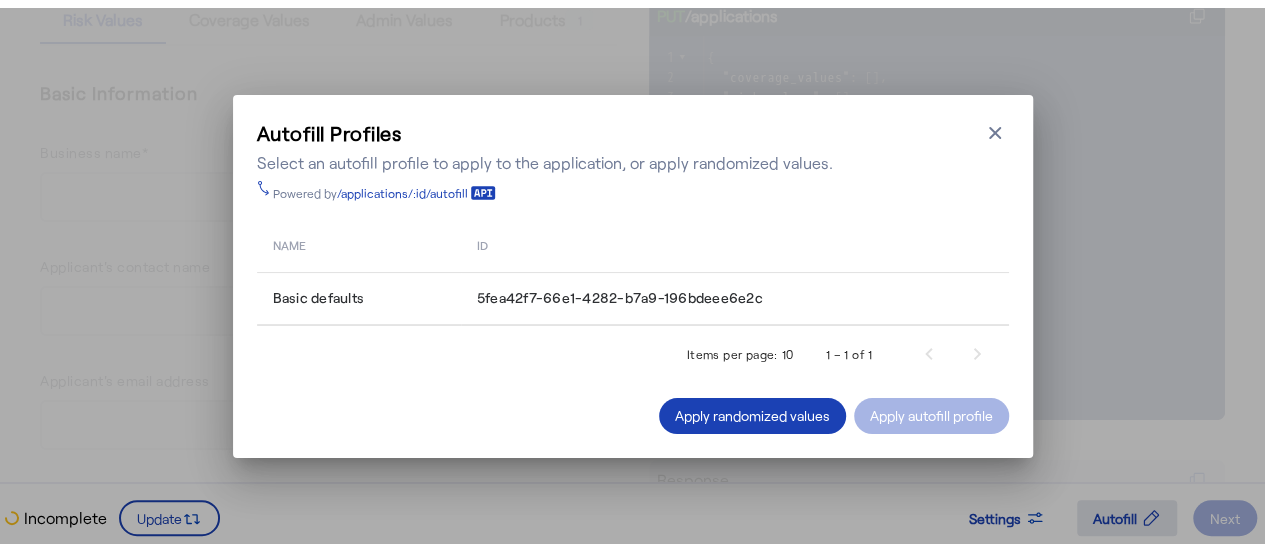 scroll, scrollTop: 0, scrollLeft: 0, axis: both 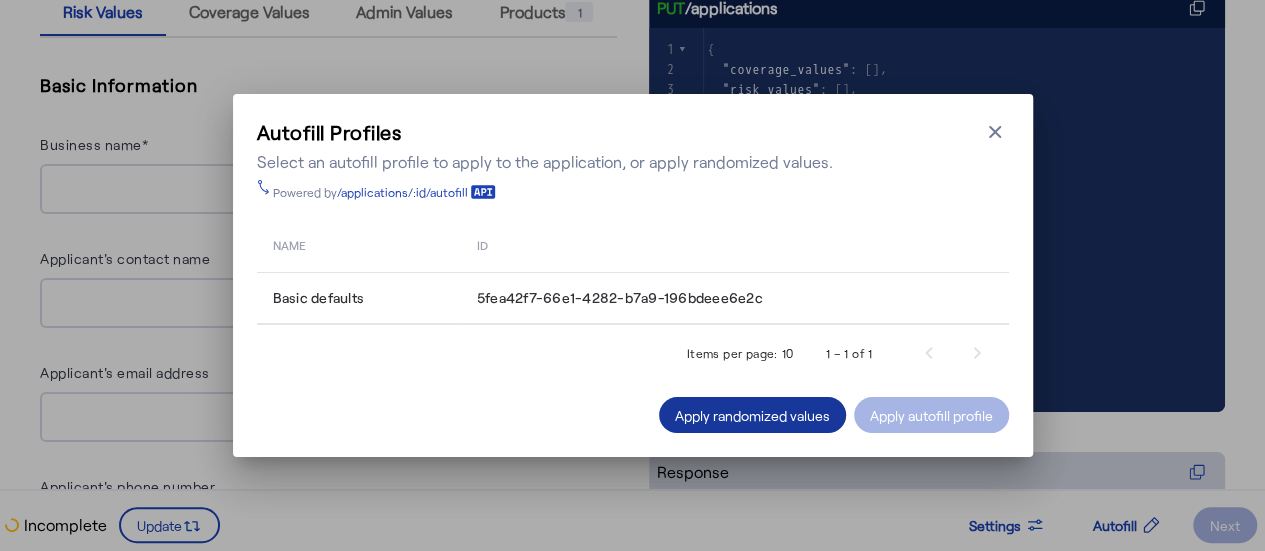 click on "Apply randomized values" at bounding box center [752, 415] 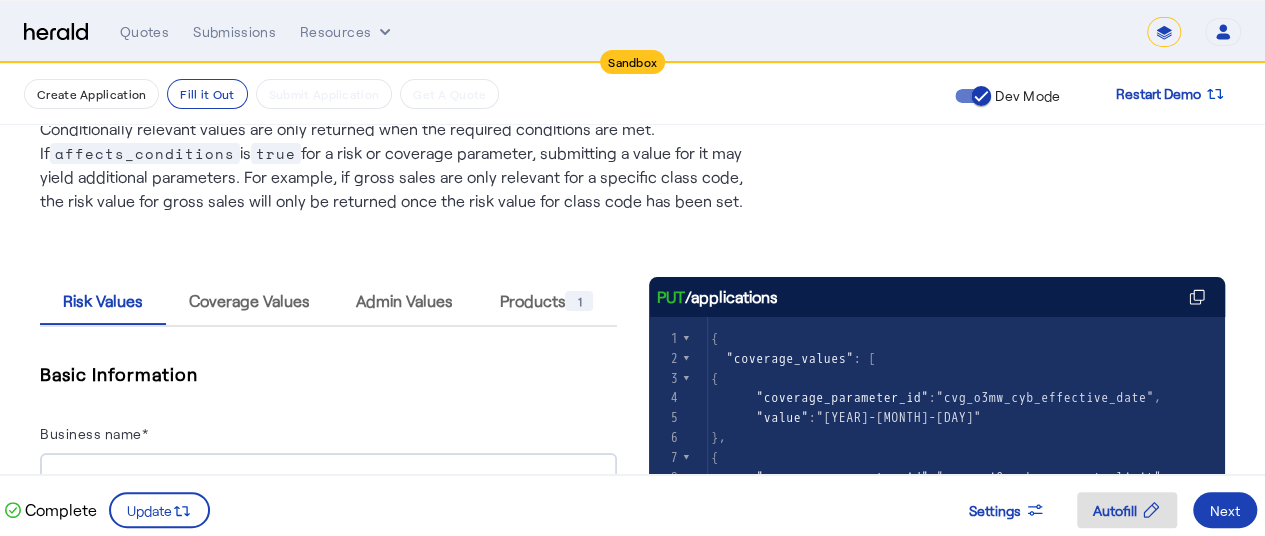scroll, scrollTop: 150, scrollLeft: 0, axis: vertical 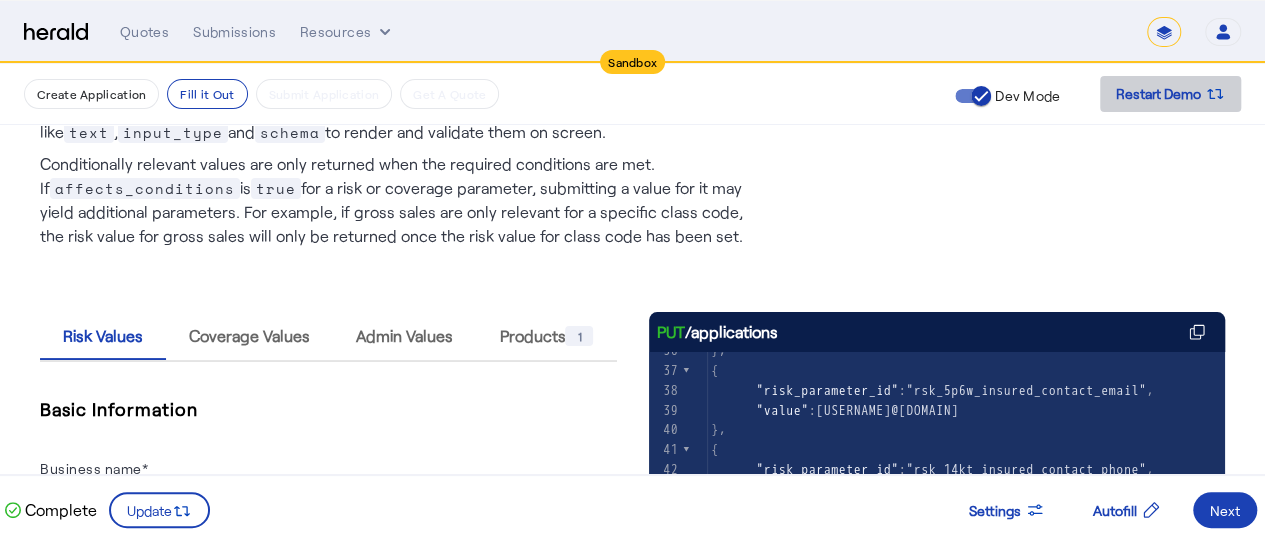 click on "Restart Demo" at bounding box center (1158, 94) 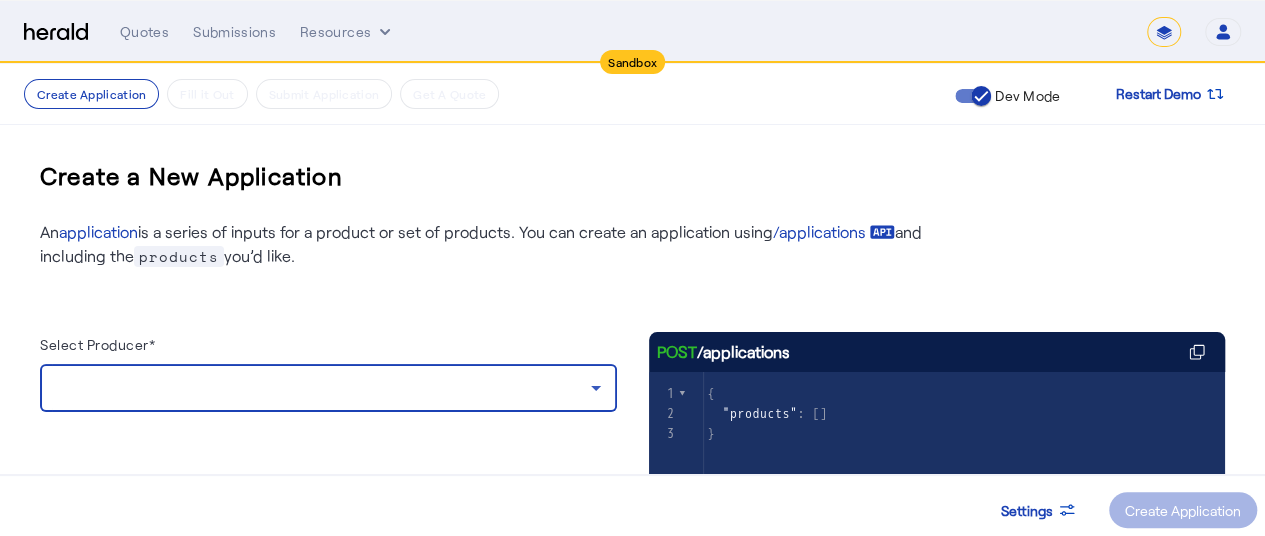 click at bounding box center (323, 388) 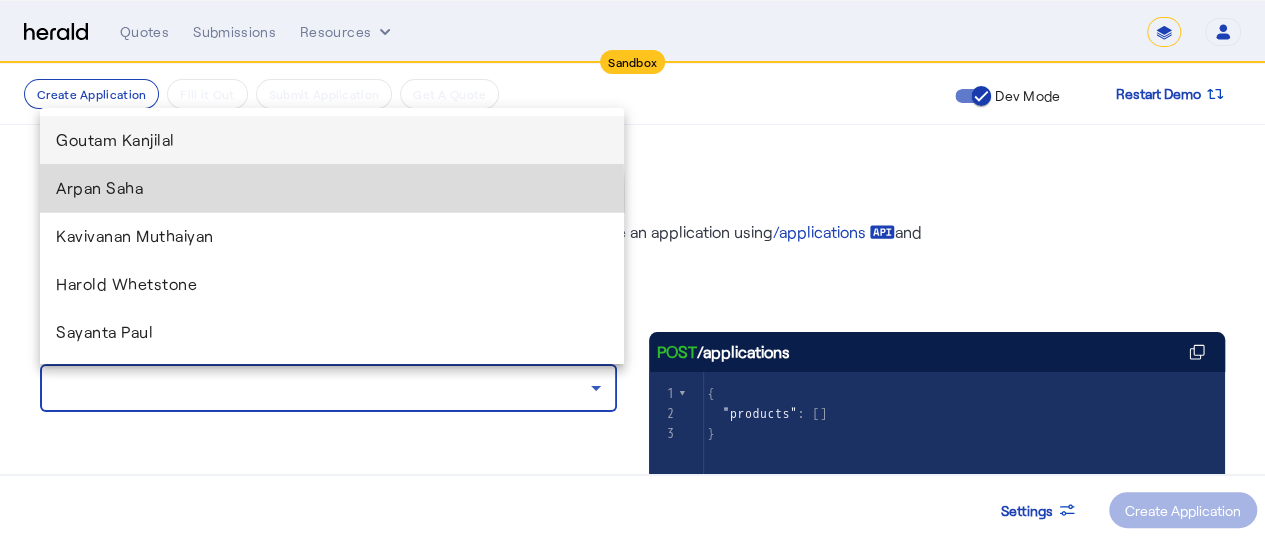 click on "Arpan Saha" at bounding box center [332, 188] 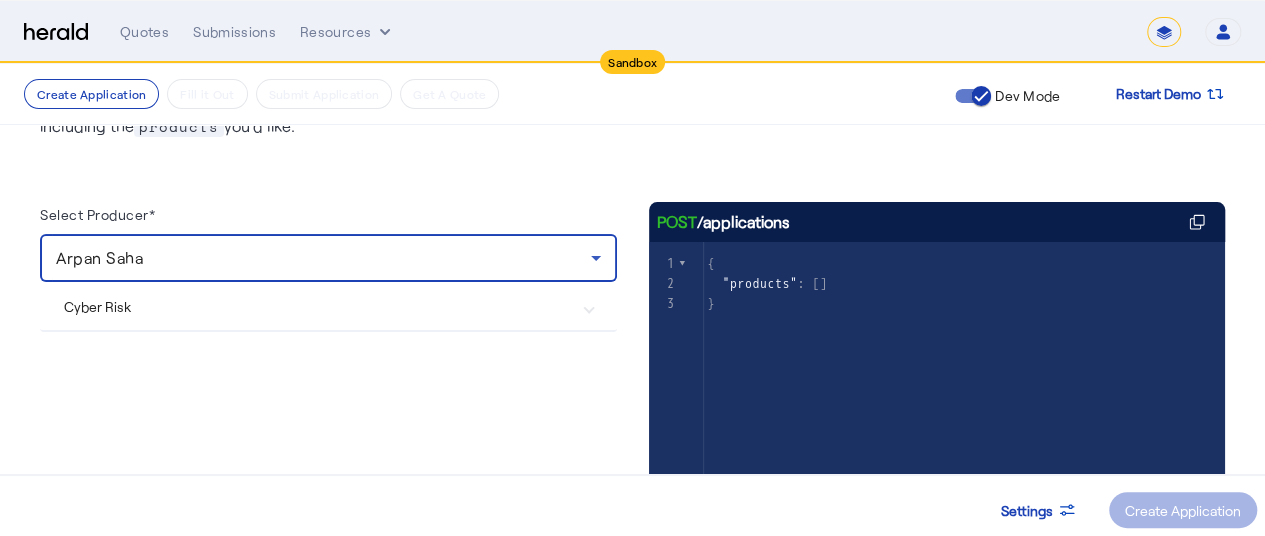click on "Cyber Risk" at bounding box center (328, 306) 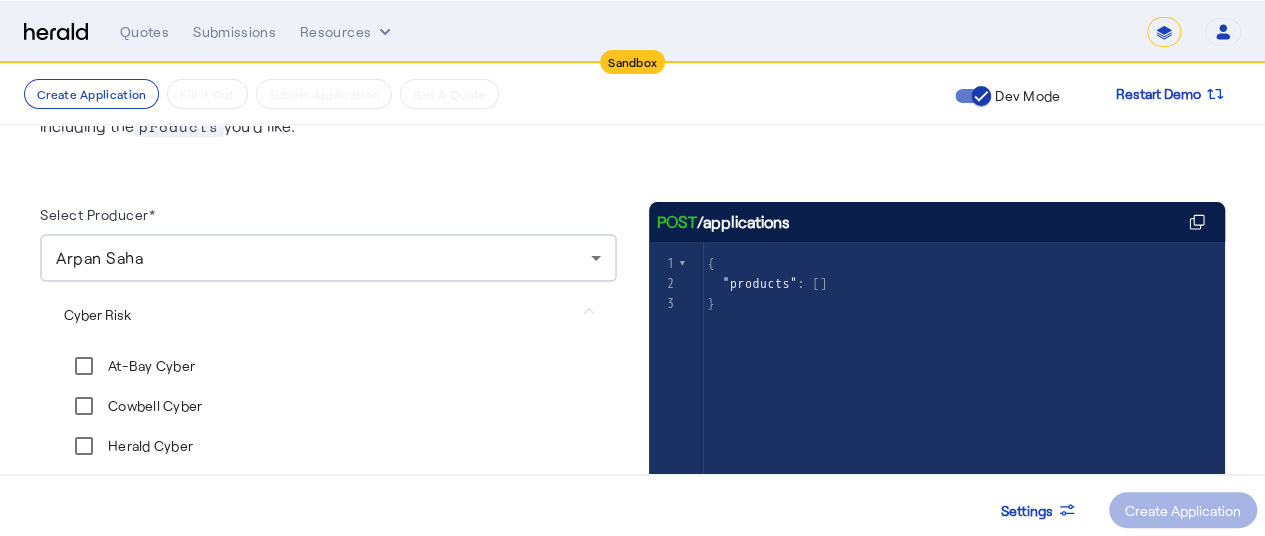 click on "At-Bay Cyber" at bounding box center [149, 366] 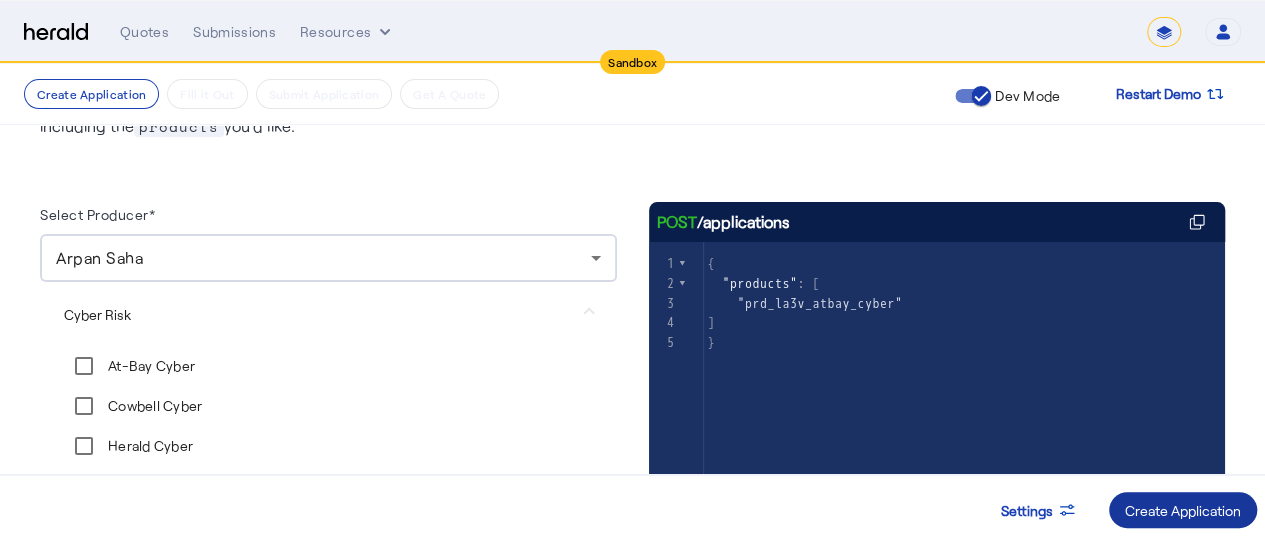 click on "Create Application" at bounding box center [1183, 510] 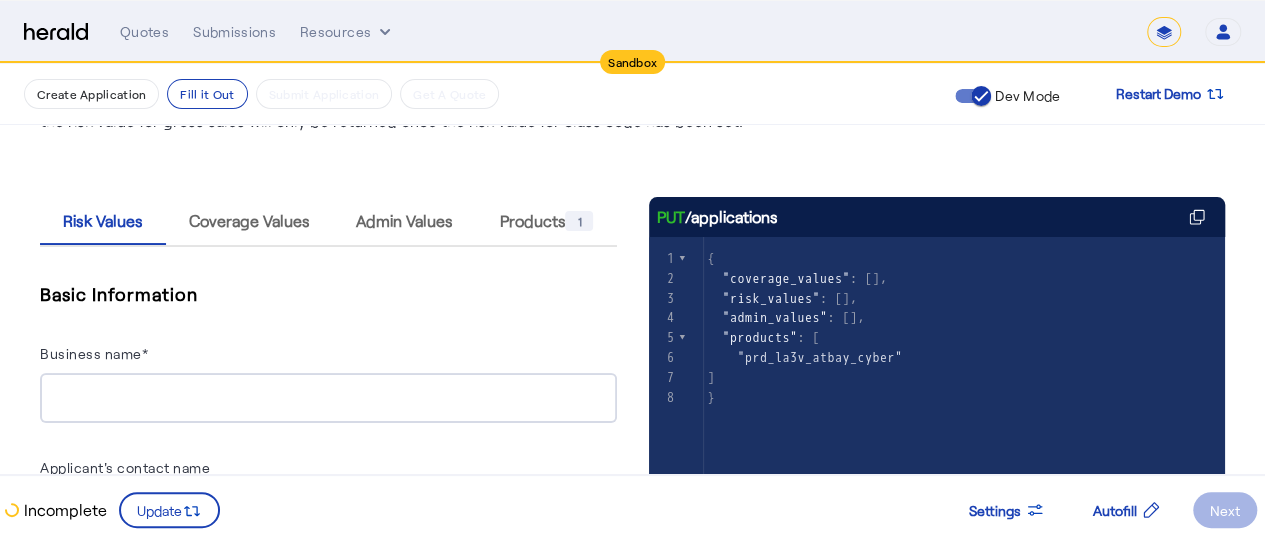 scroll, scrollTop: 233, scrollLeft: 0, axis: vertical 